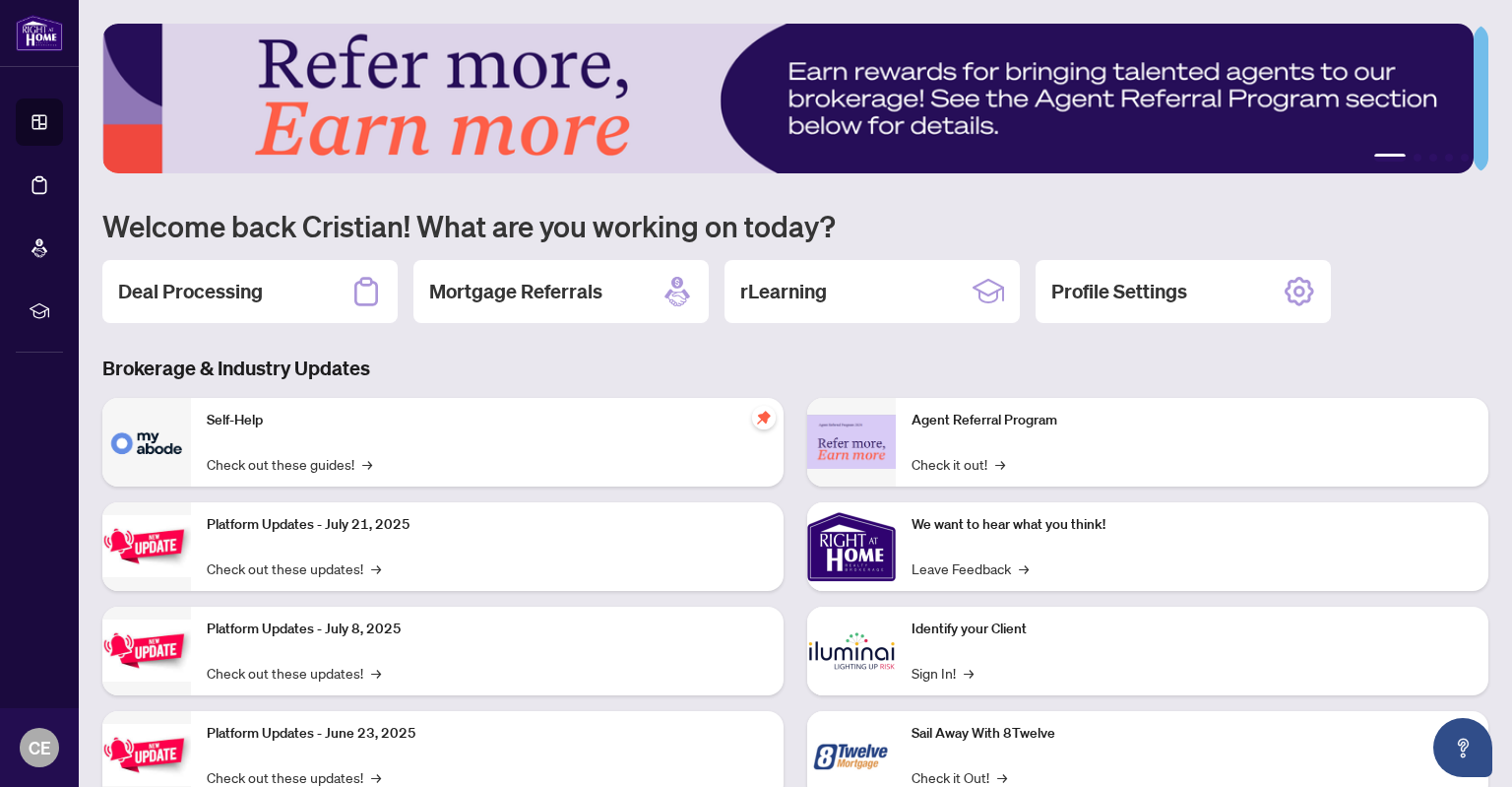 scroll, scrollTop: 0, scrollLeft: 0, axis: both 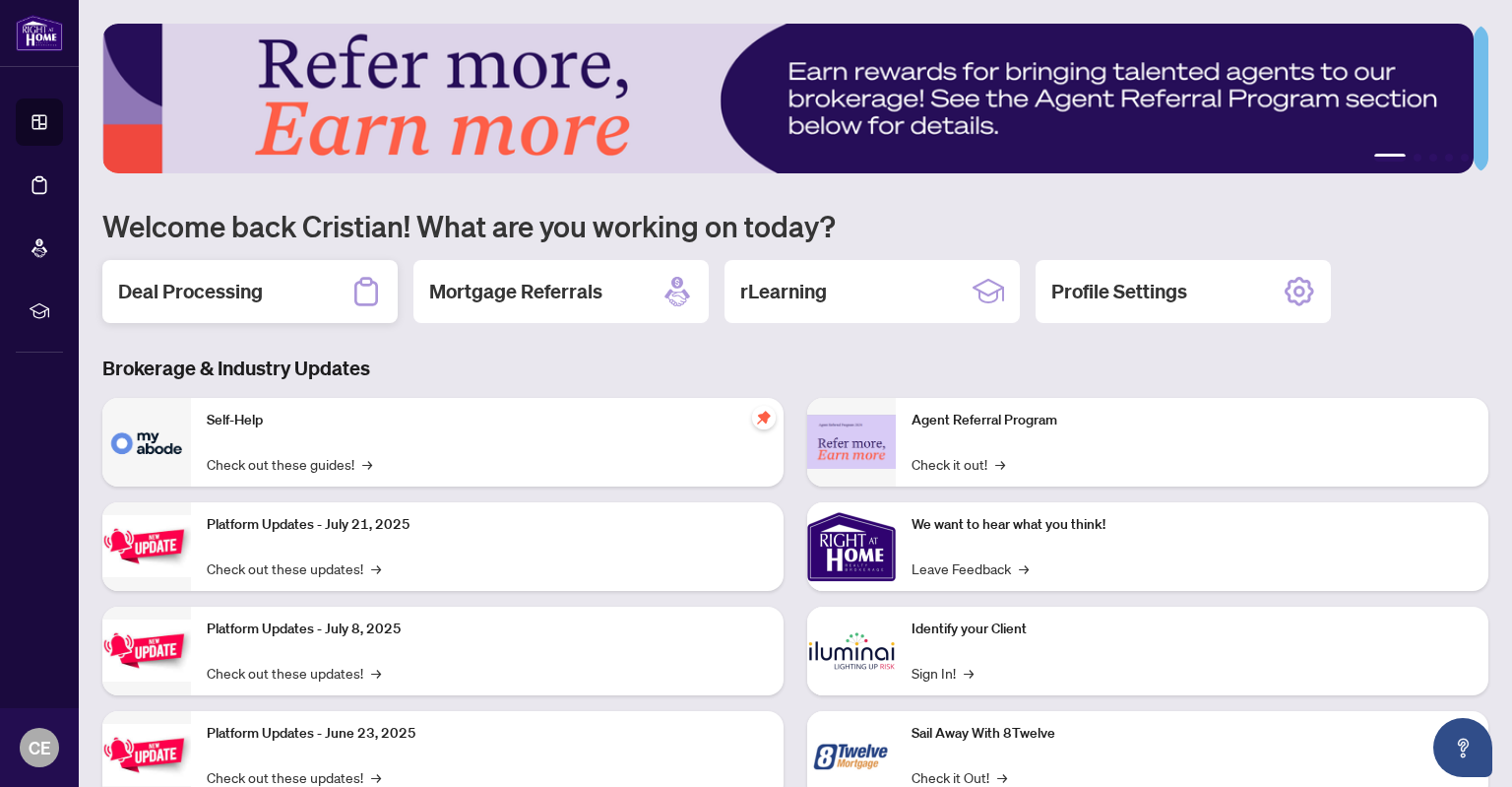 click on "Deal Processing" at bounding box center [190, 292] 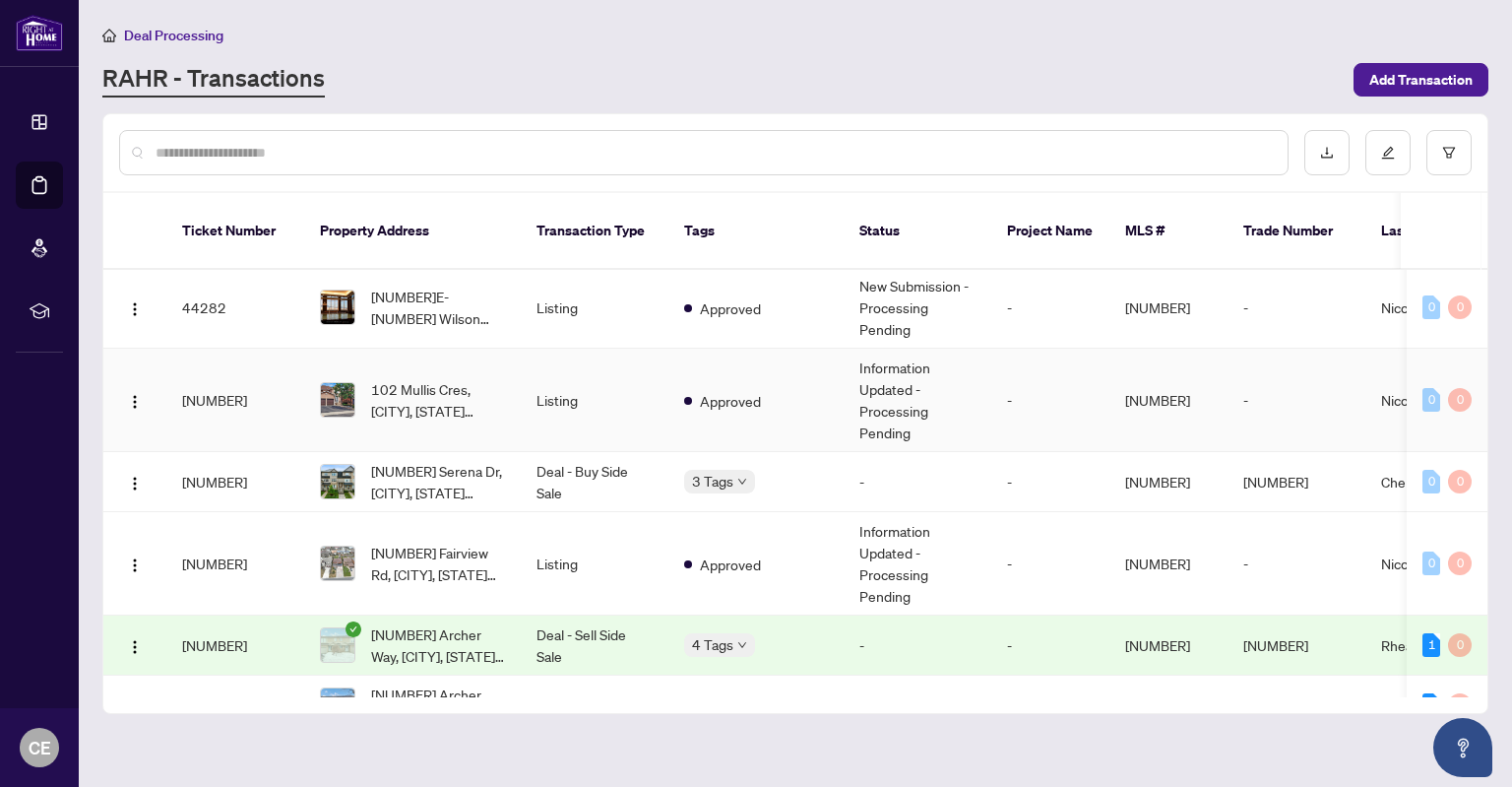 scroll, scrollTop: 197, scrollLeft: 0, axis: vertical 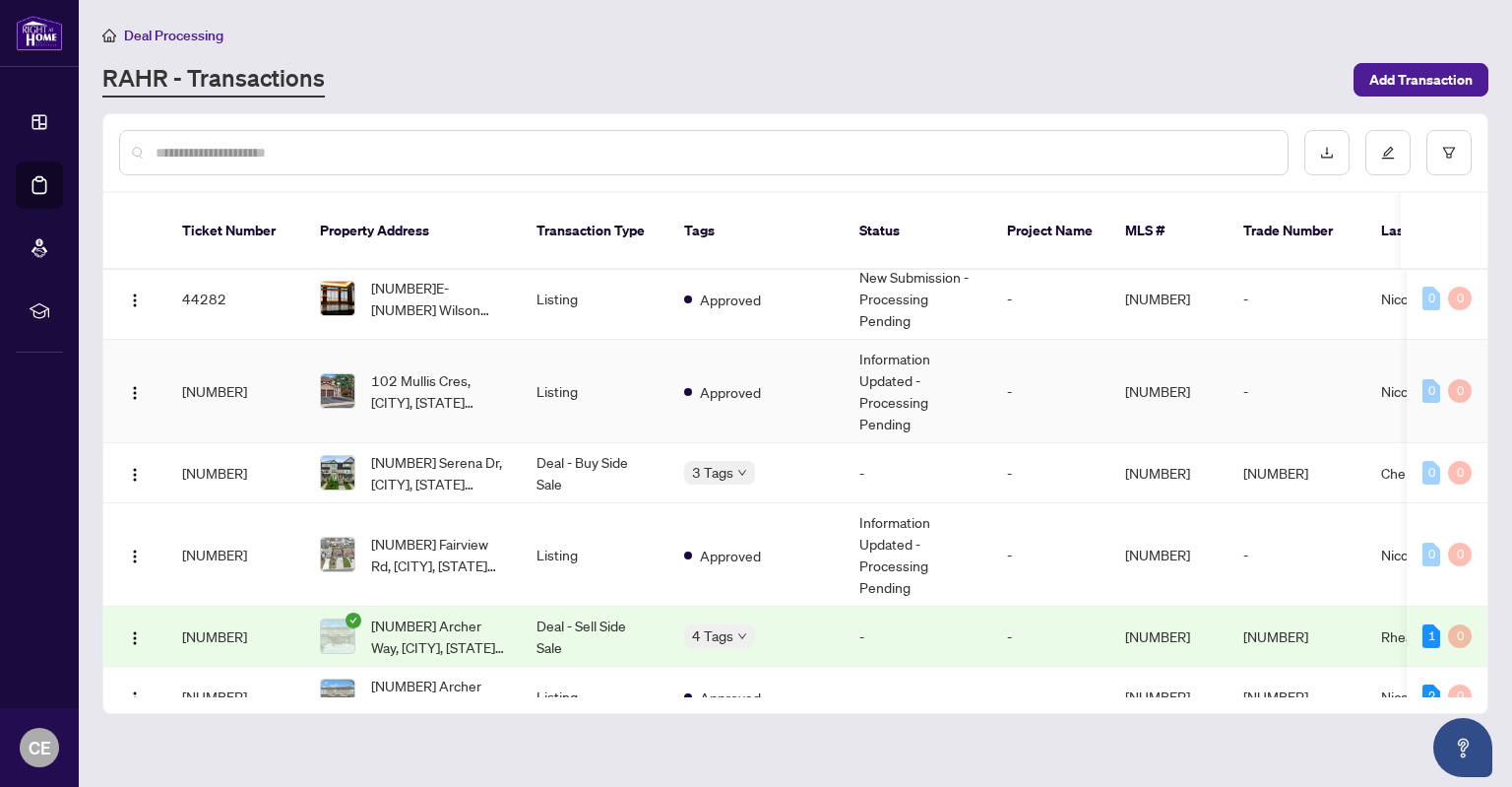 click on "Information Updated - Processing Pending" at bounding box center (917, 391) 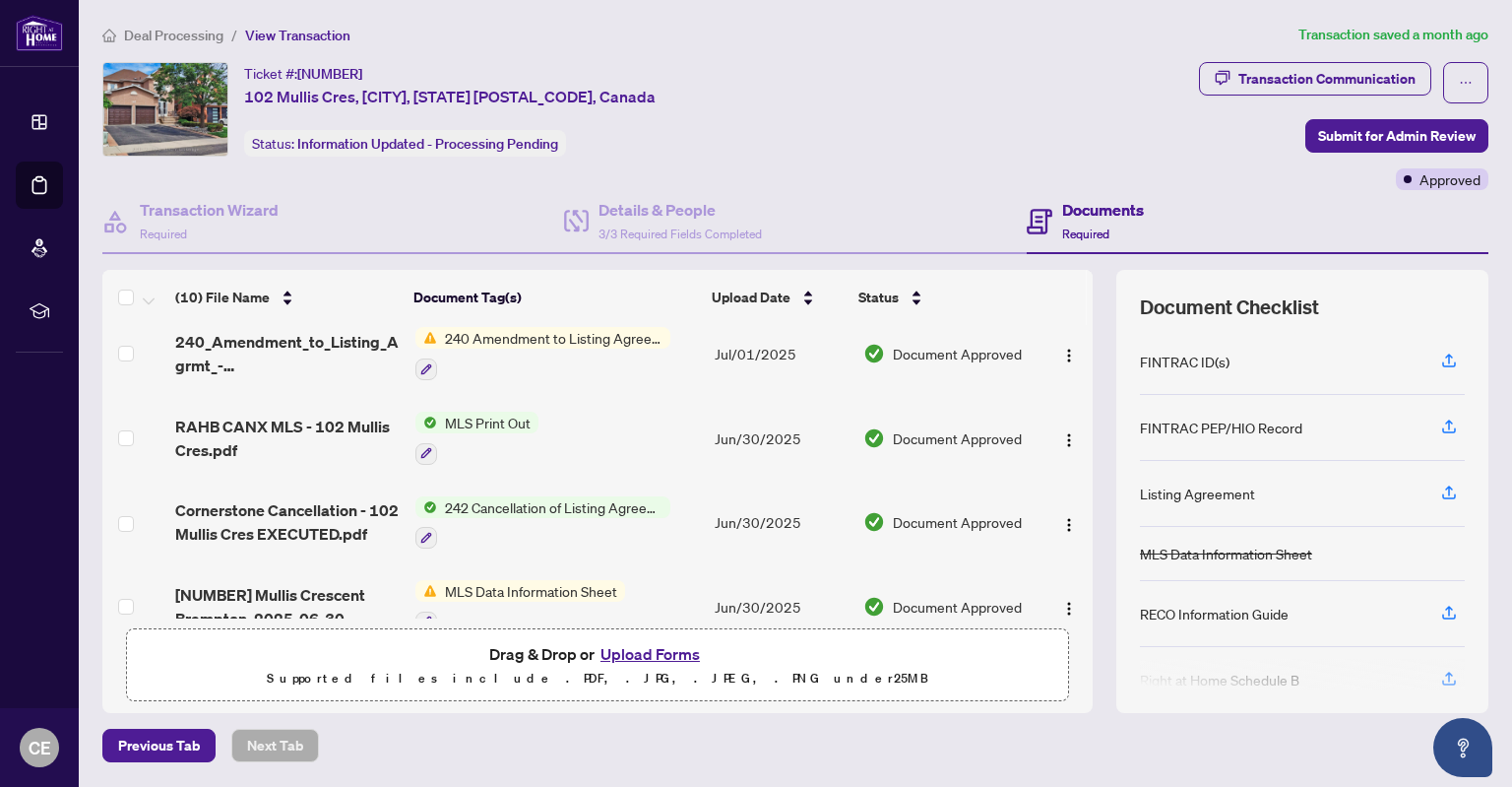 scroll, scrollTop: 492, scrollLeft: 0, axis: vertical 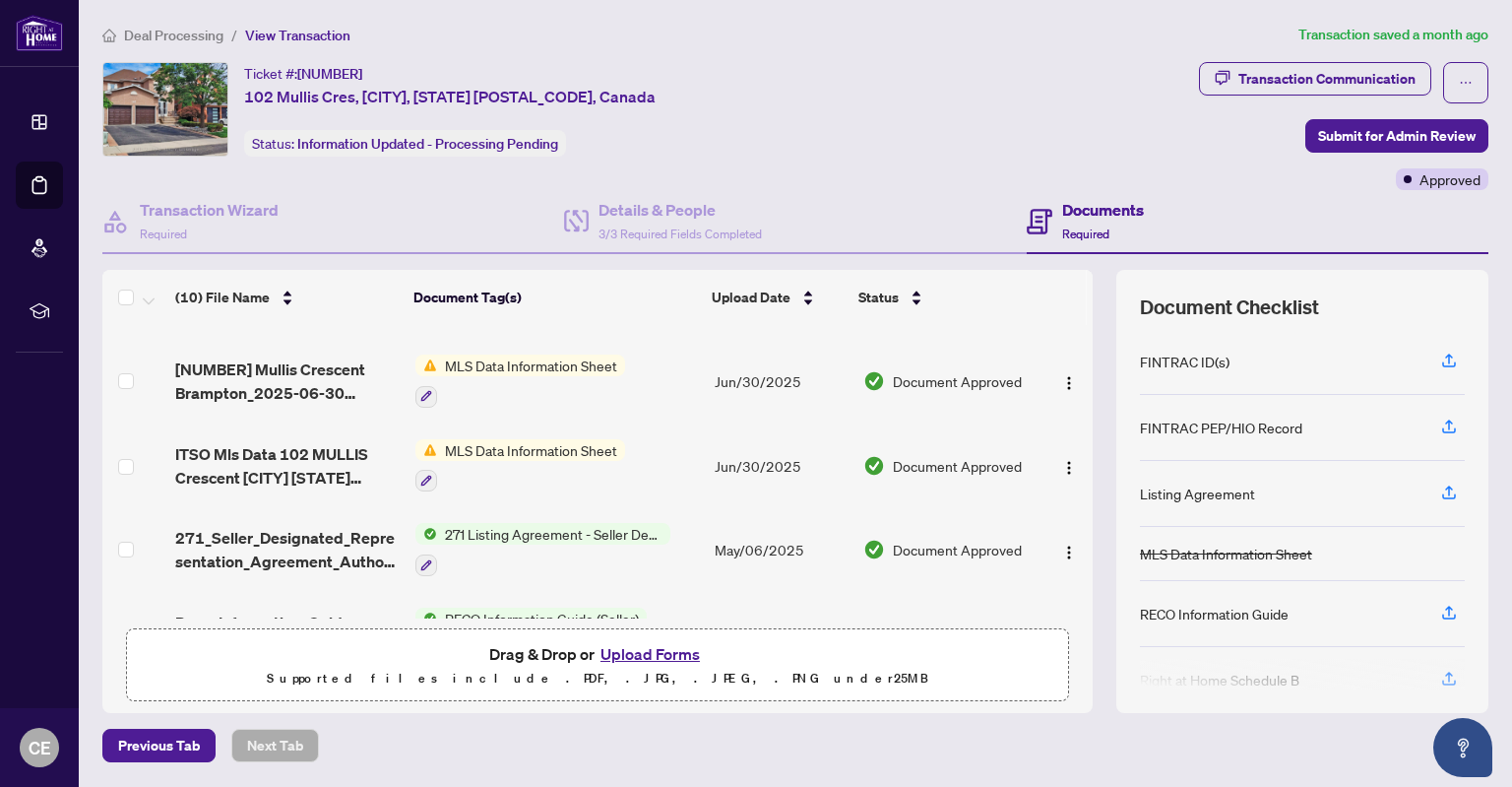 click on "Upload Forms" at bounding box center [650, 654] 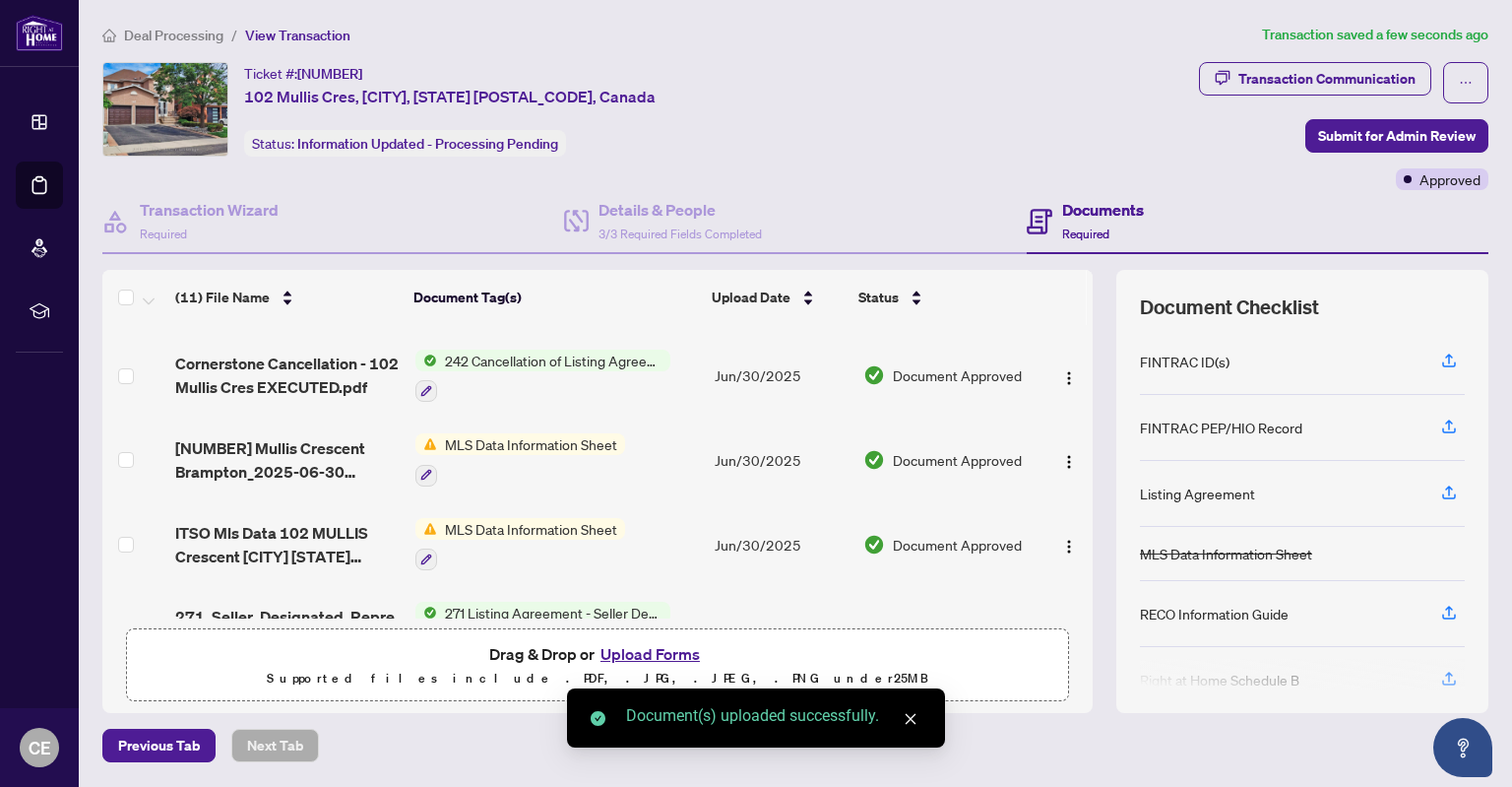 scroll, scrollTop: 65, scrollLeft: 0, axis: vertical 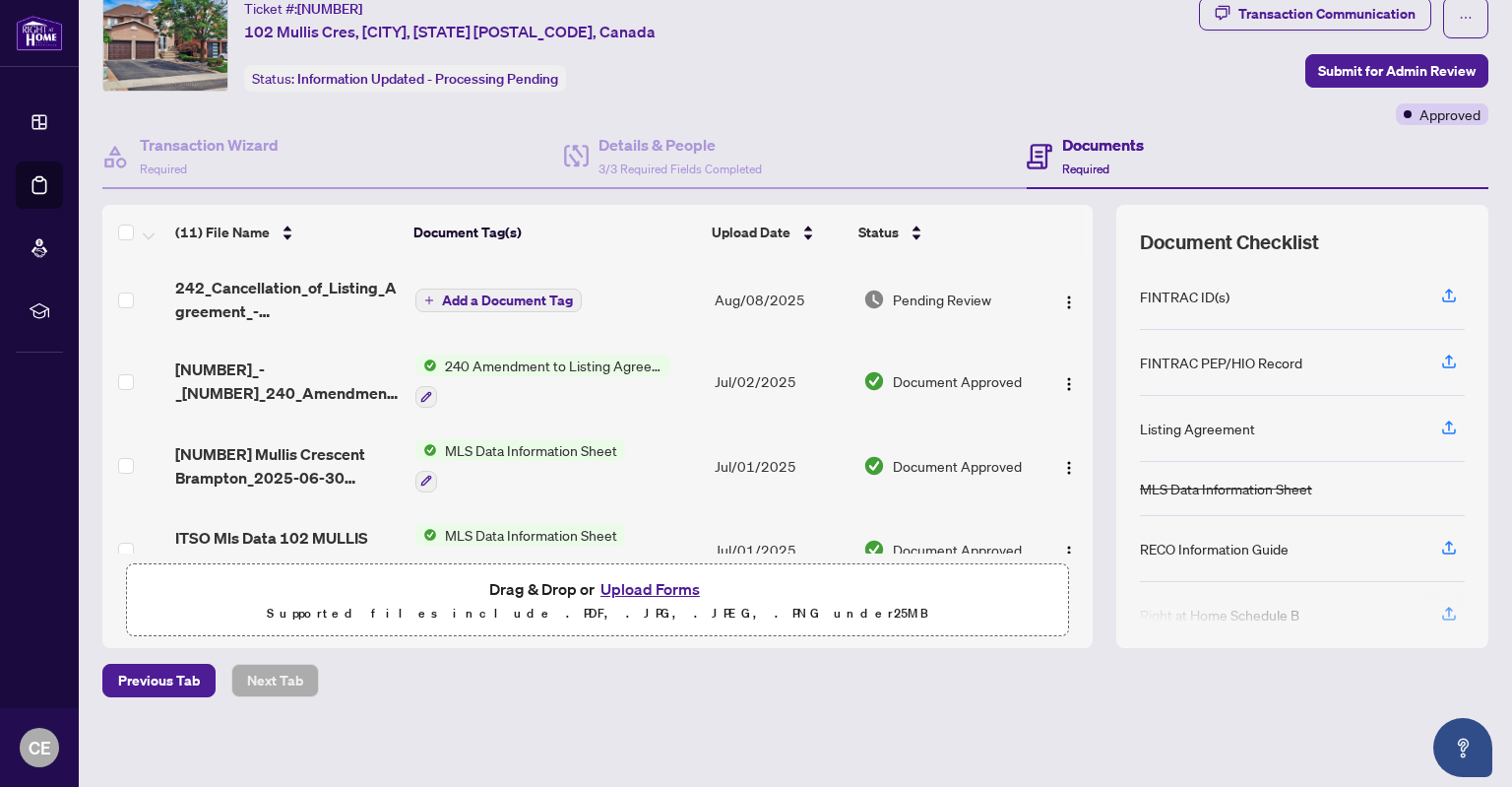 click on "Add a Document Tag" at bounding box center [507, 300] 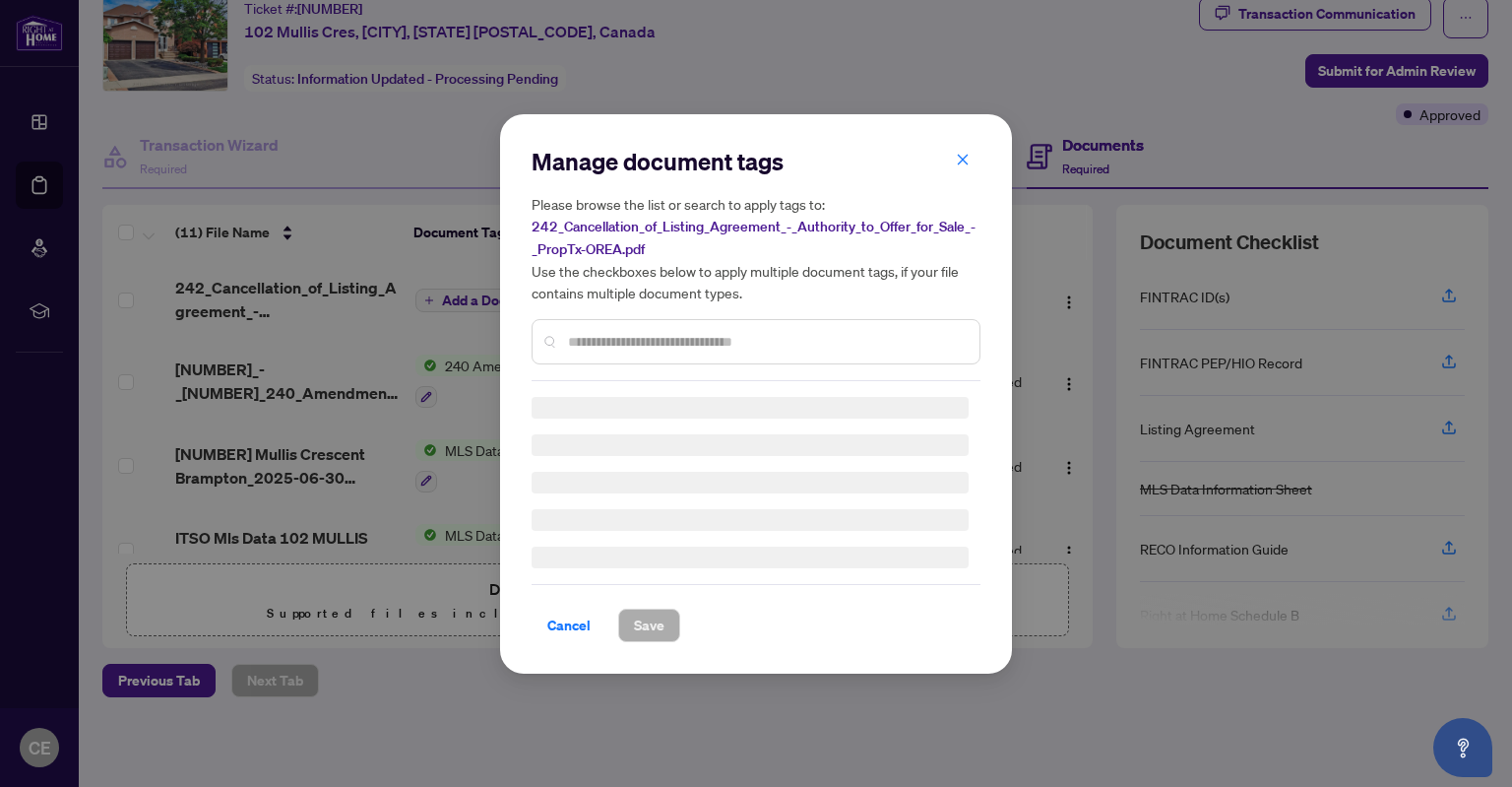 click at bounding box center [756, 342] 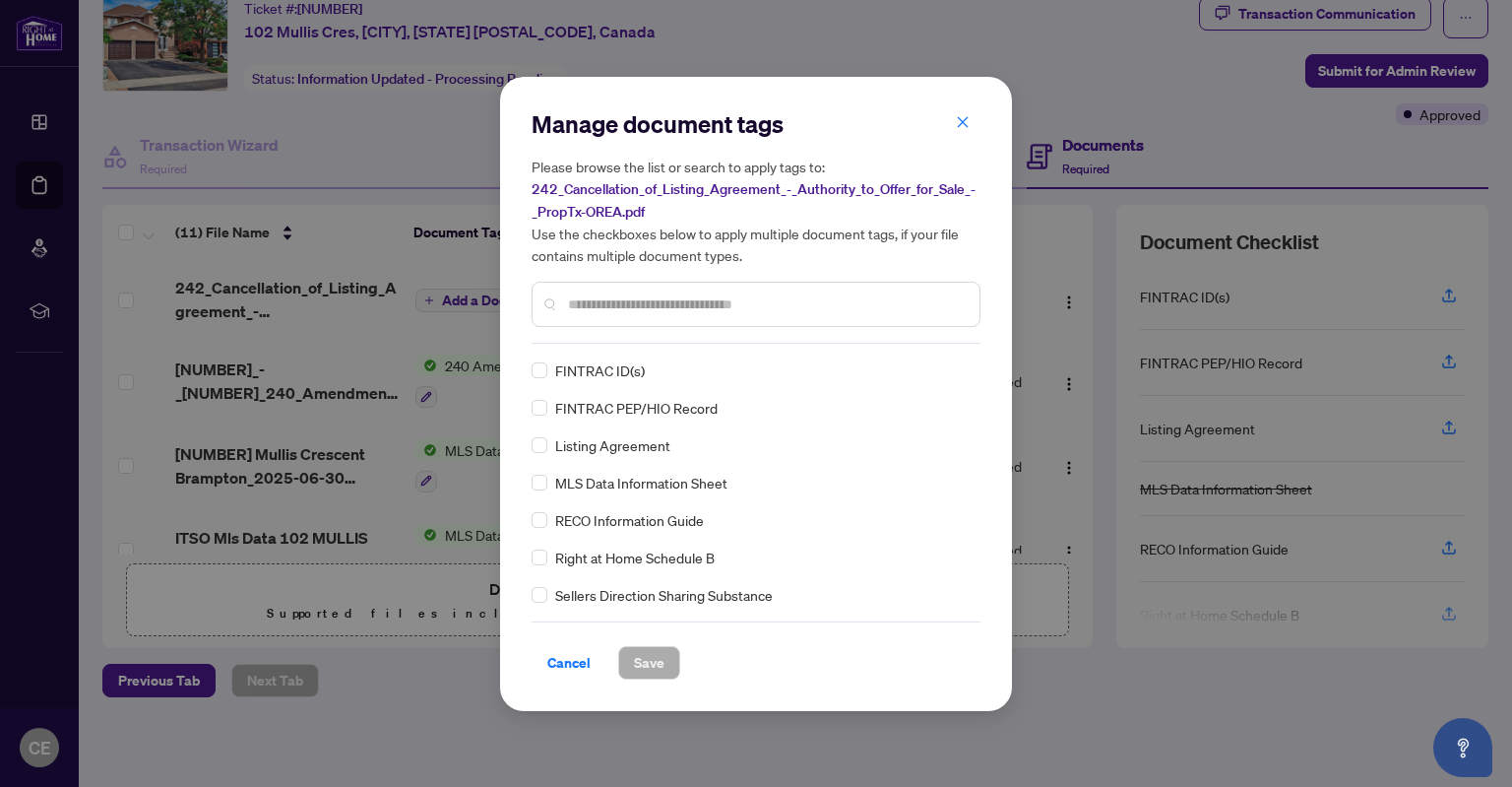 click at bounding box center (766, 304) 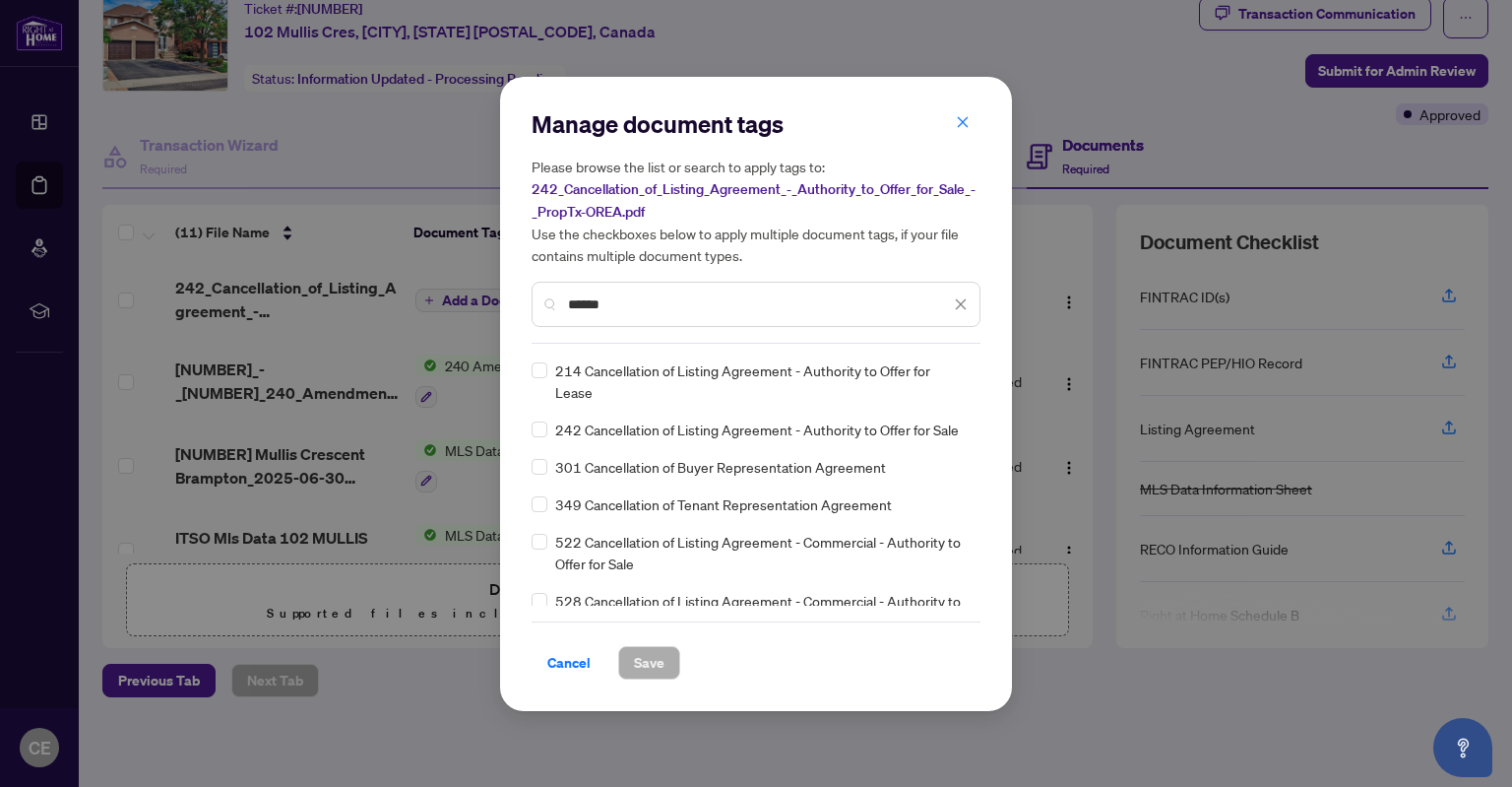 type on "******" 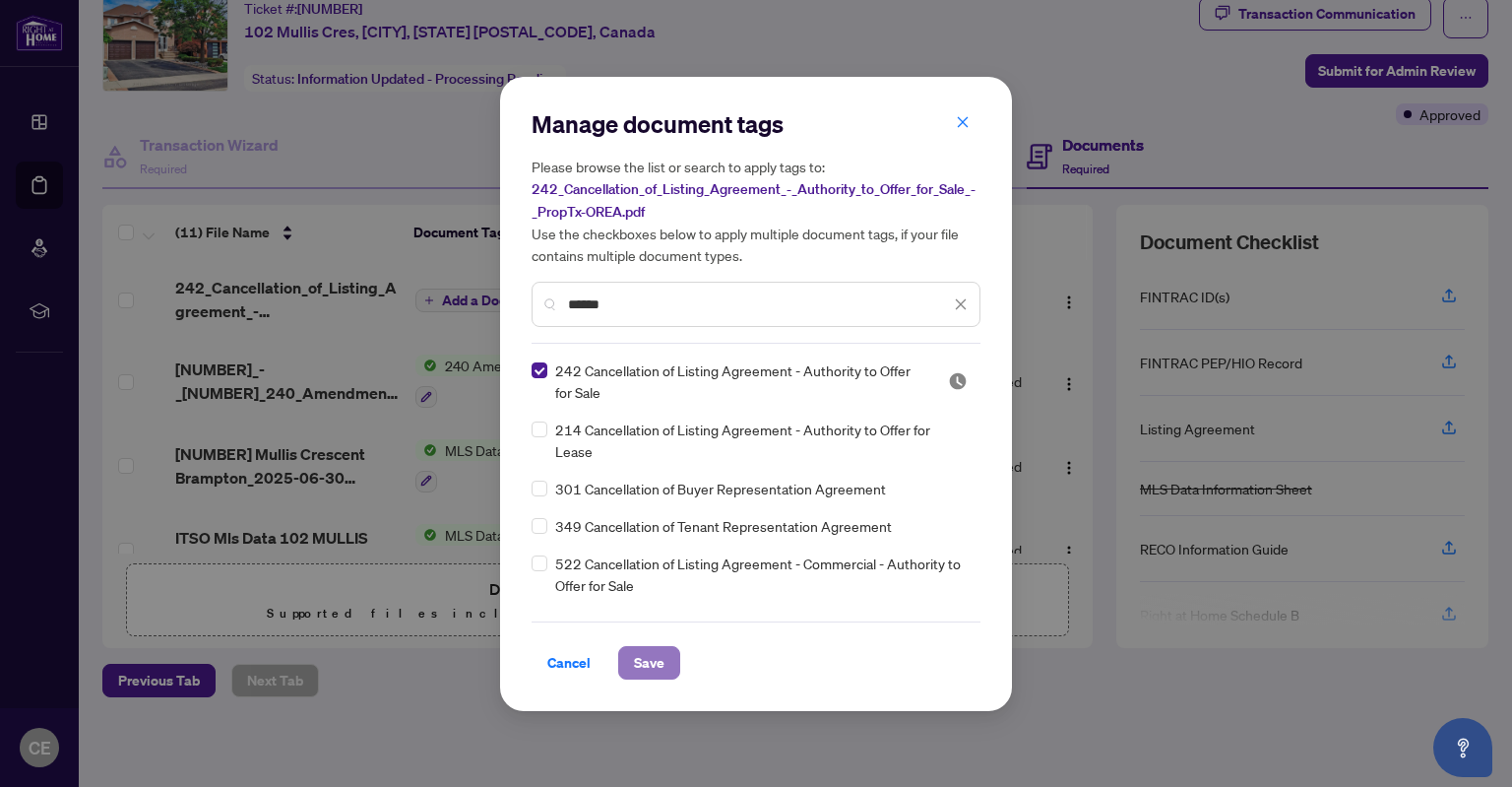 click on "Save" at bounding box center [649, 663] 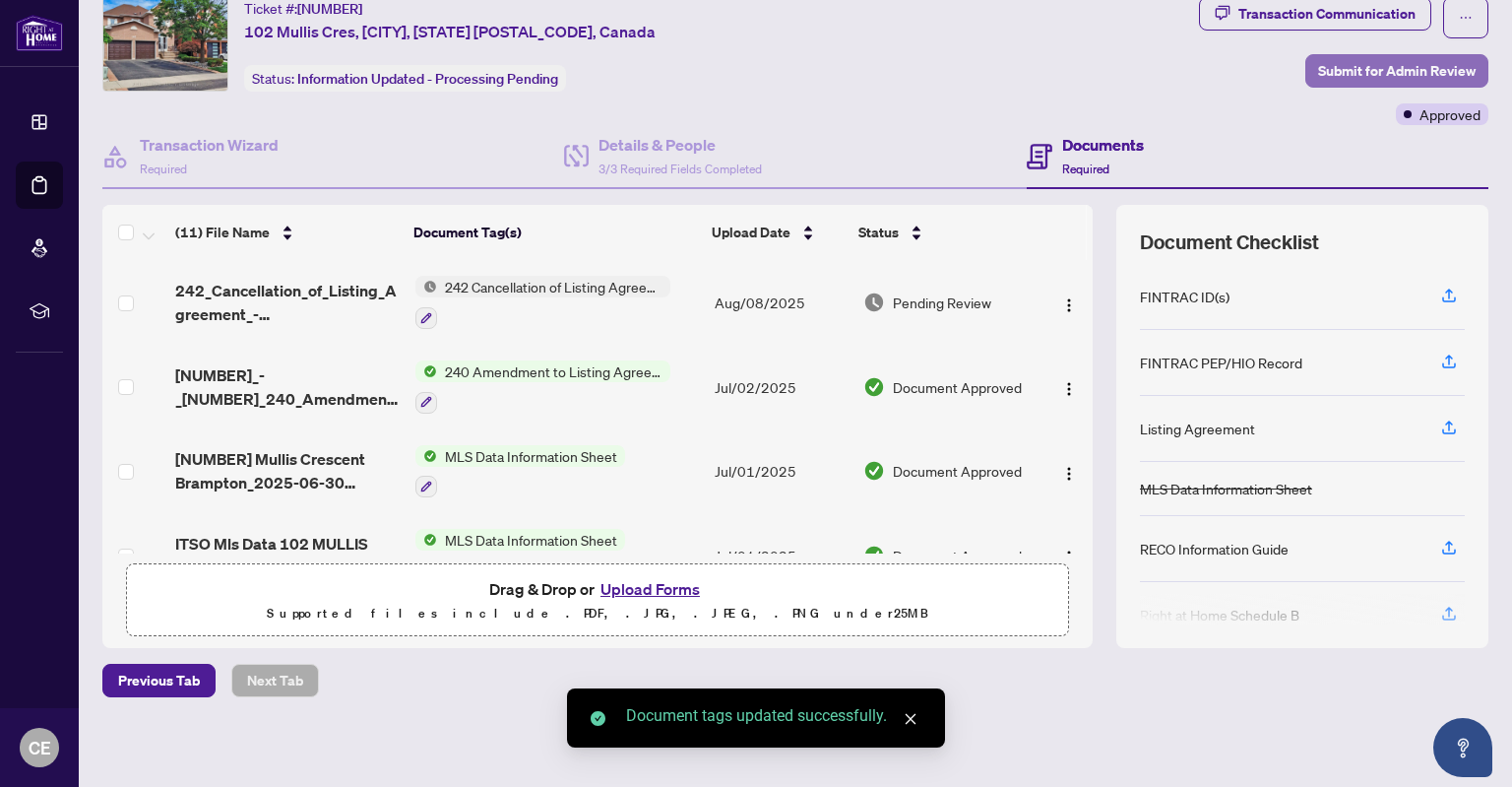 click on "Submit for Admin Review" at bounding box center [1397, 71] 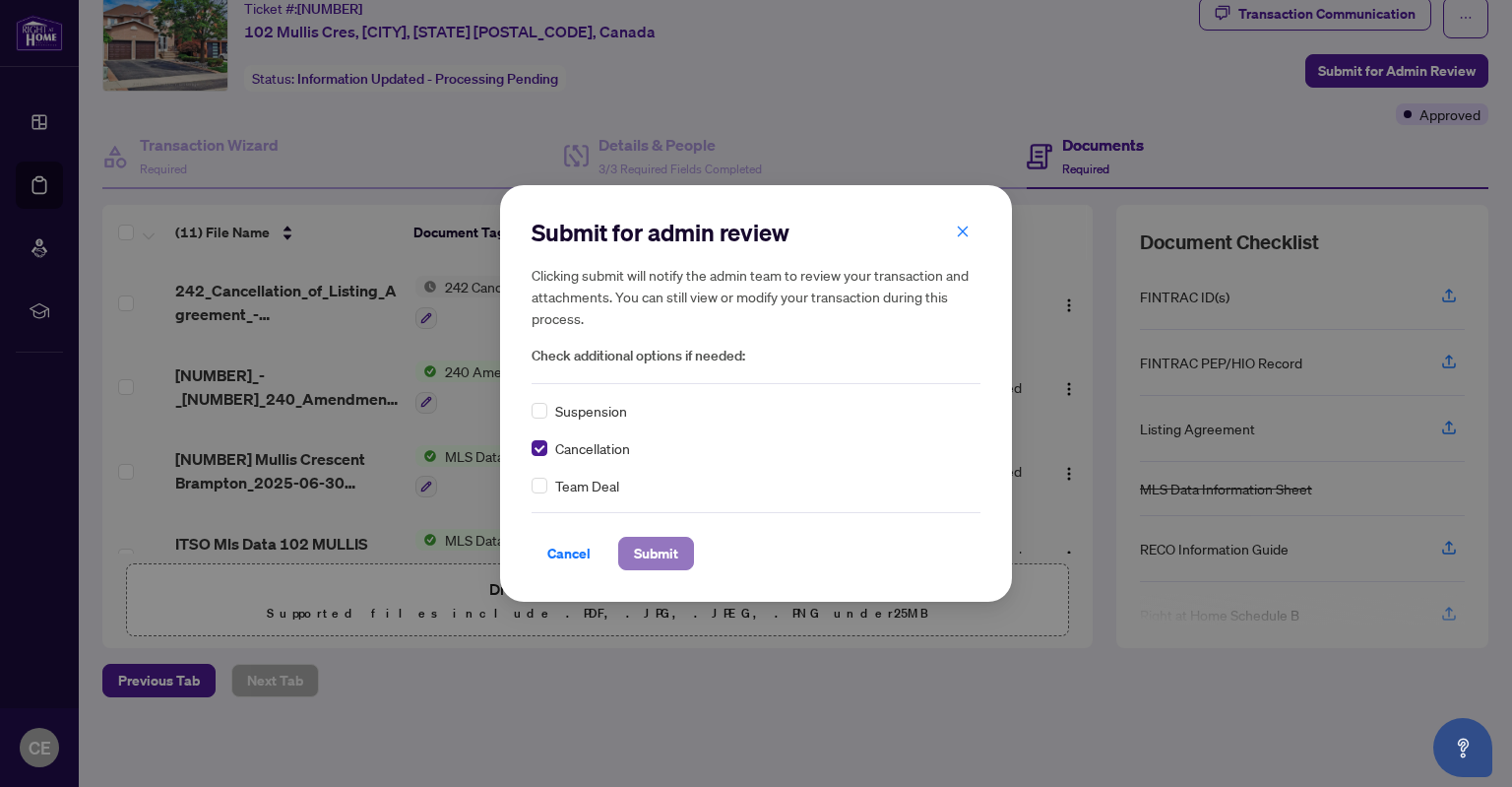 click on "Submit" at bounding box center [656, 554] 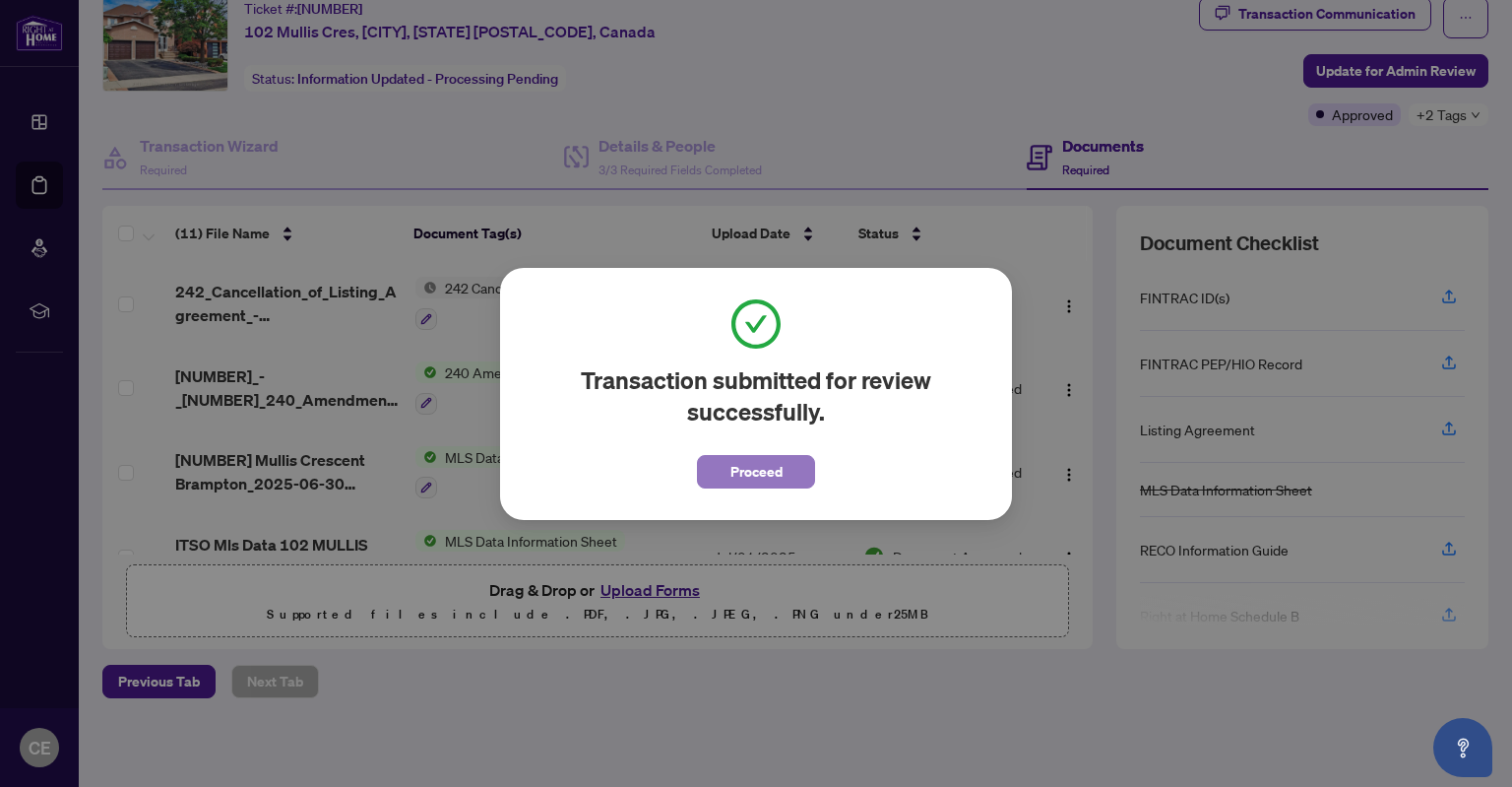 click on "Proceed" at bounding box center [756, 472] 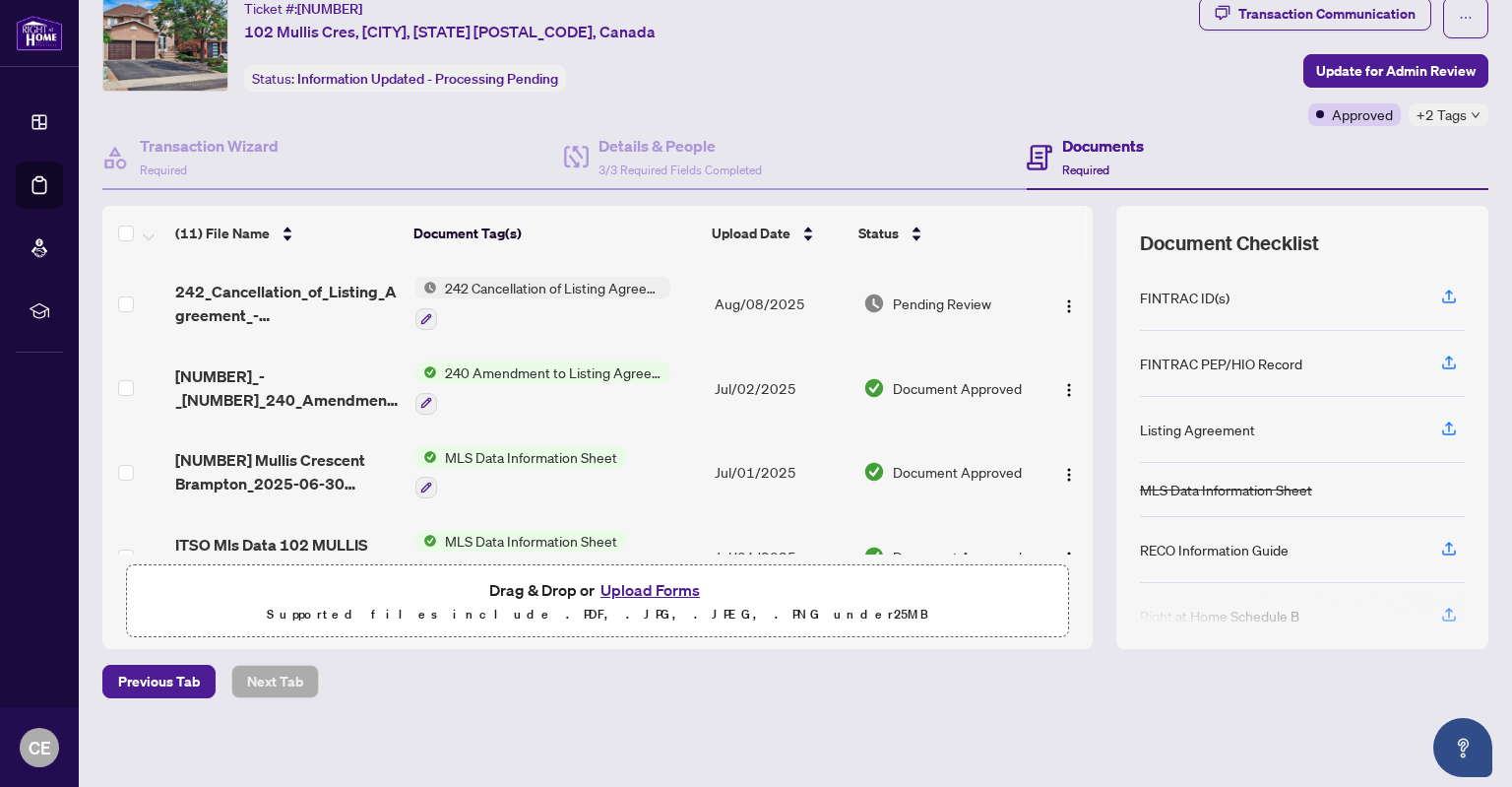 scroll, scrollTop: 0, scrollLeft: 0, axis: both 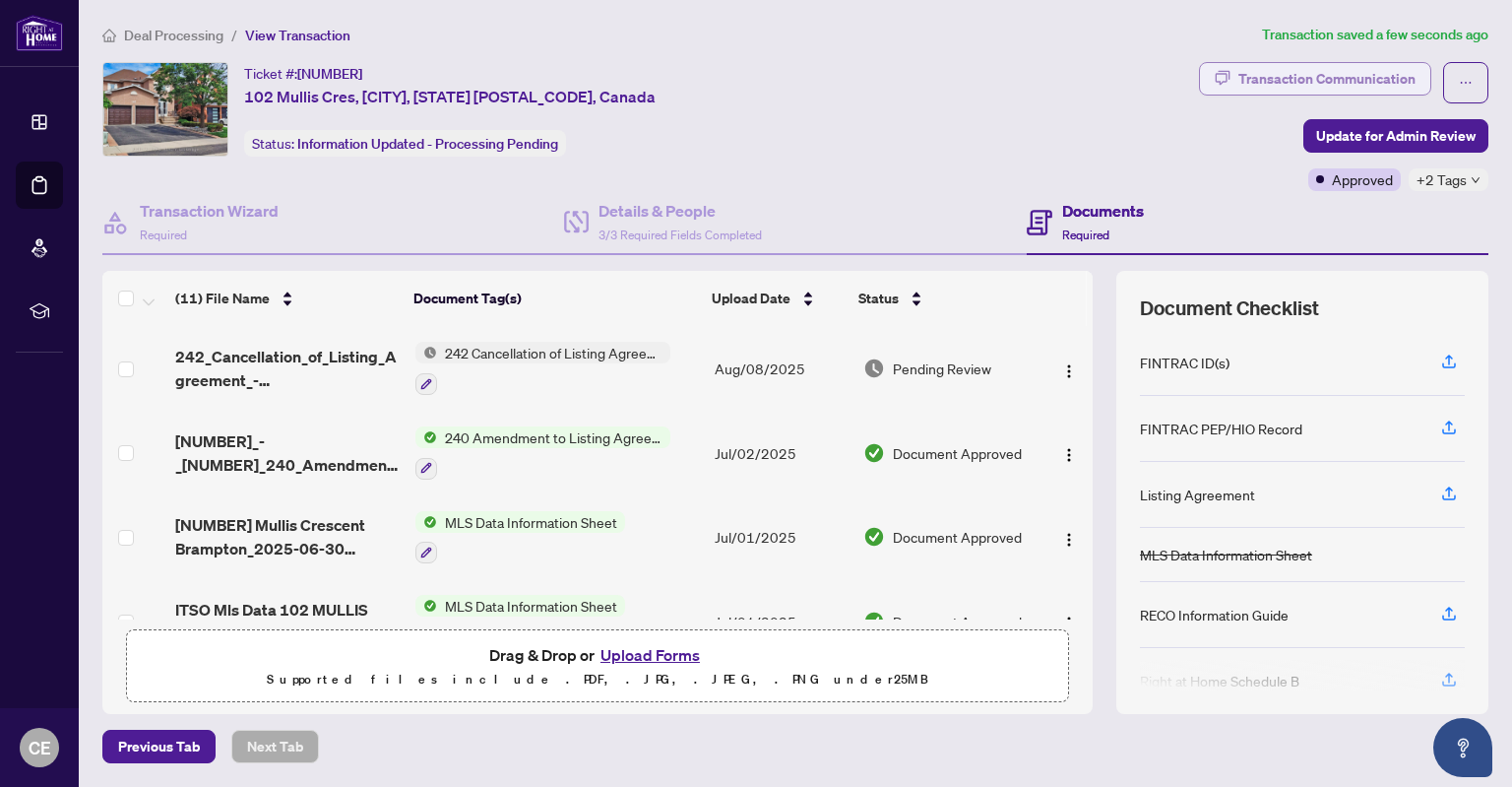 click on "Transaction Communication" at bounding box center (1327, 79) 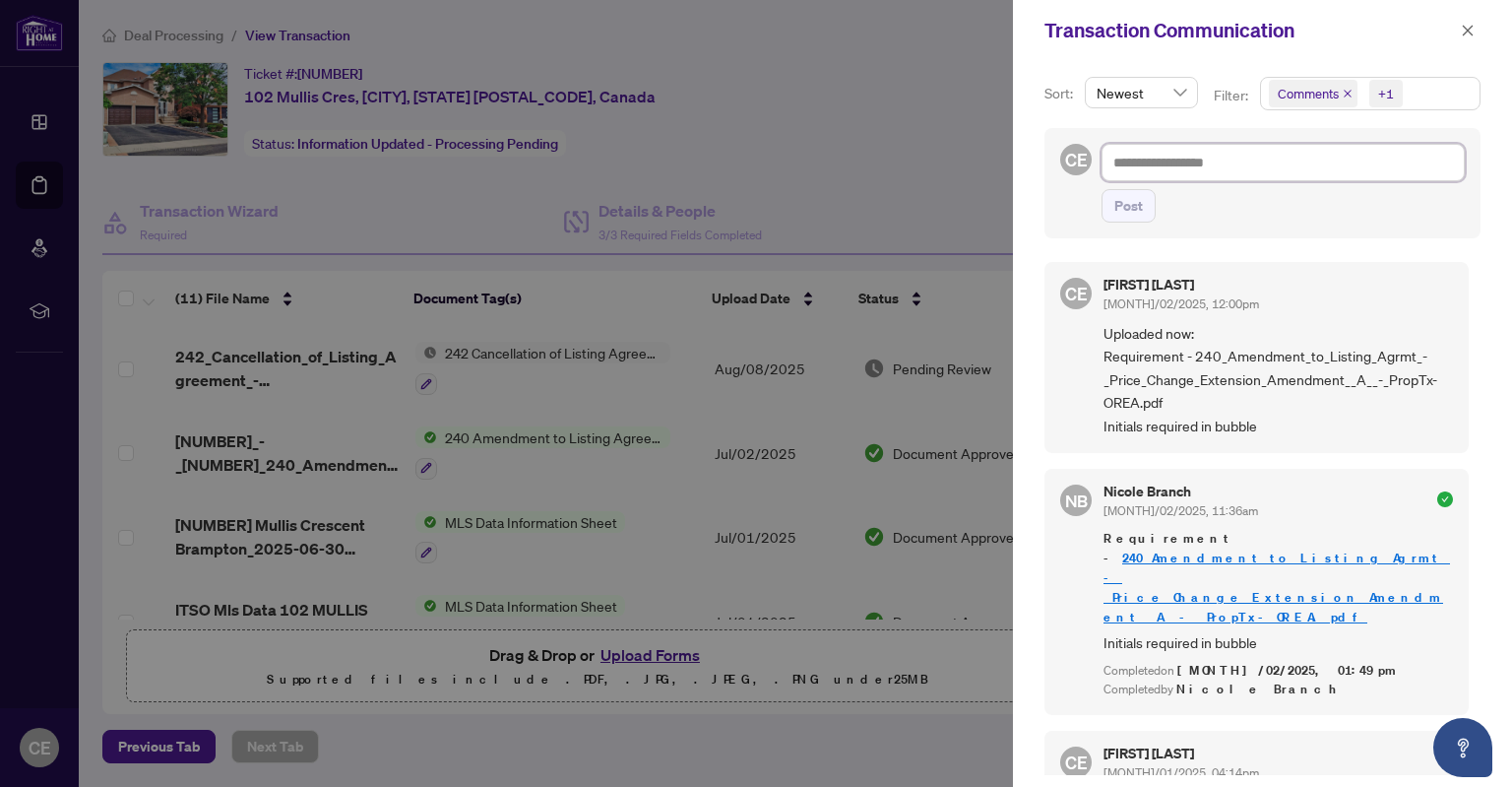 click at bounding box center (1283, 163) 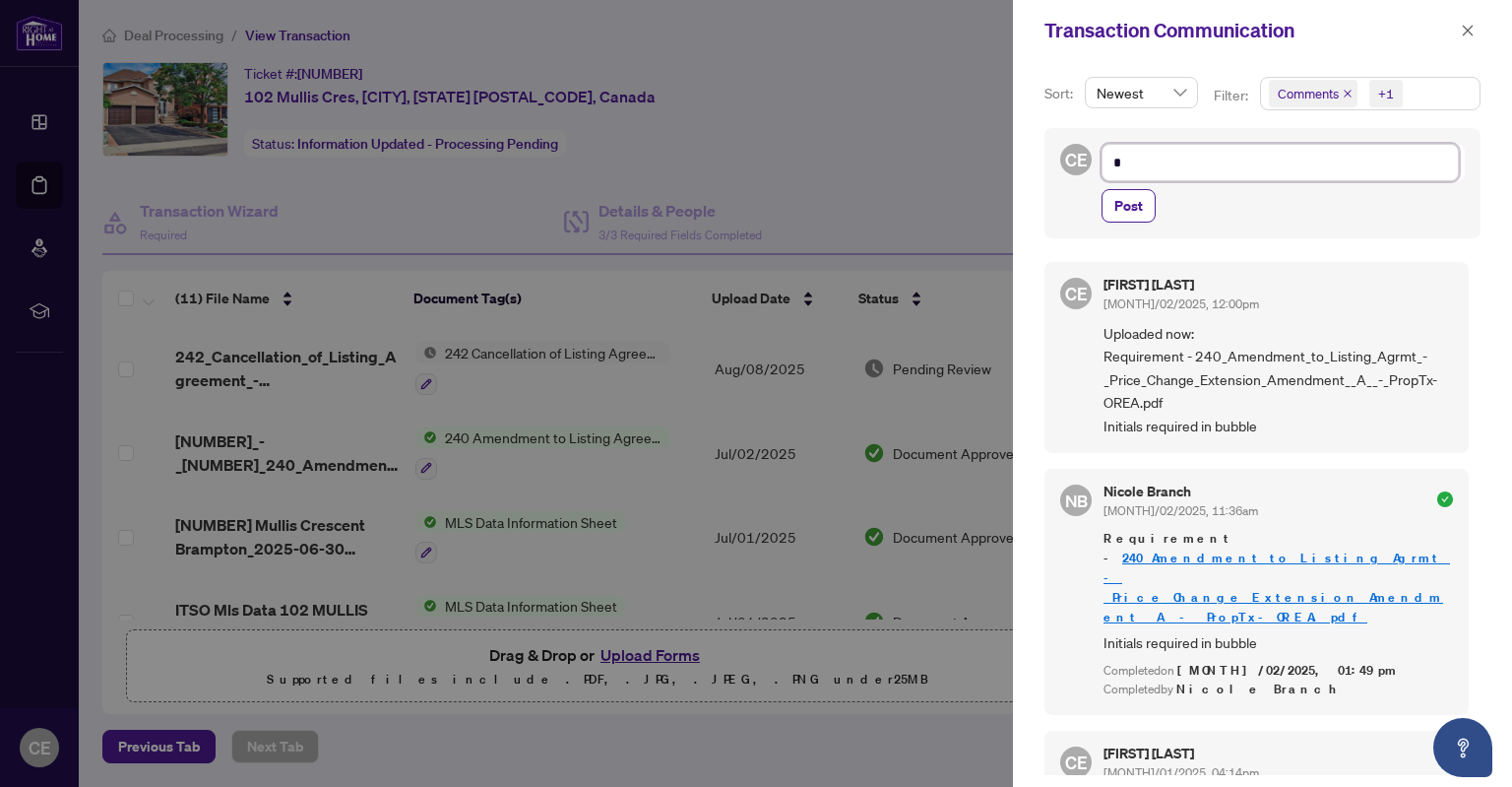 type on "**" 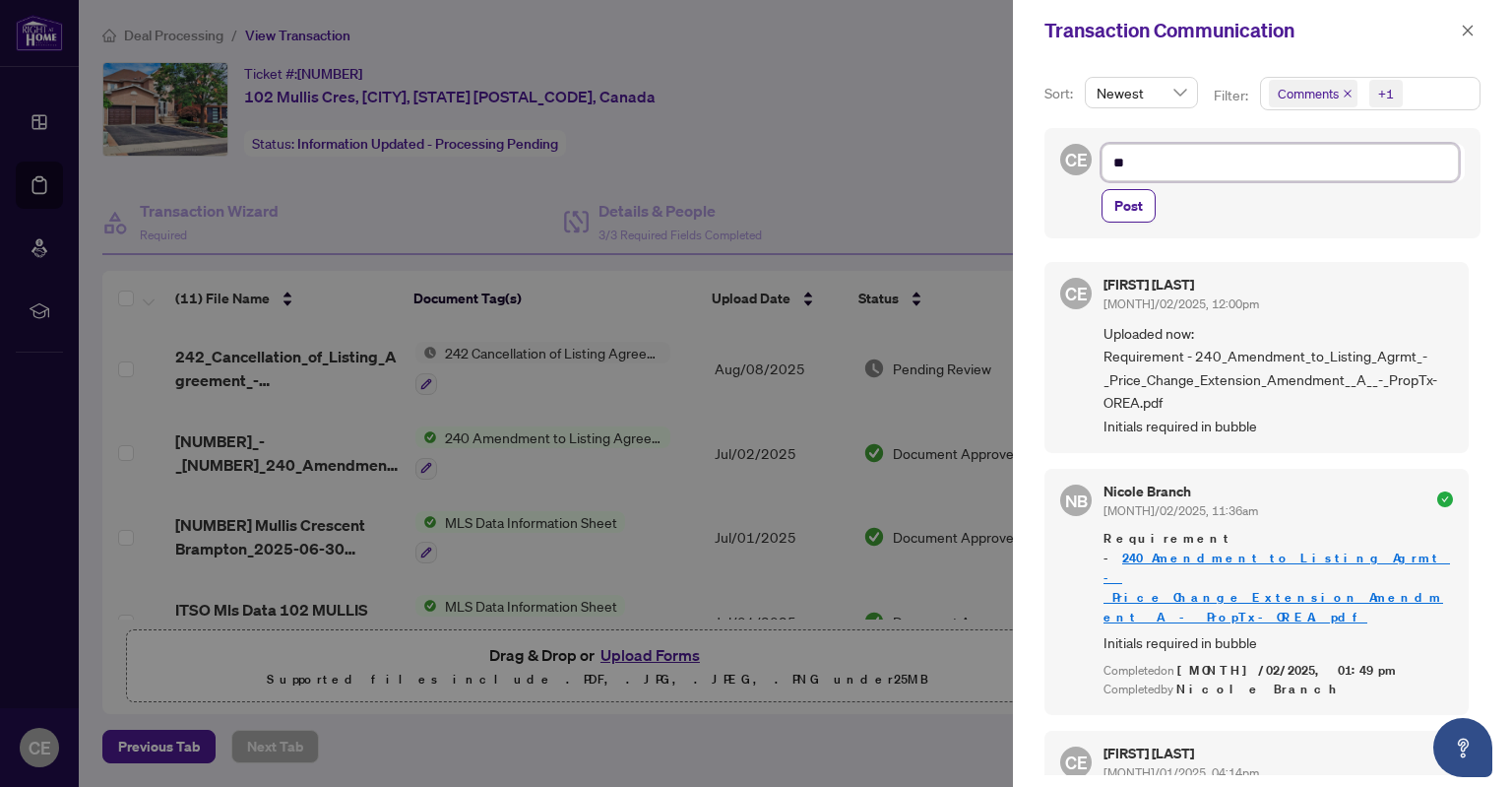 type on "***" 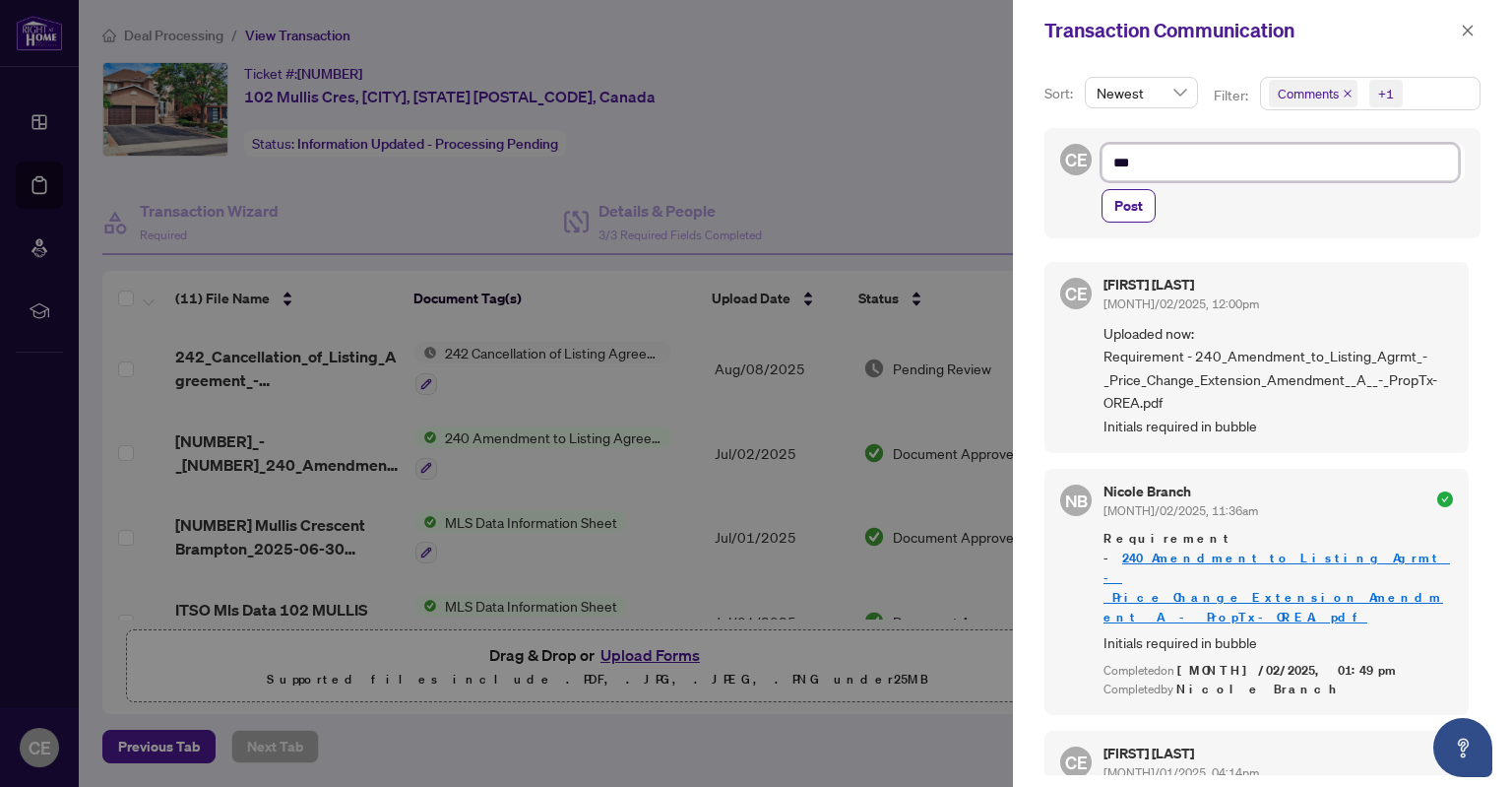type on "****" 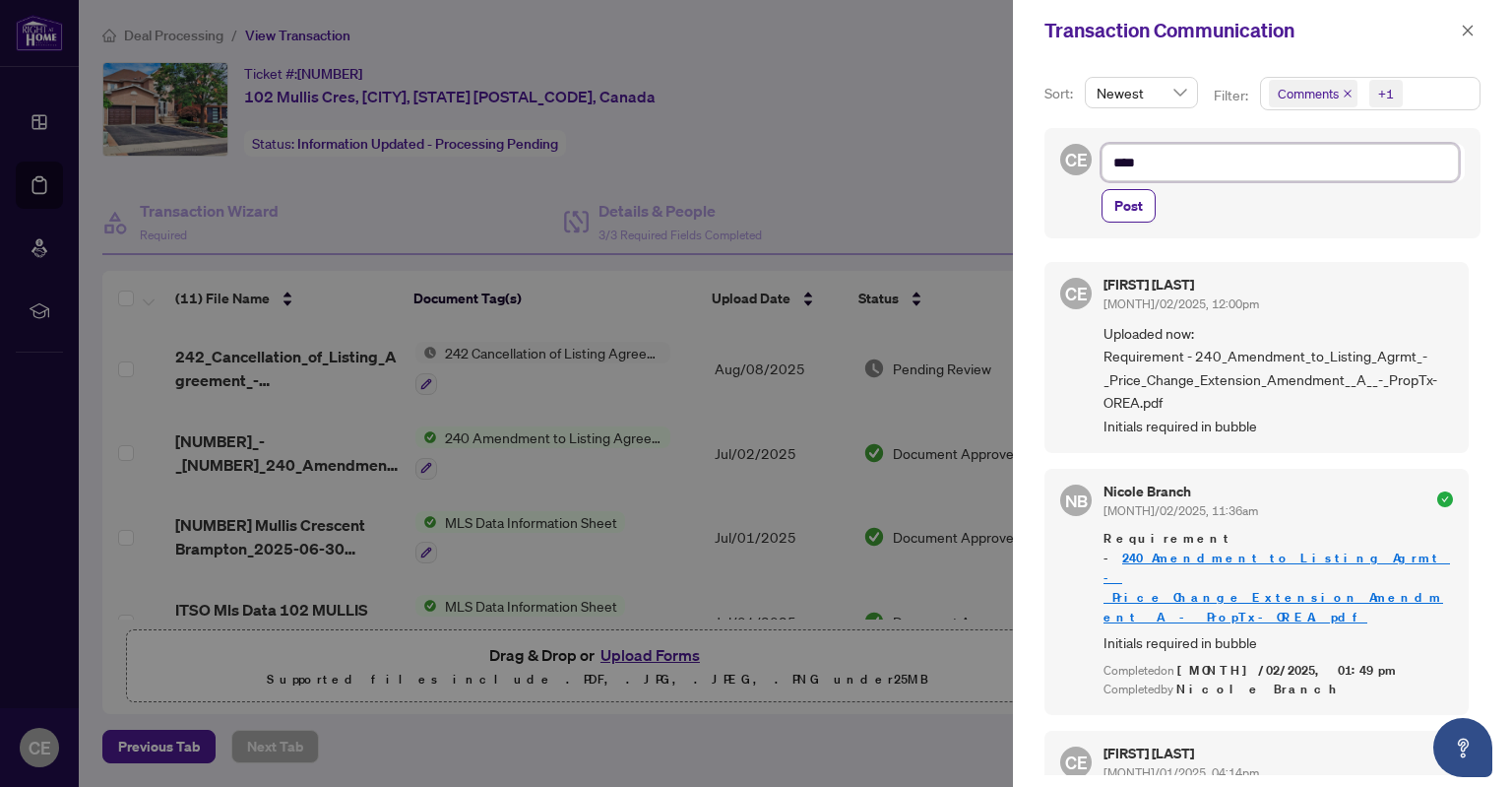 type on "*****" 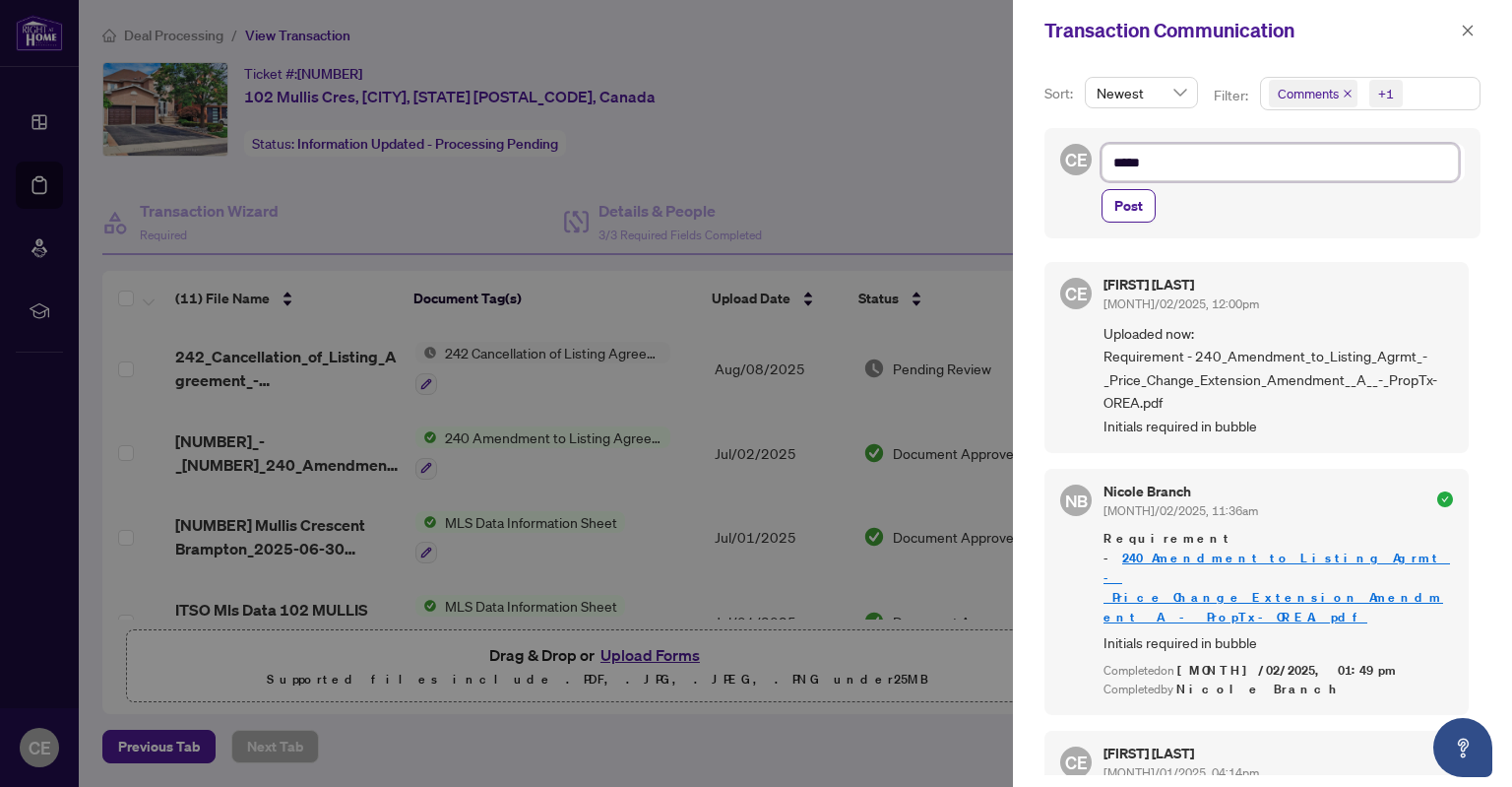type on "******" 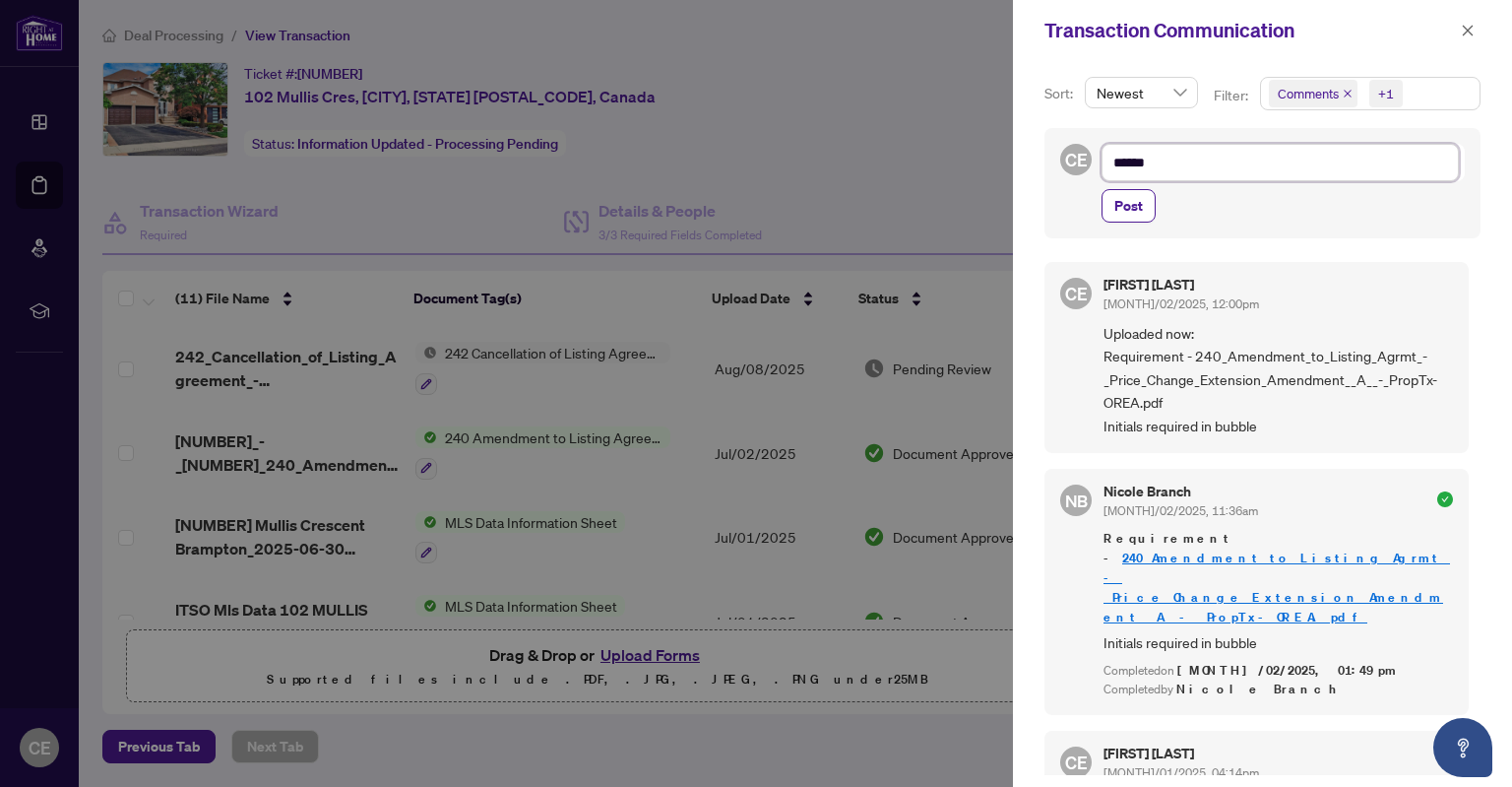type on "******" 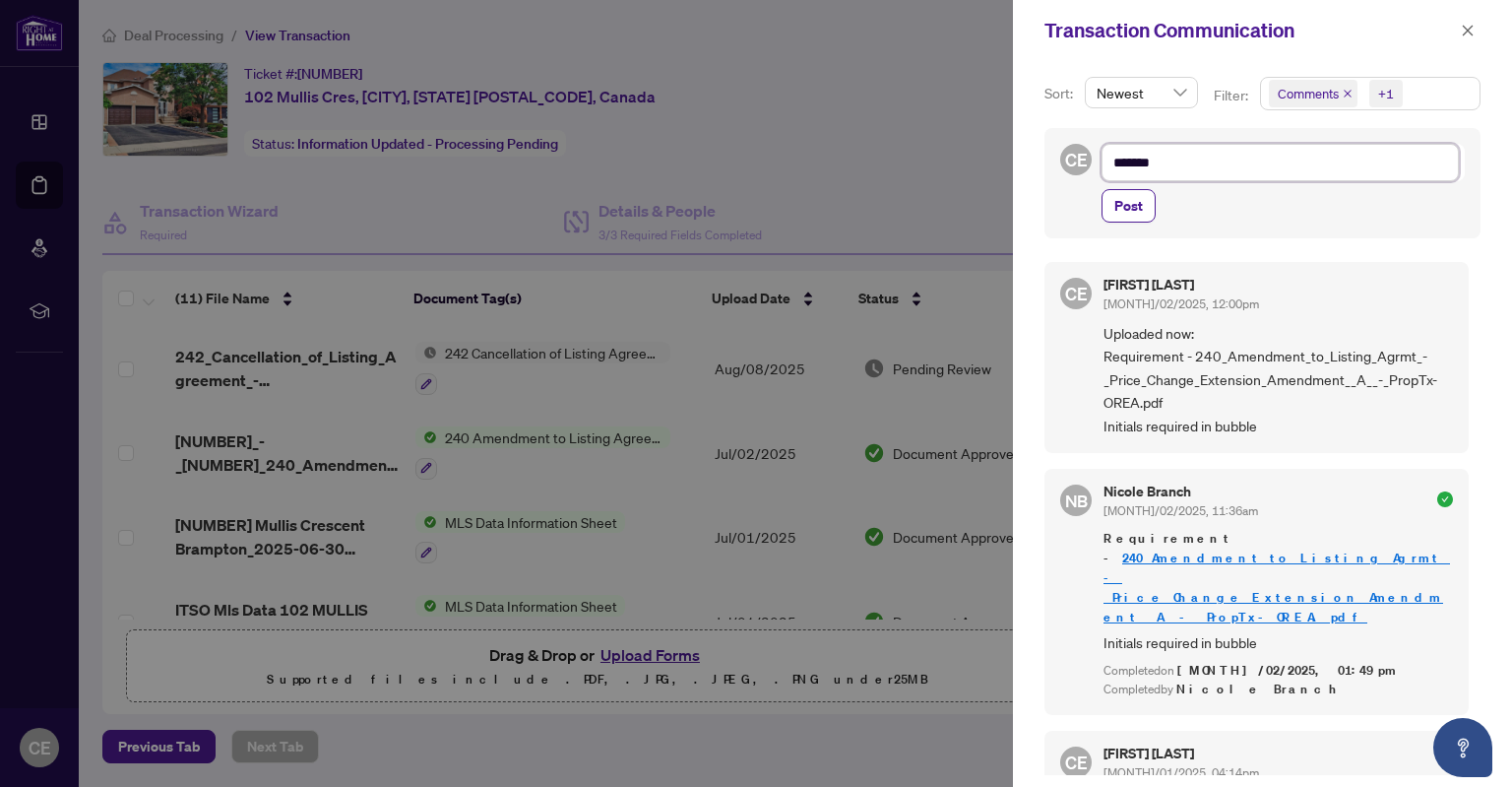type on "********" 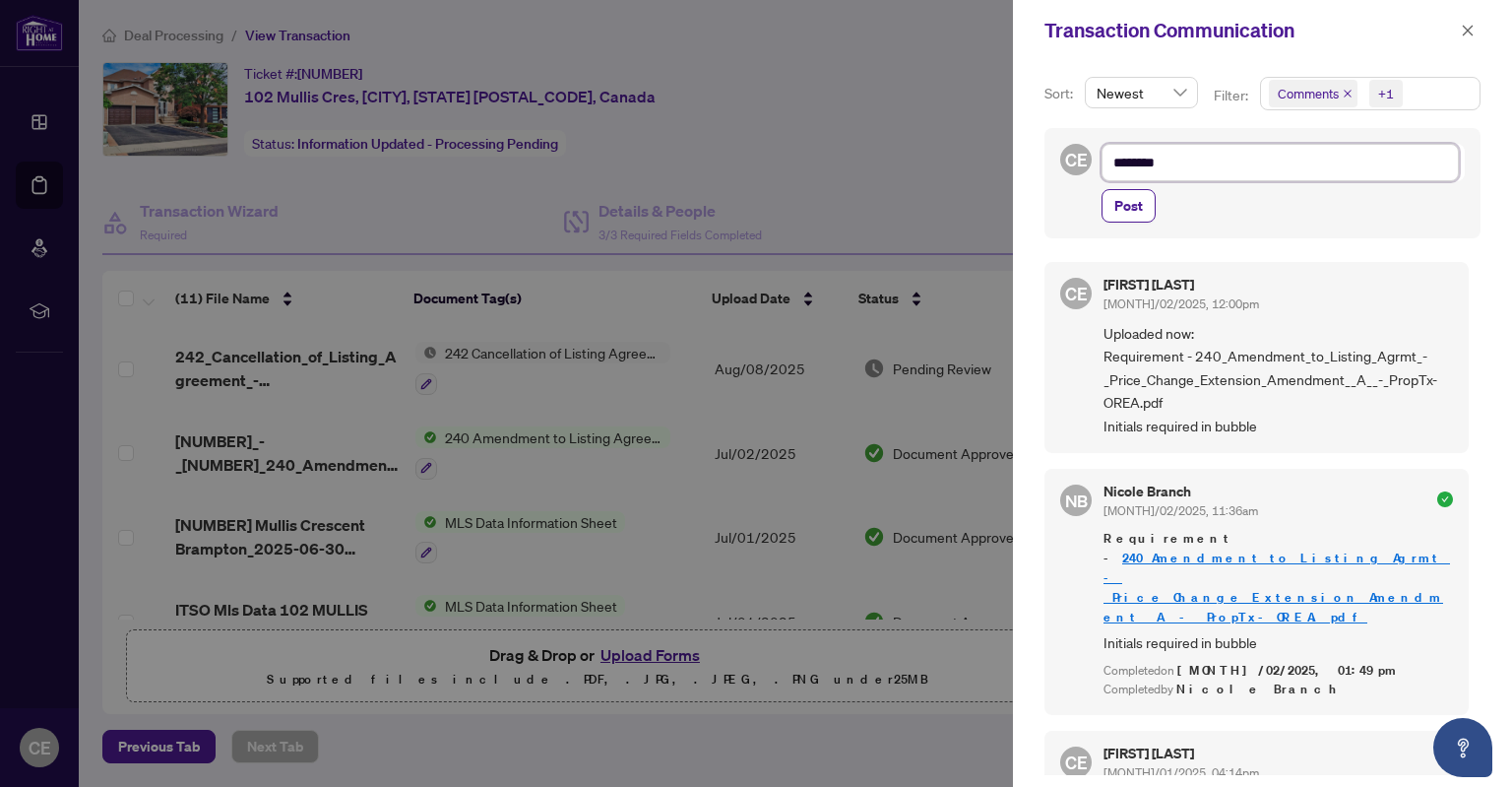 type on "*********" 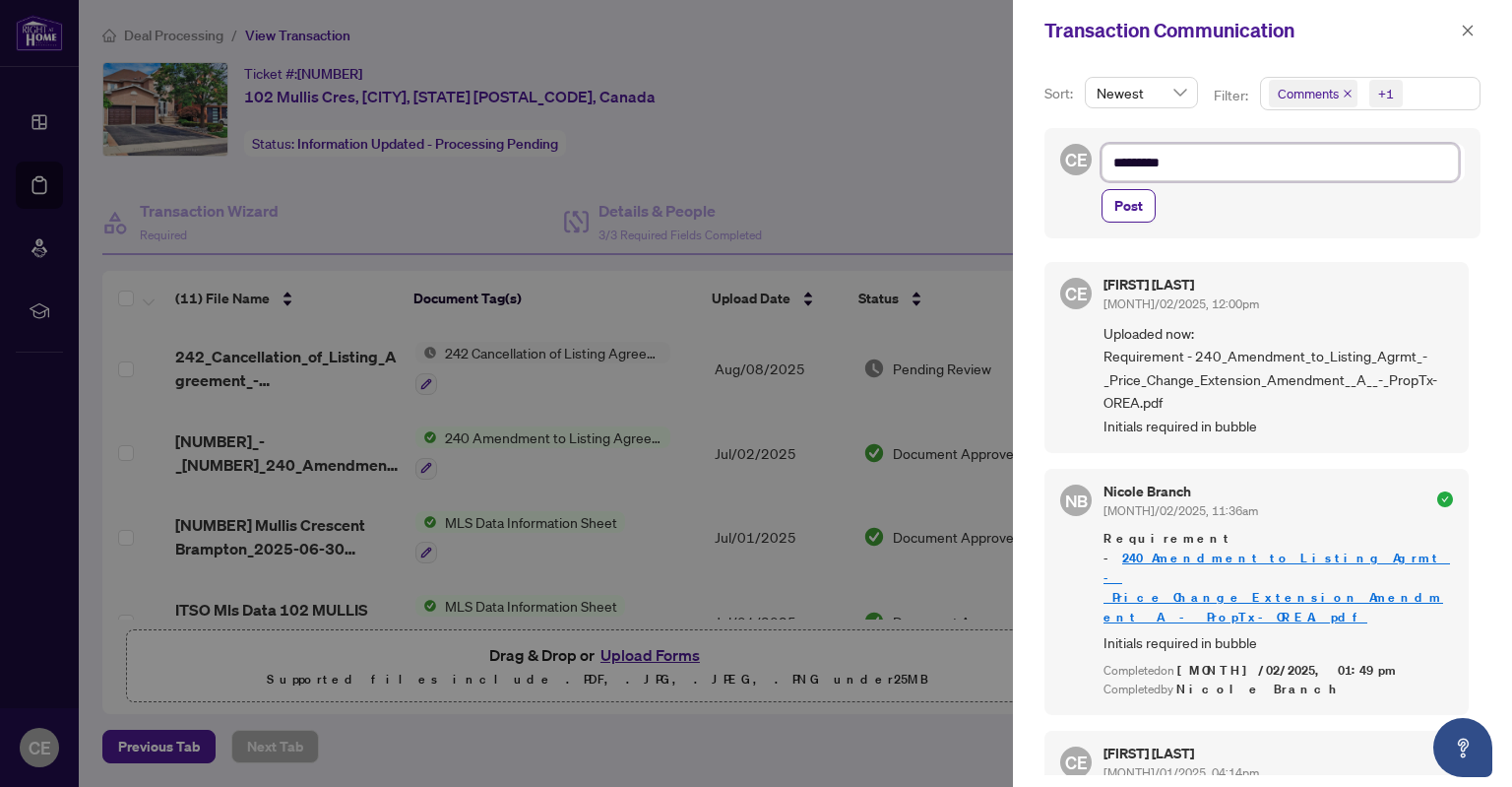 type on "**********" 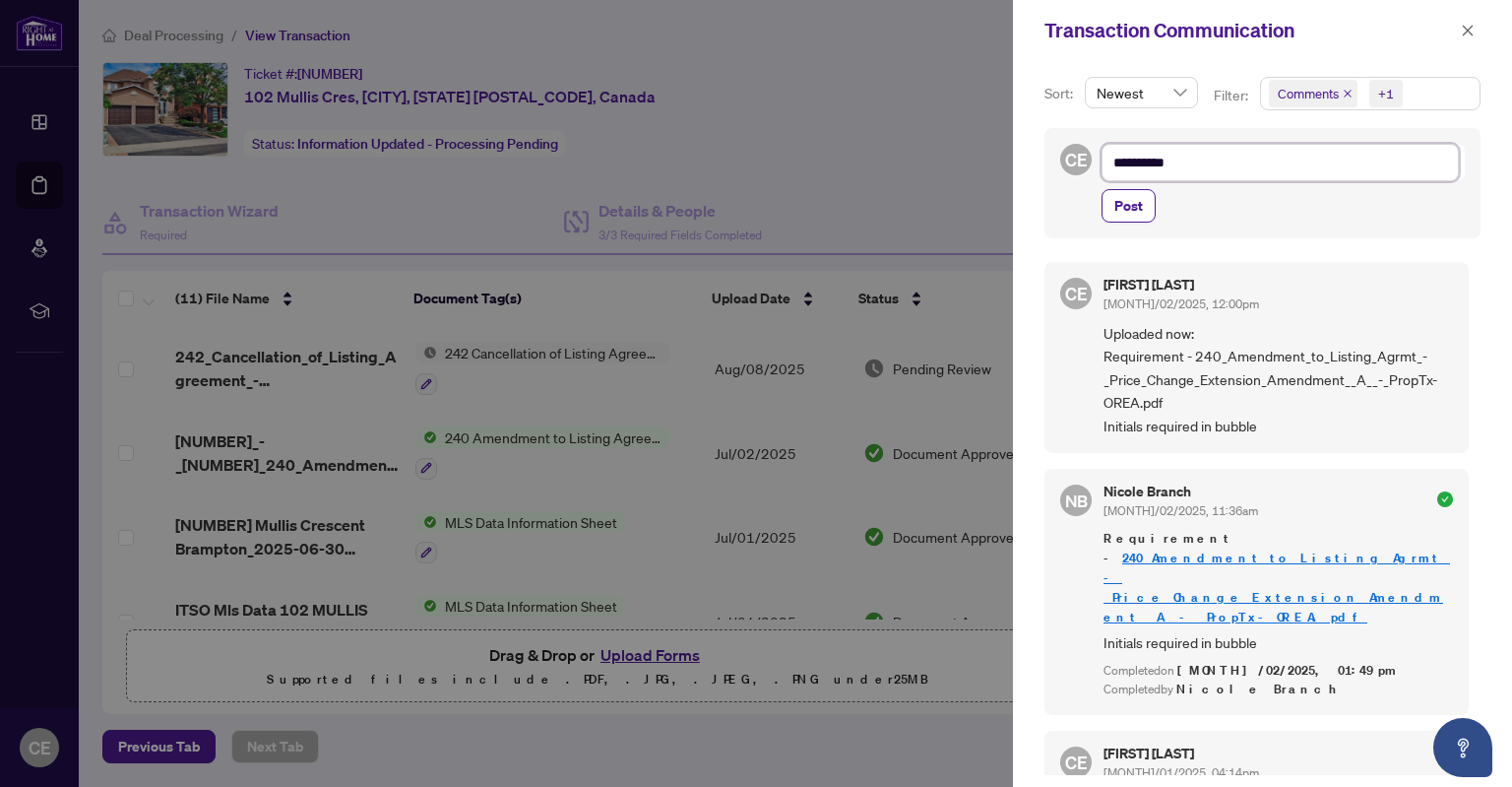 type on "**********" 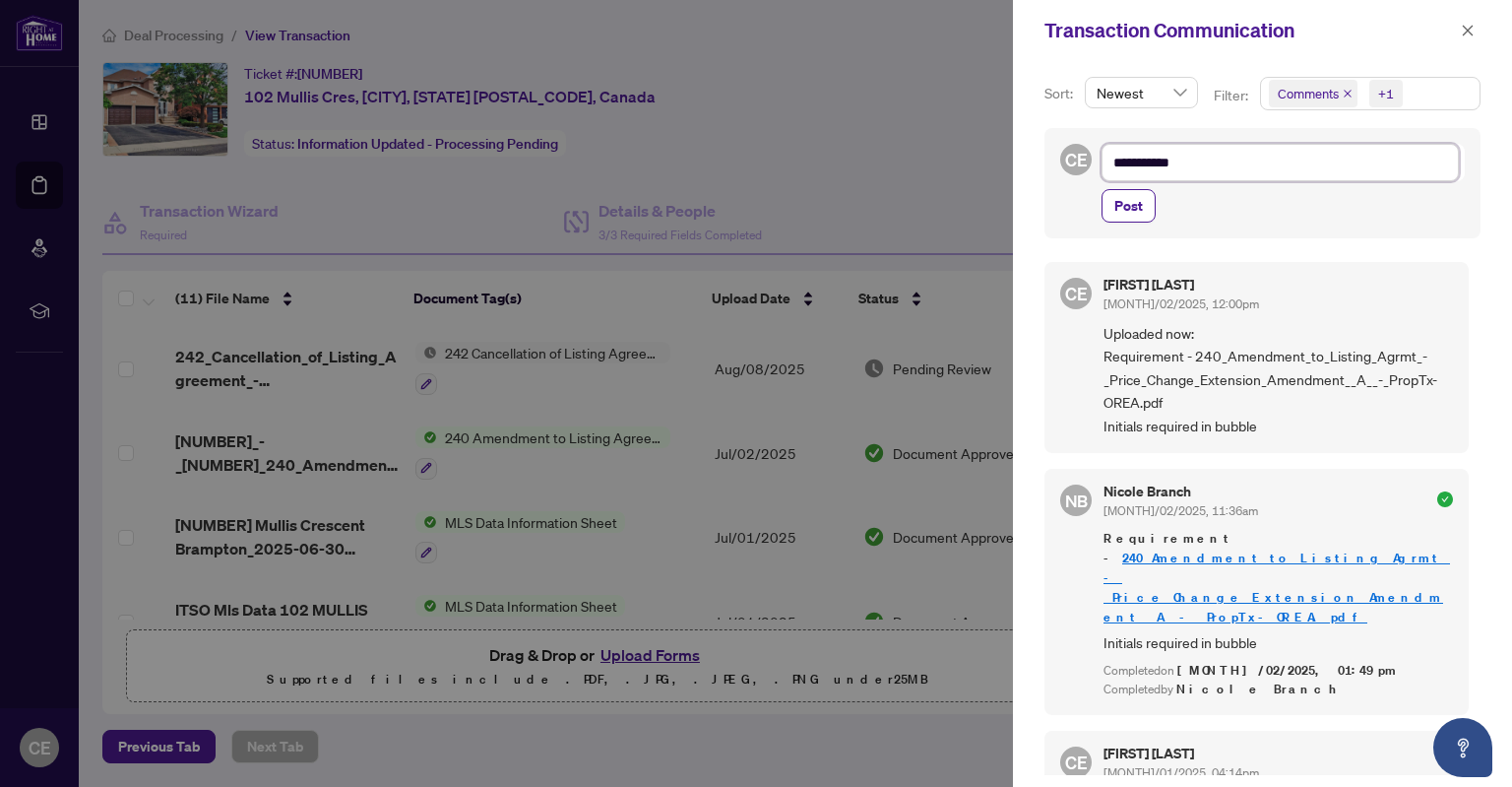 type on "**********" 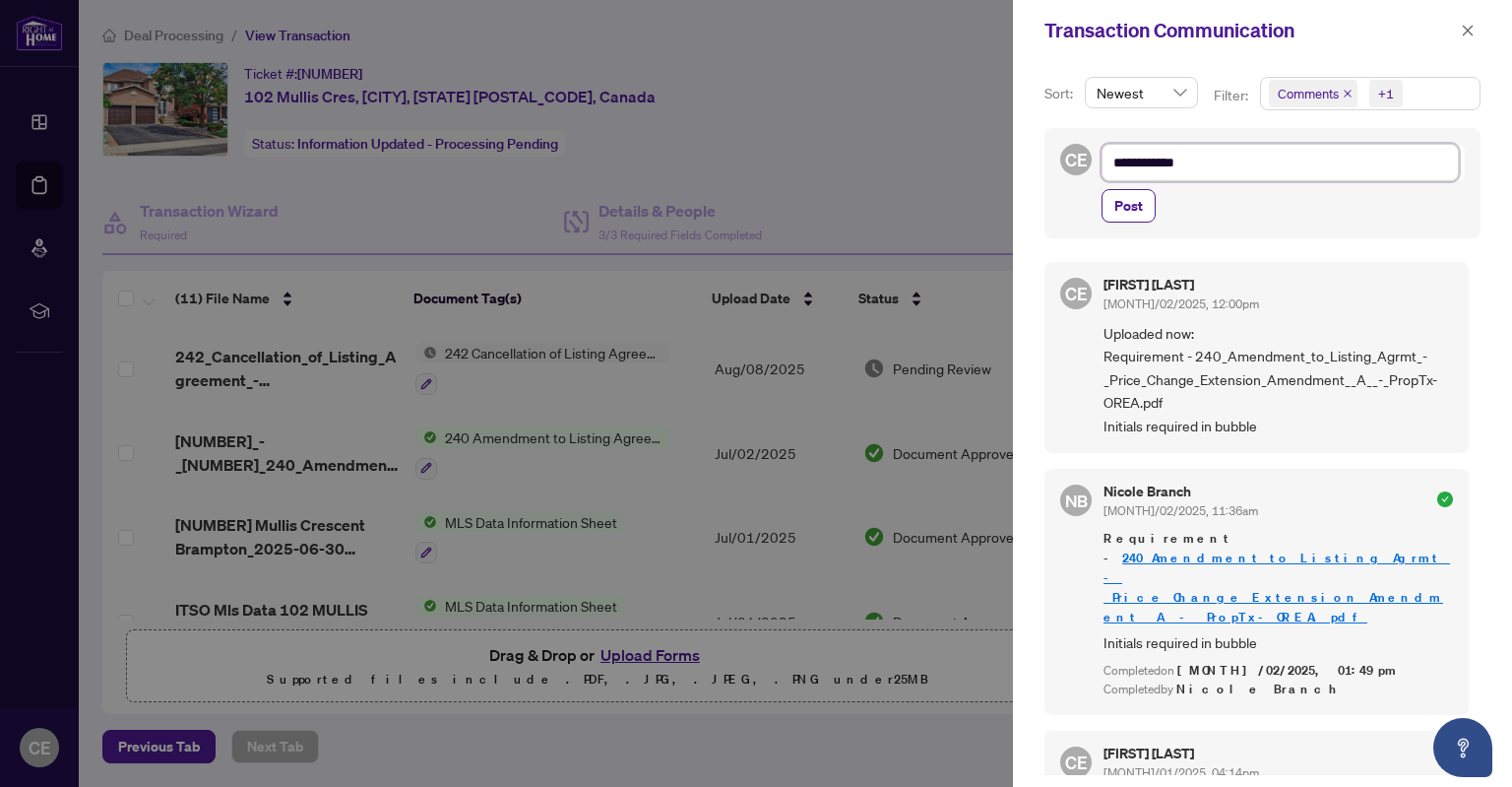 type on "**********" 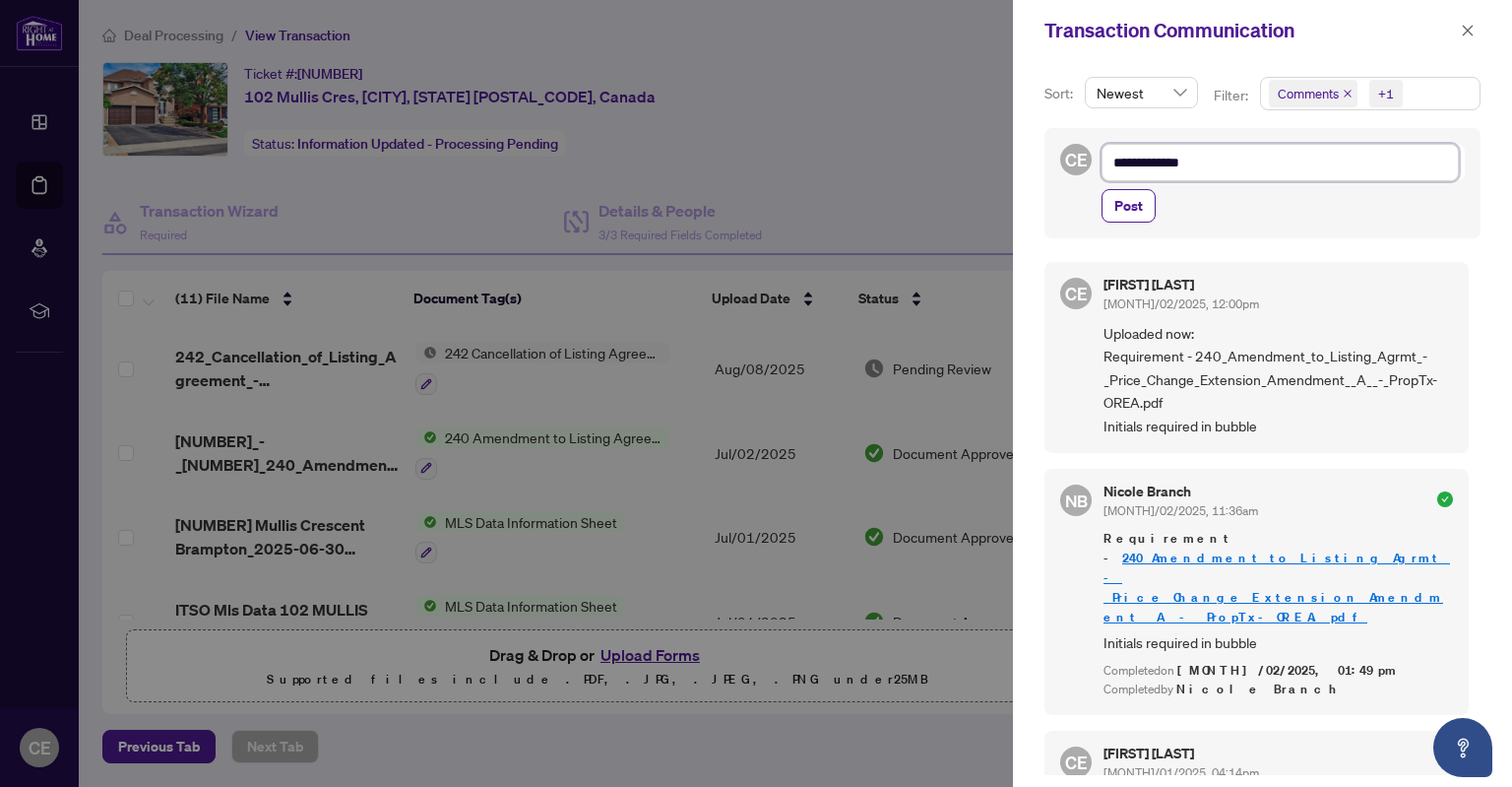 type on "**********" 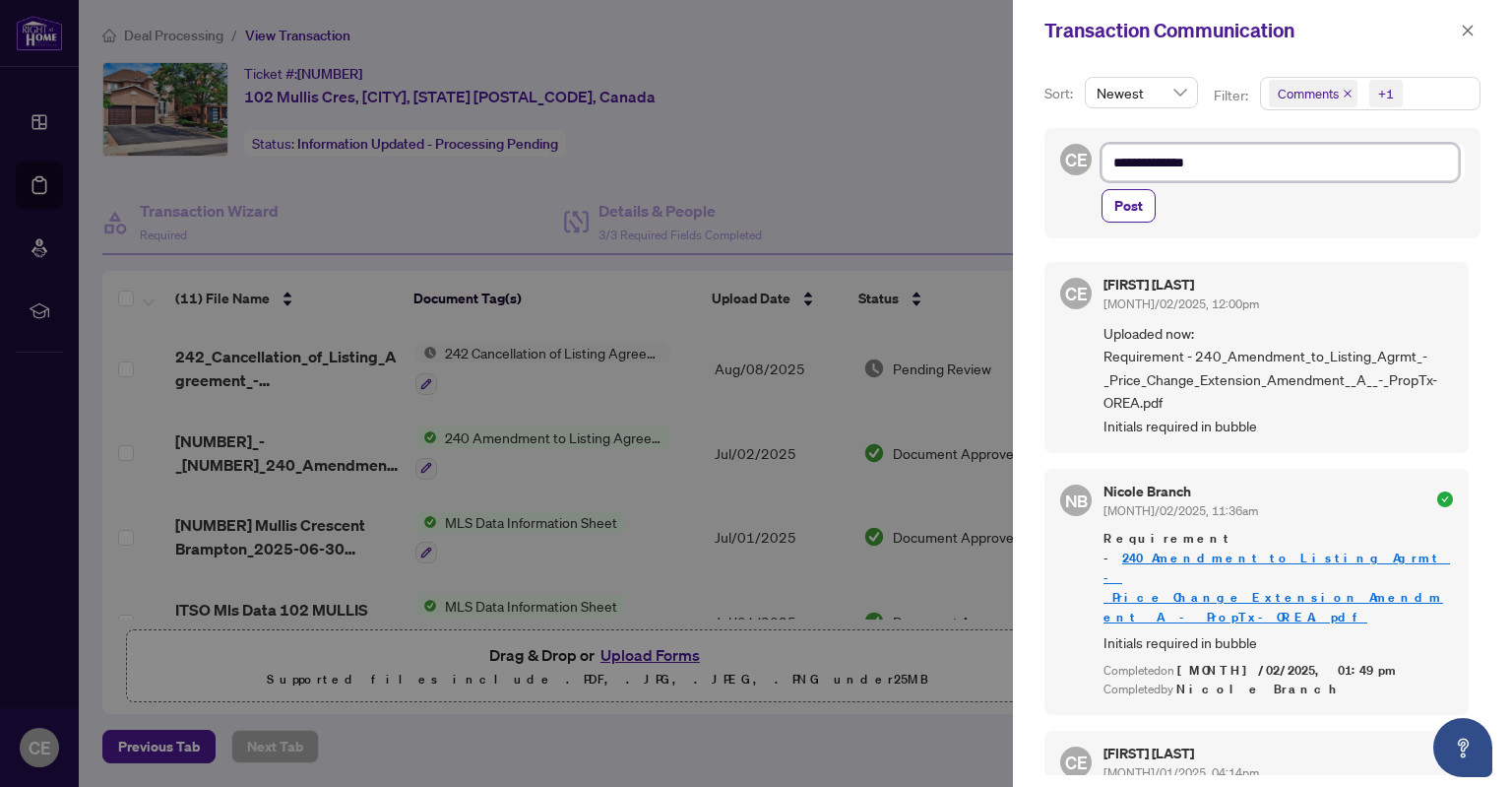 type on "**********" 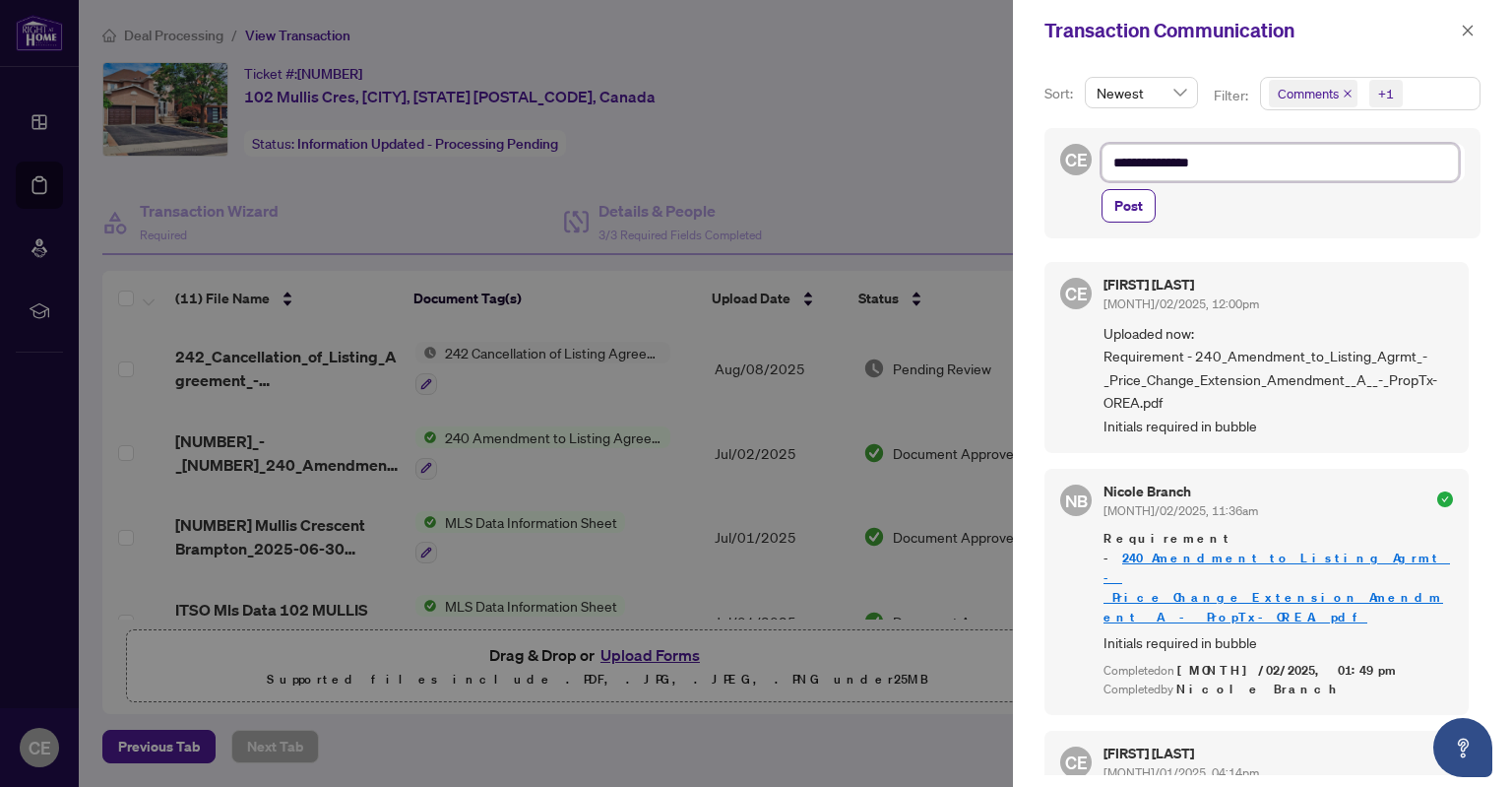 type on "**********" 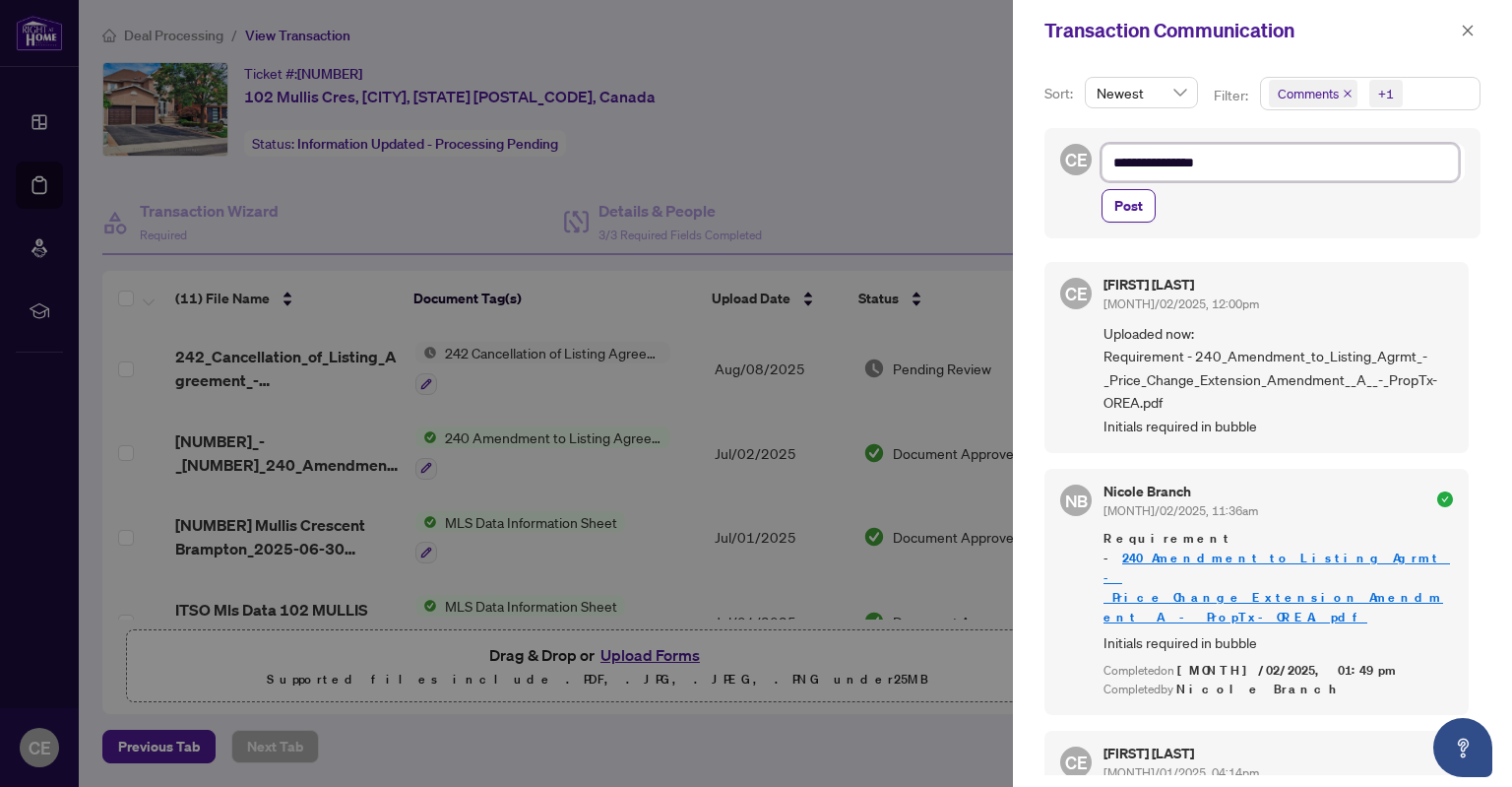 type on "**********" 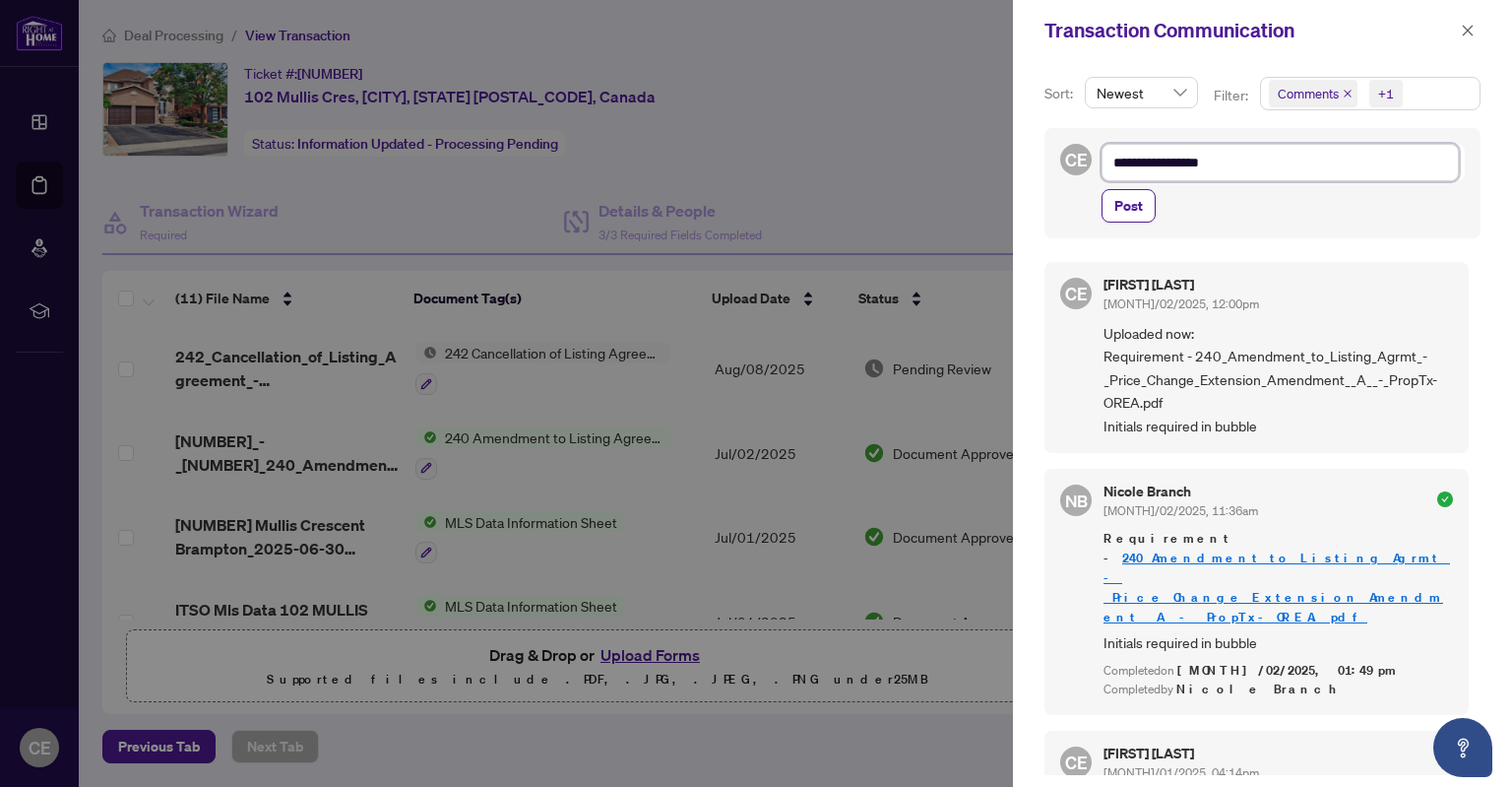 type on "**********" 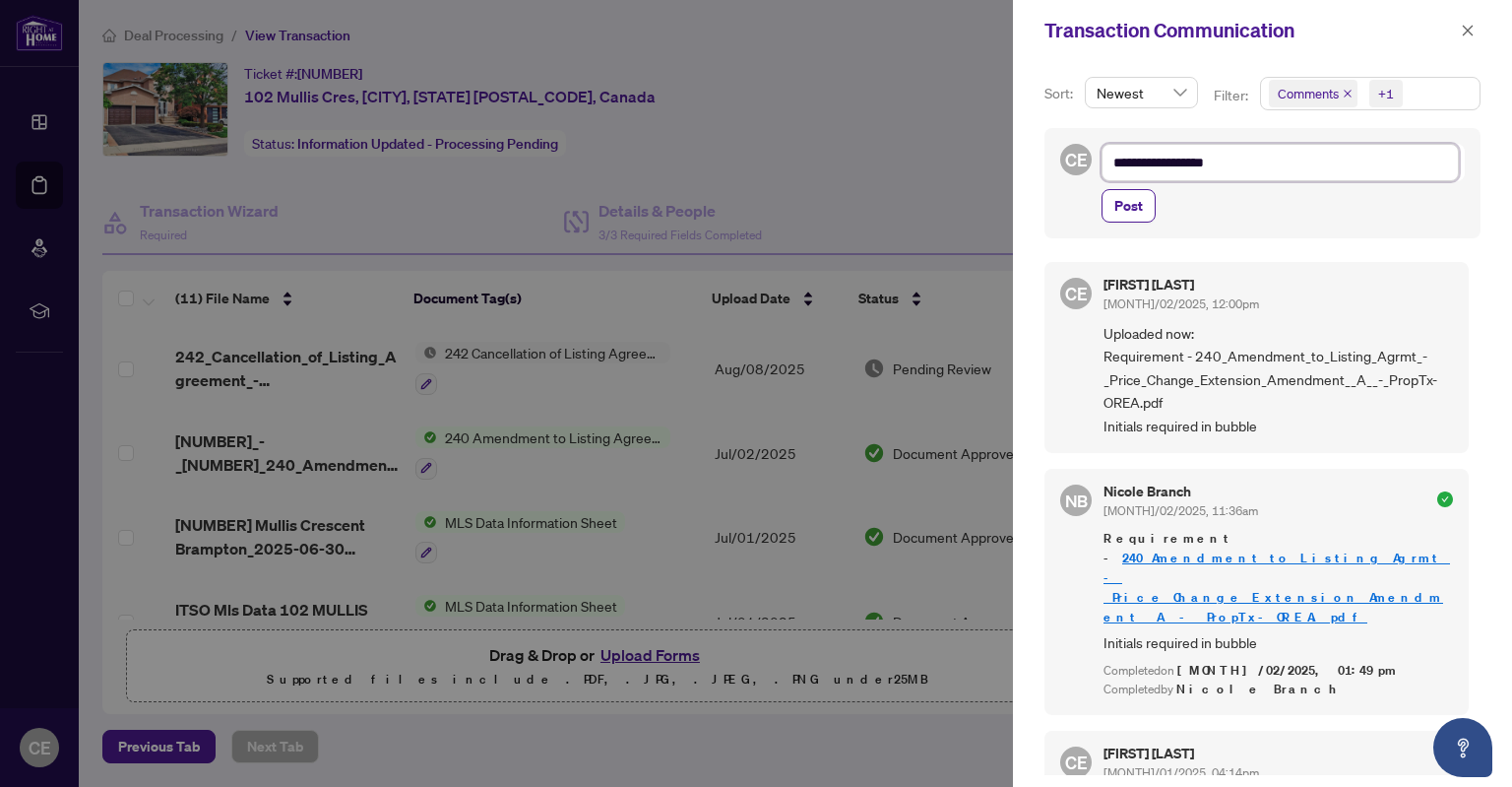 type on "**********" 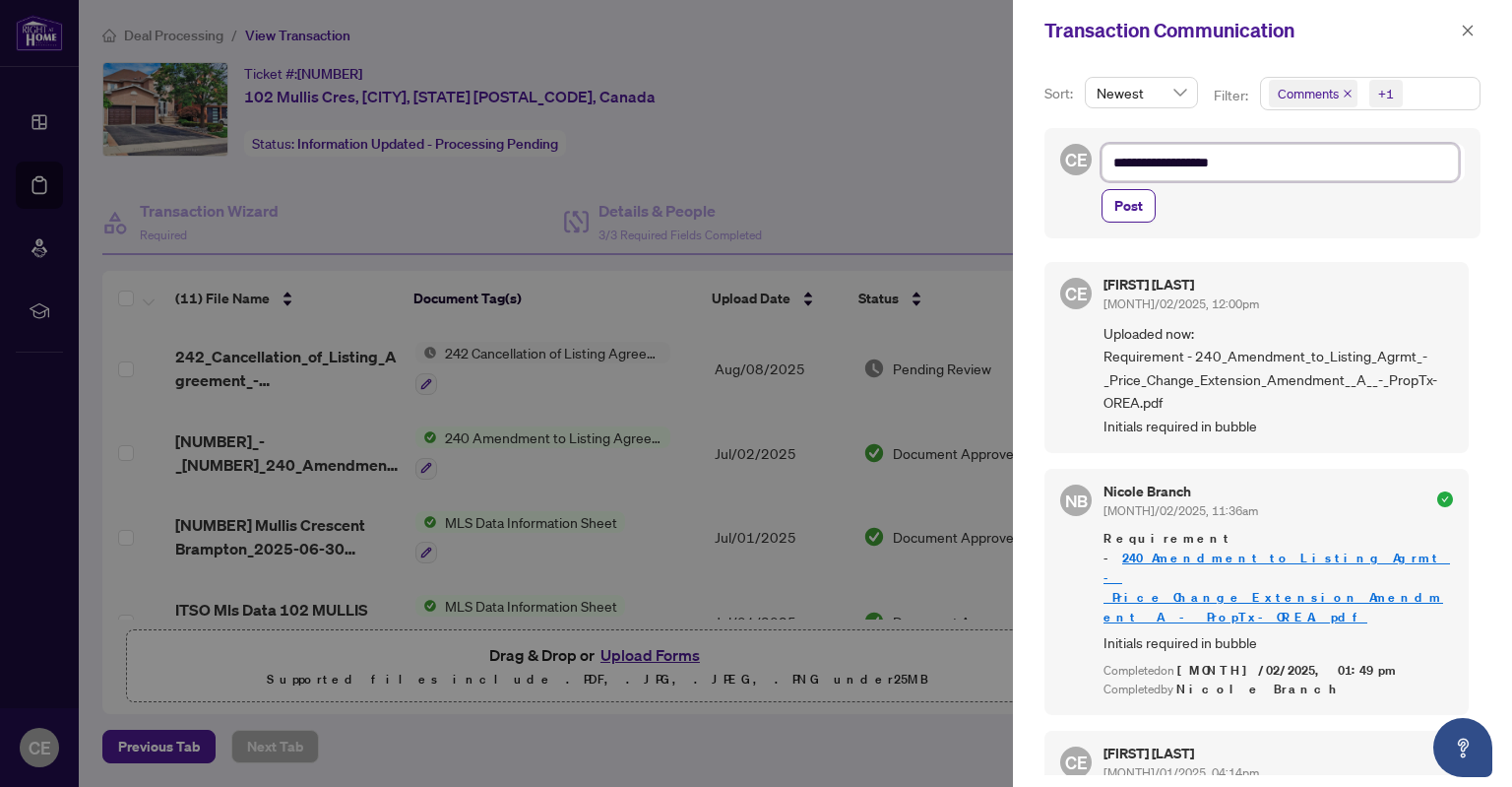 type on "**********" 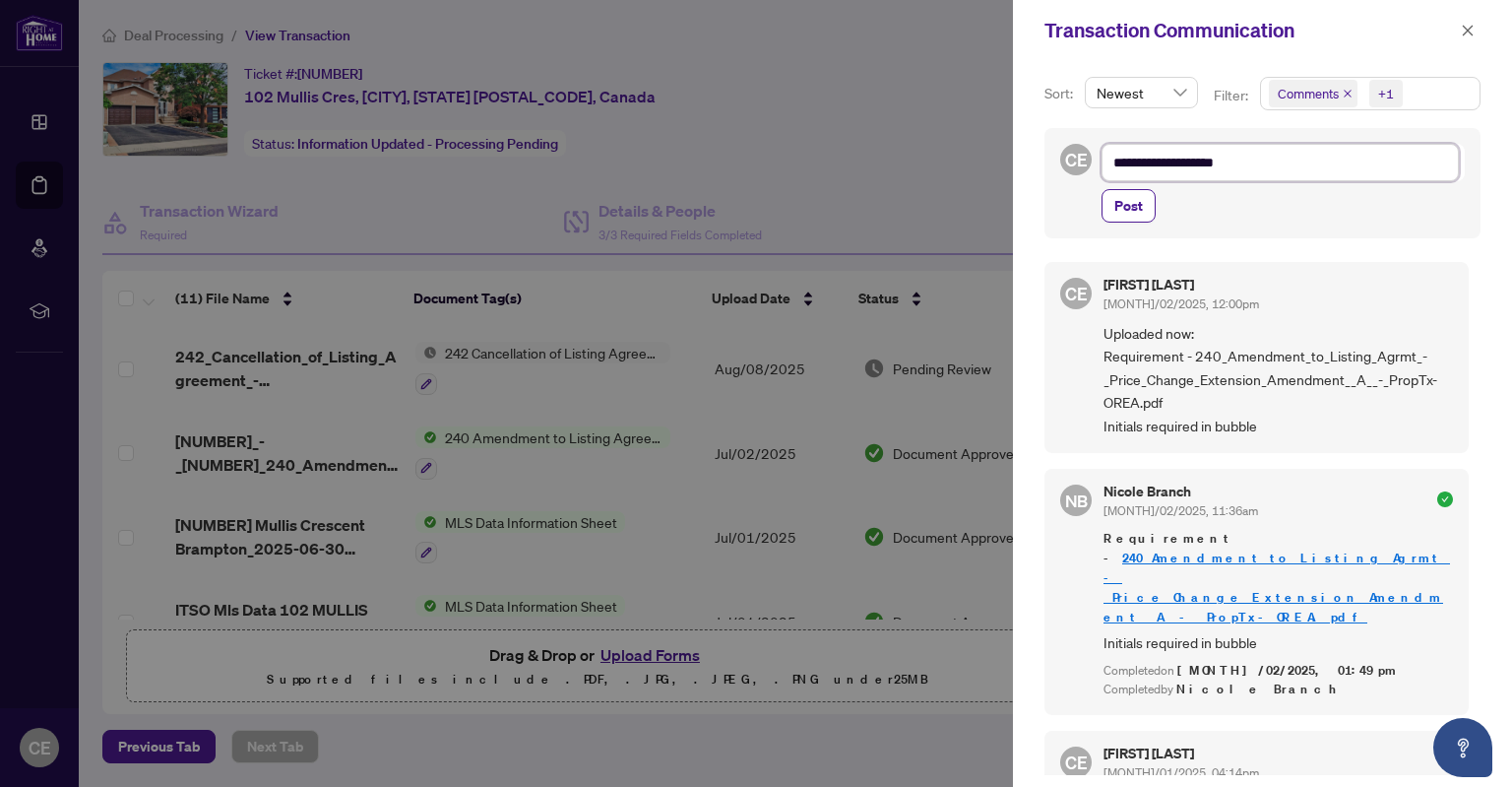 type on "**********" 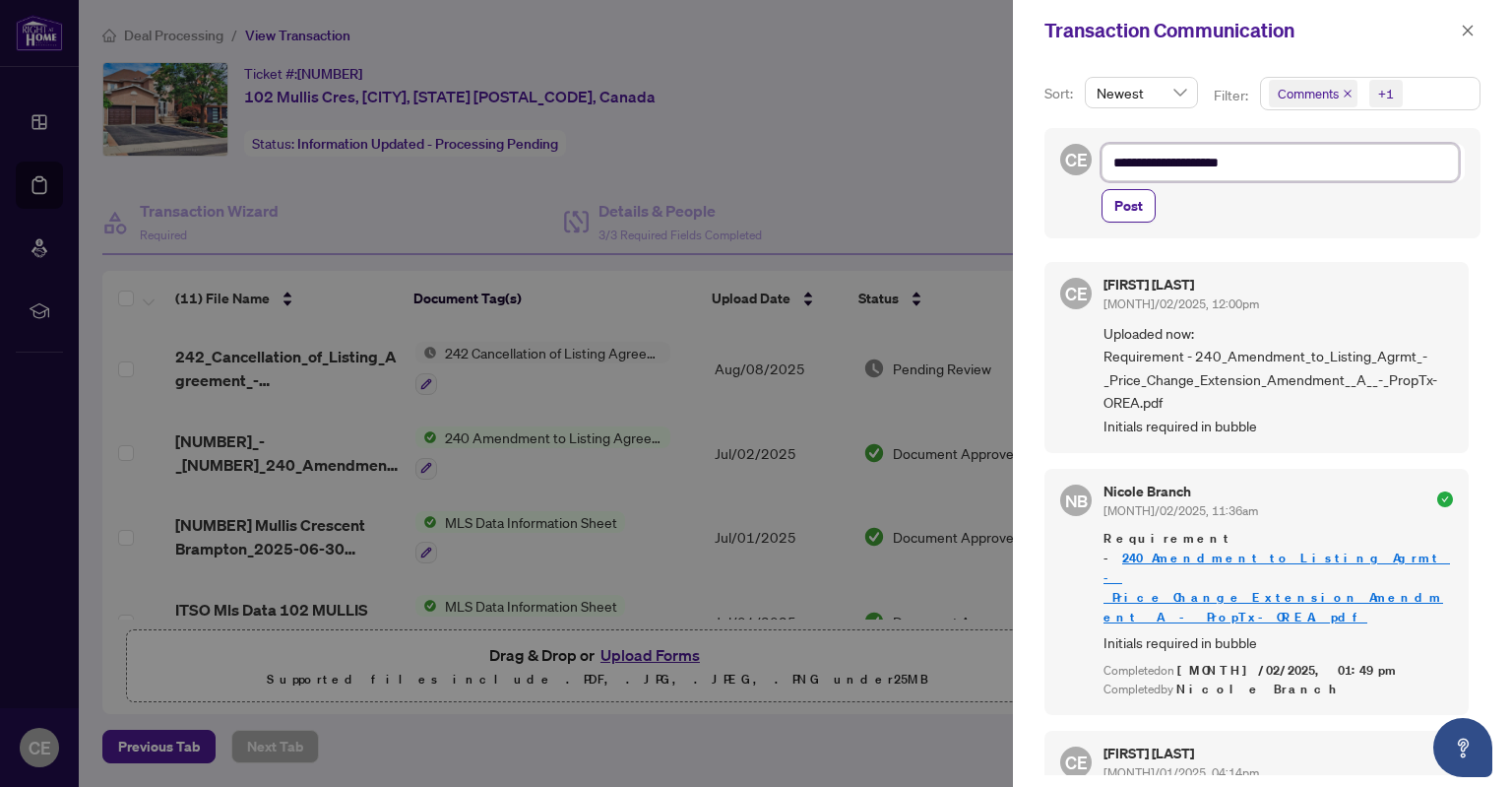 type on "**********" 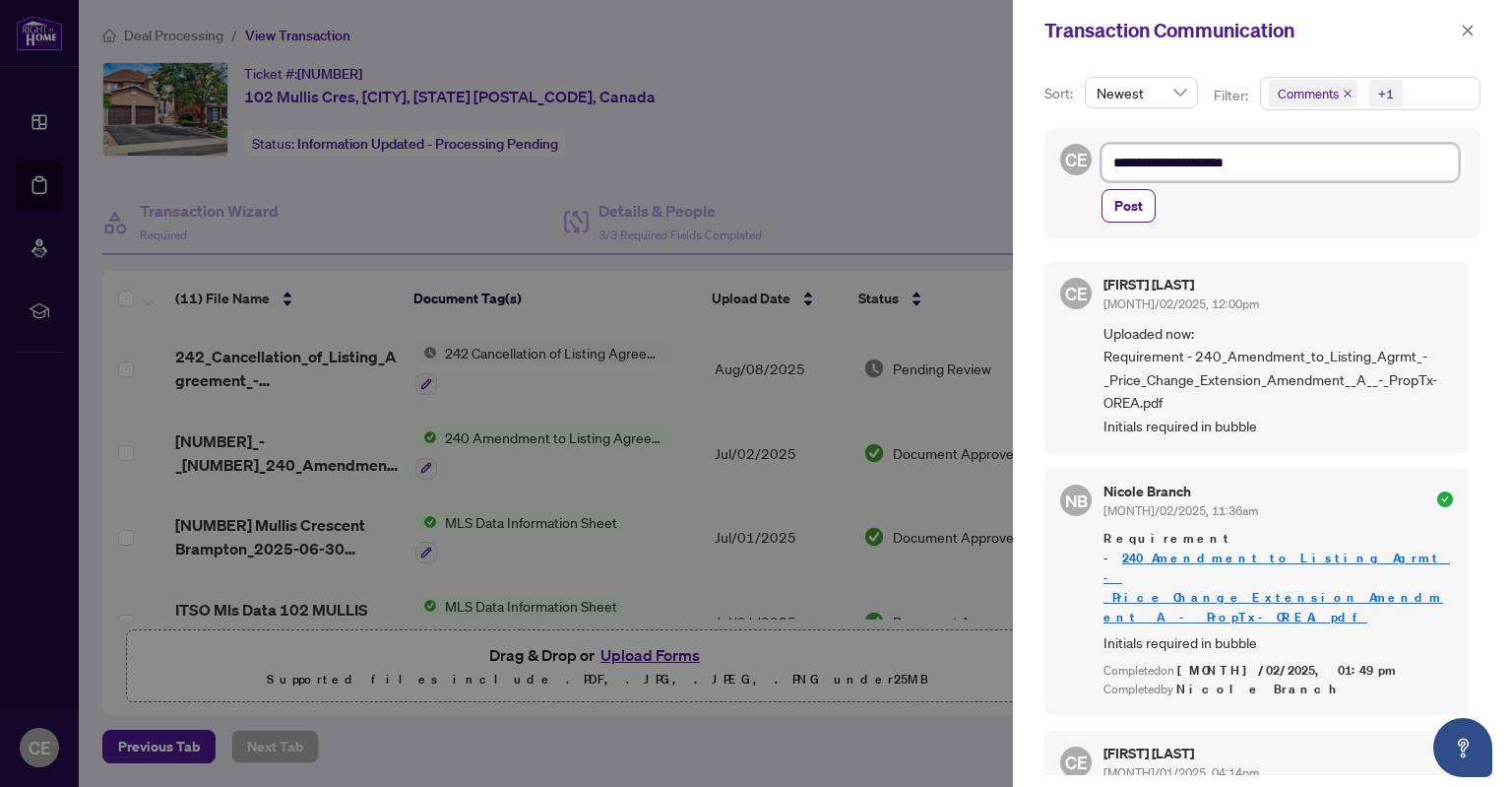 type on "**********" 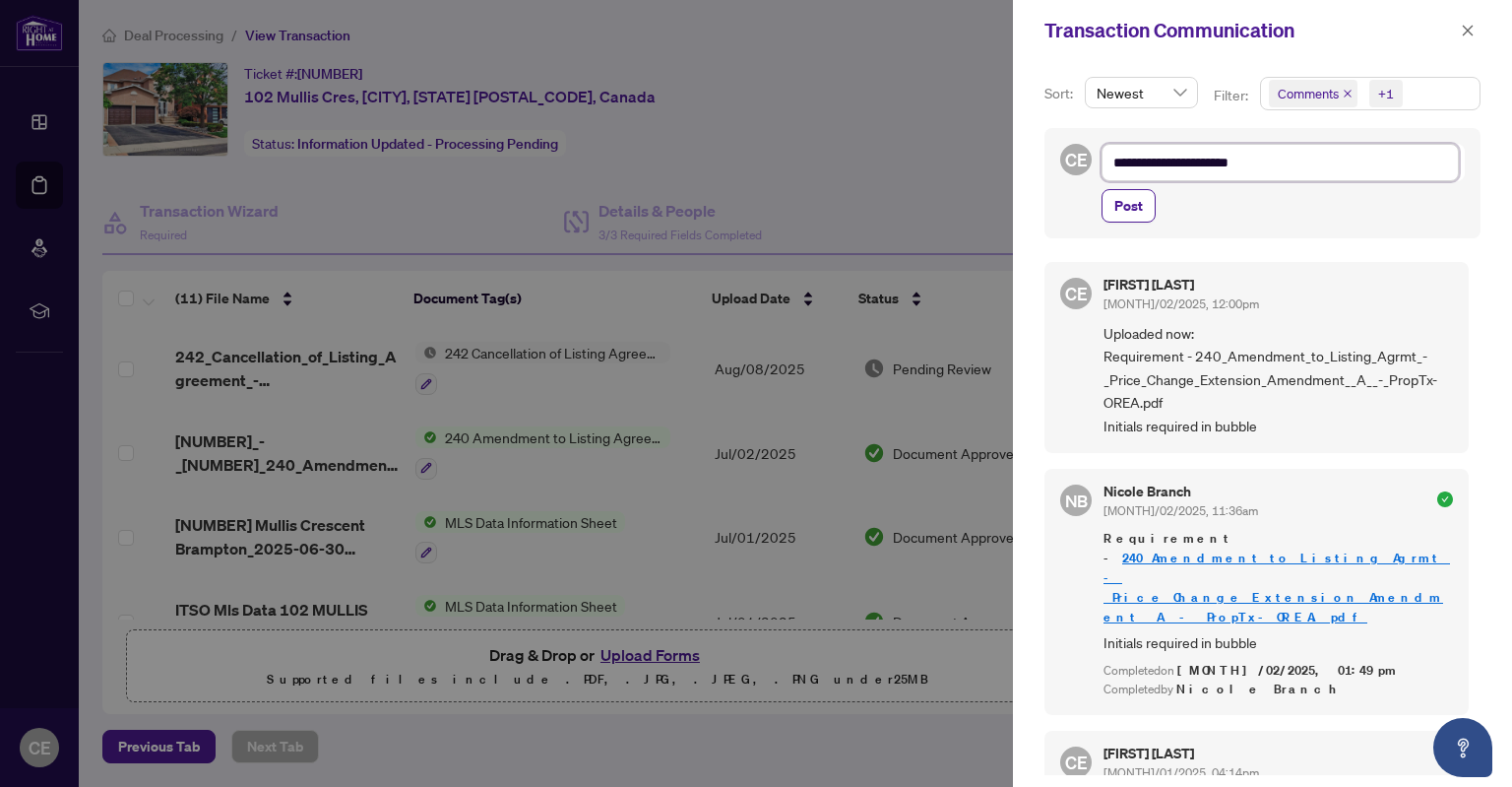 type on "**********" 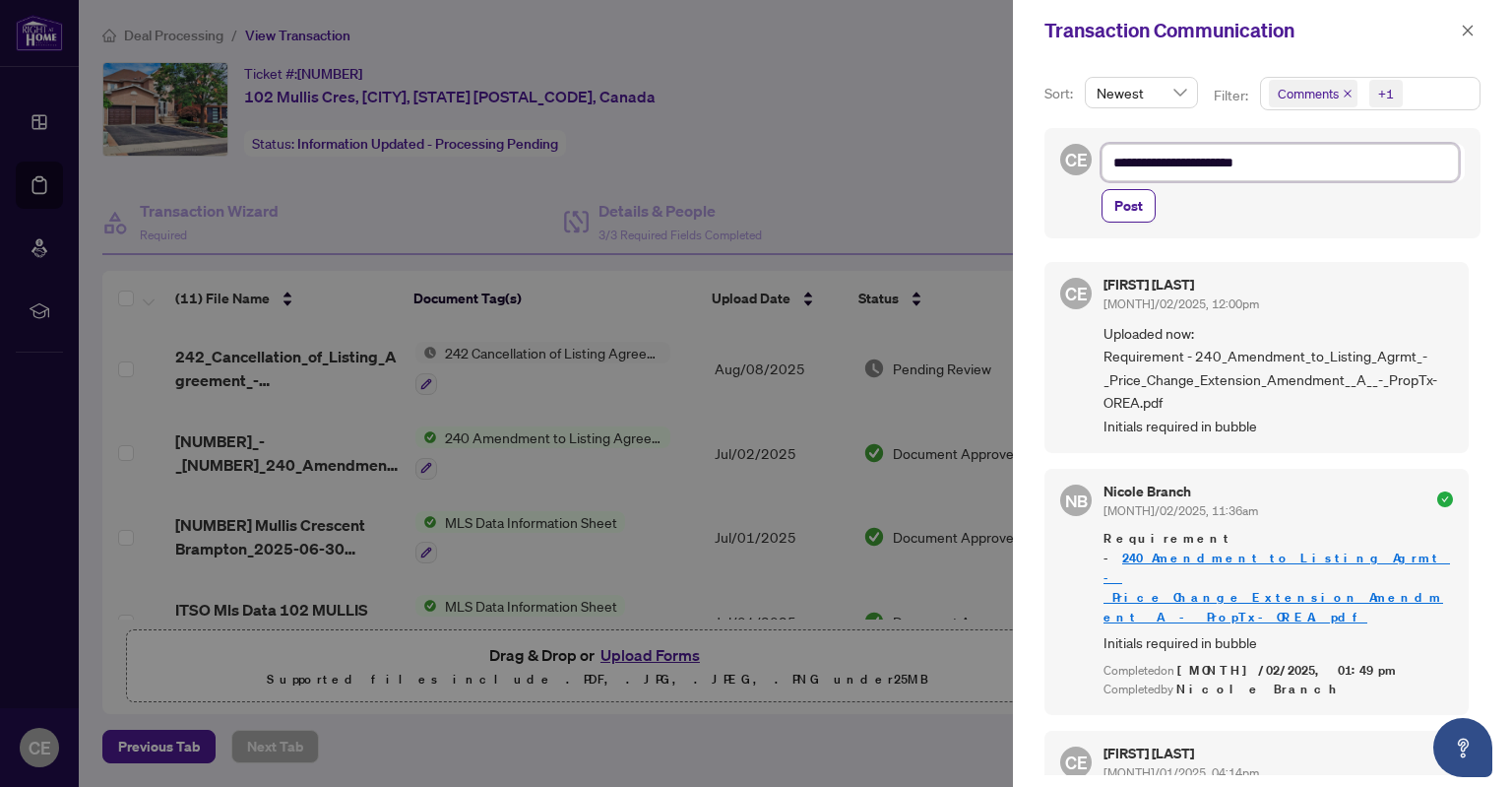 type on "**********" 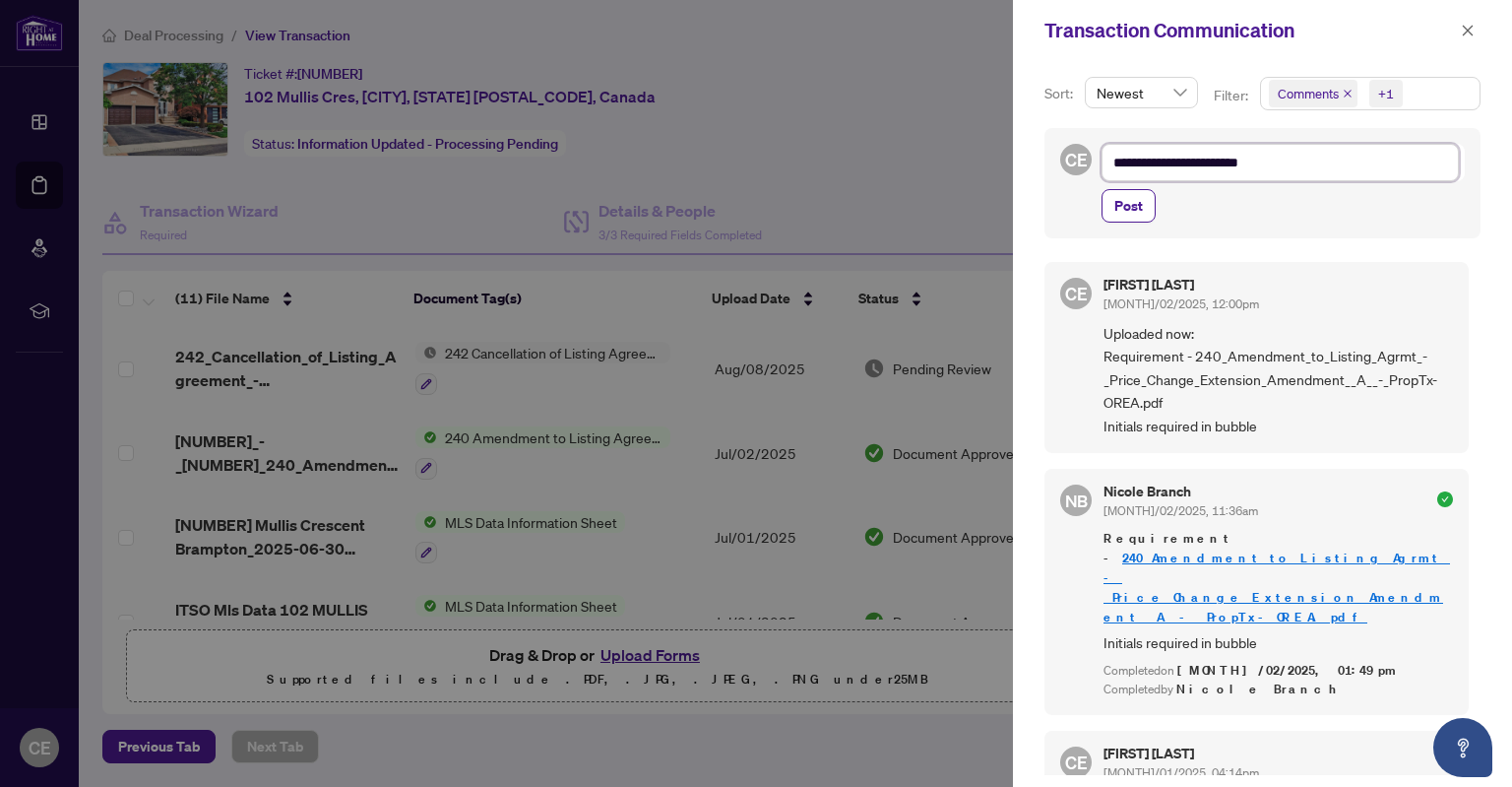 type on "**********" 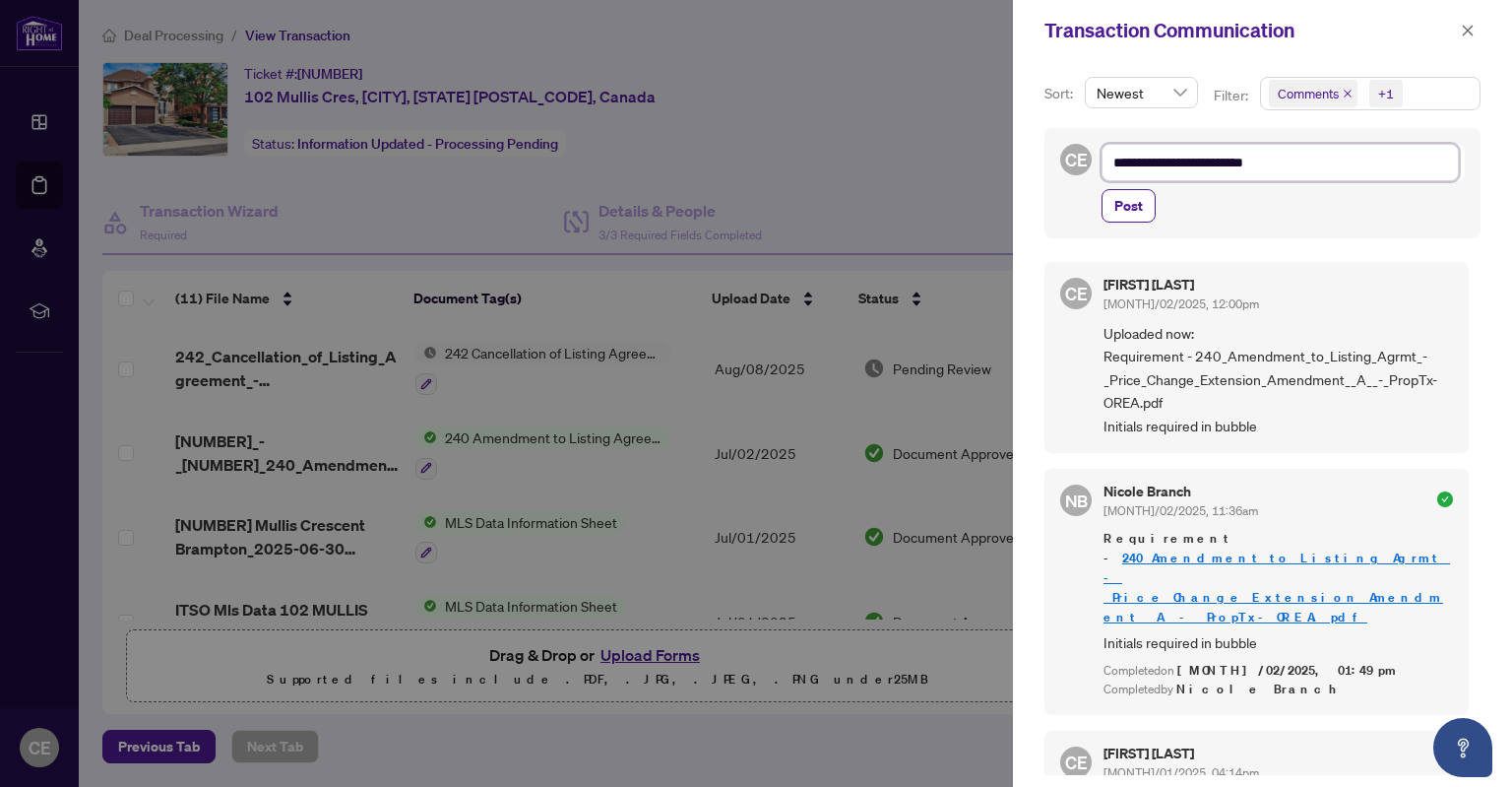 type on "**********" 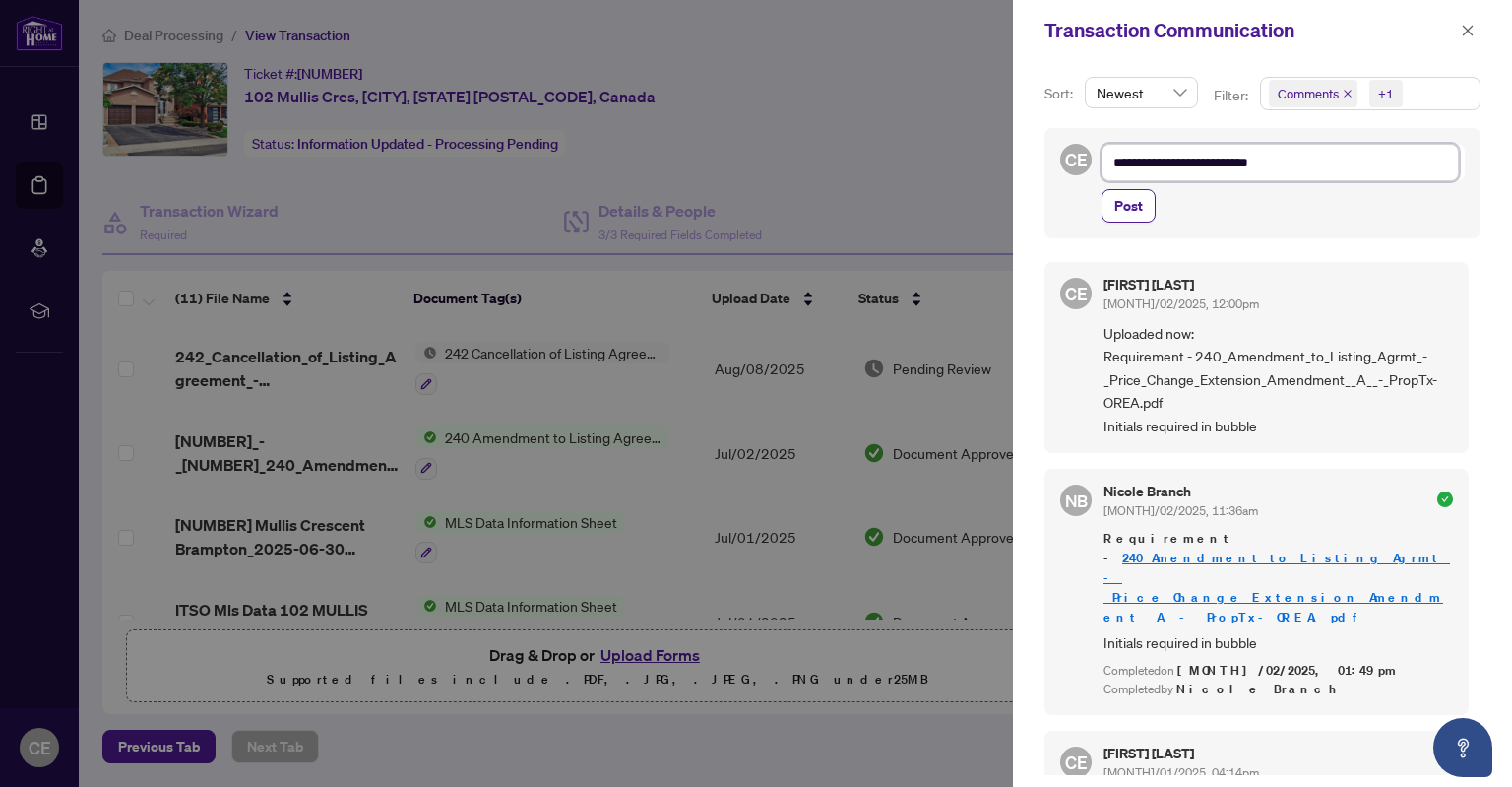 type on "**********" 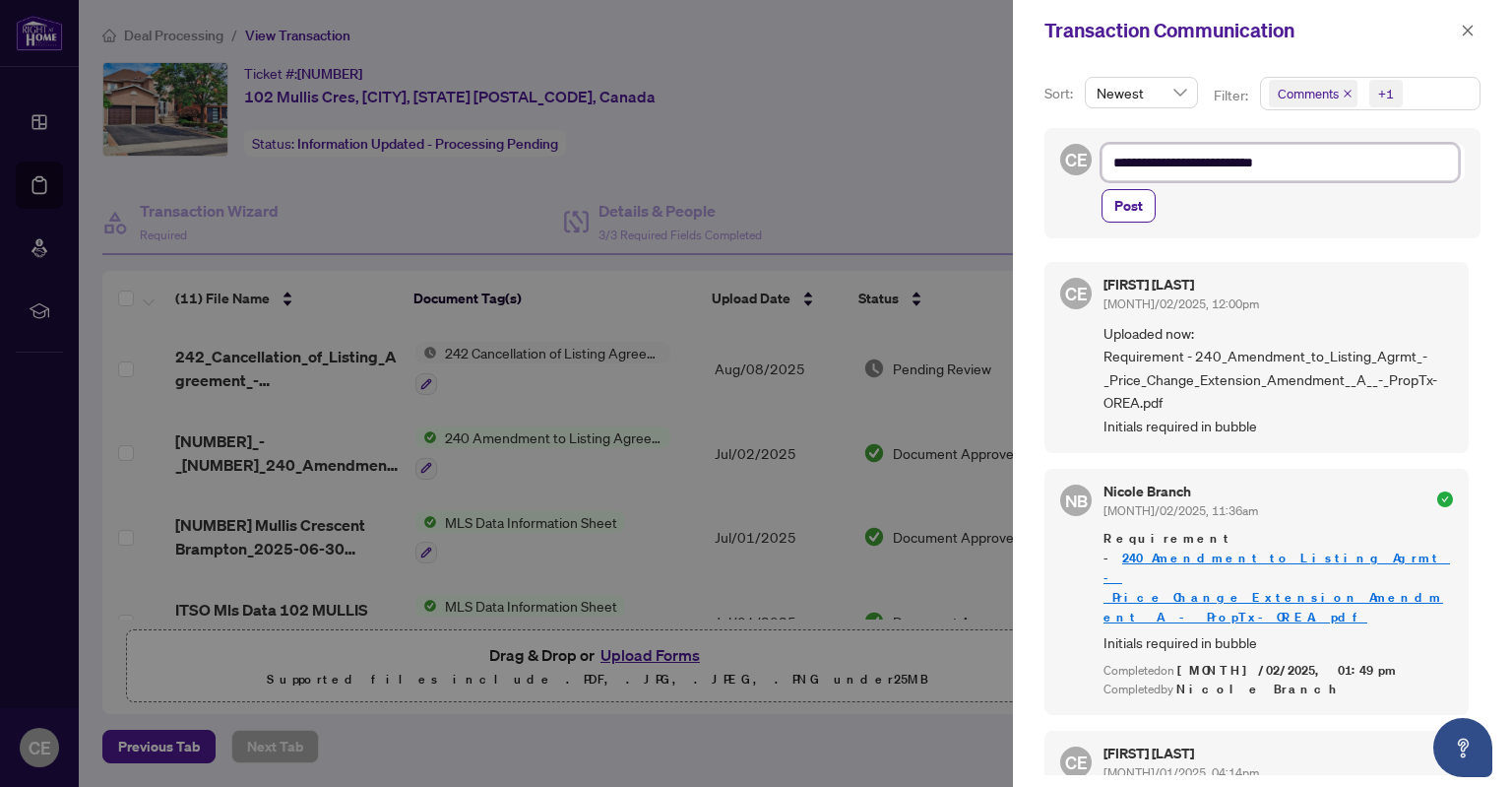 type on "**********" 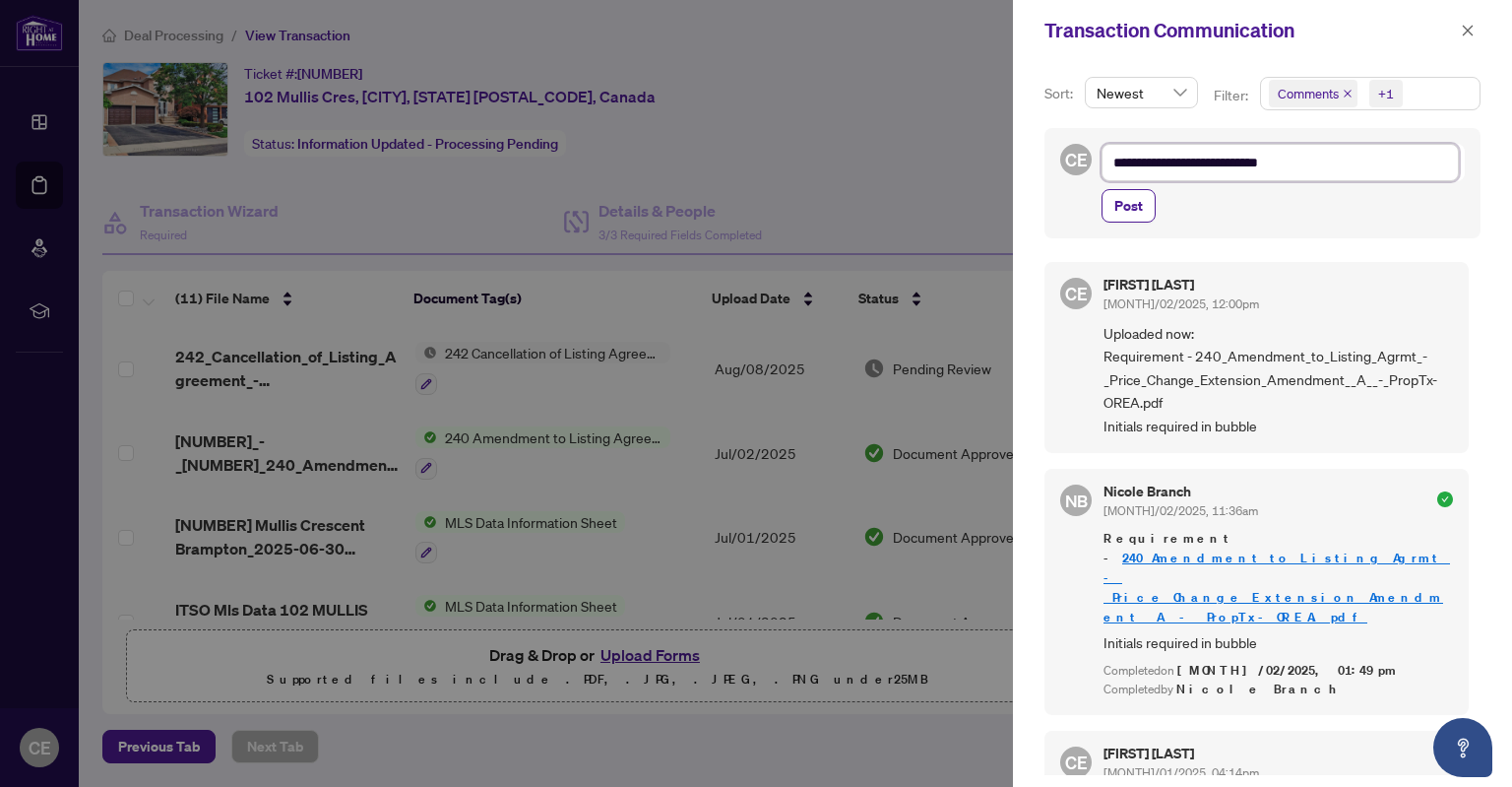 type on "**********" 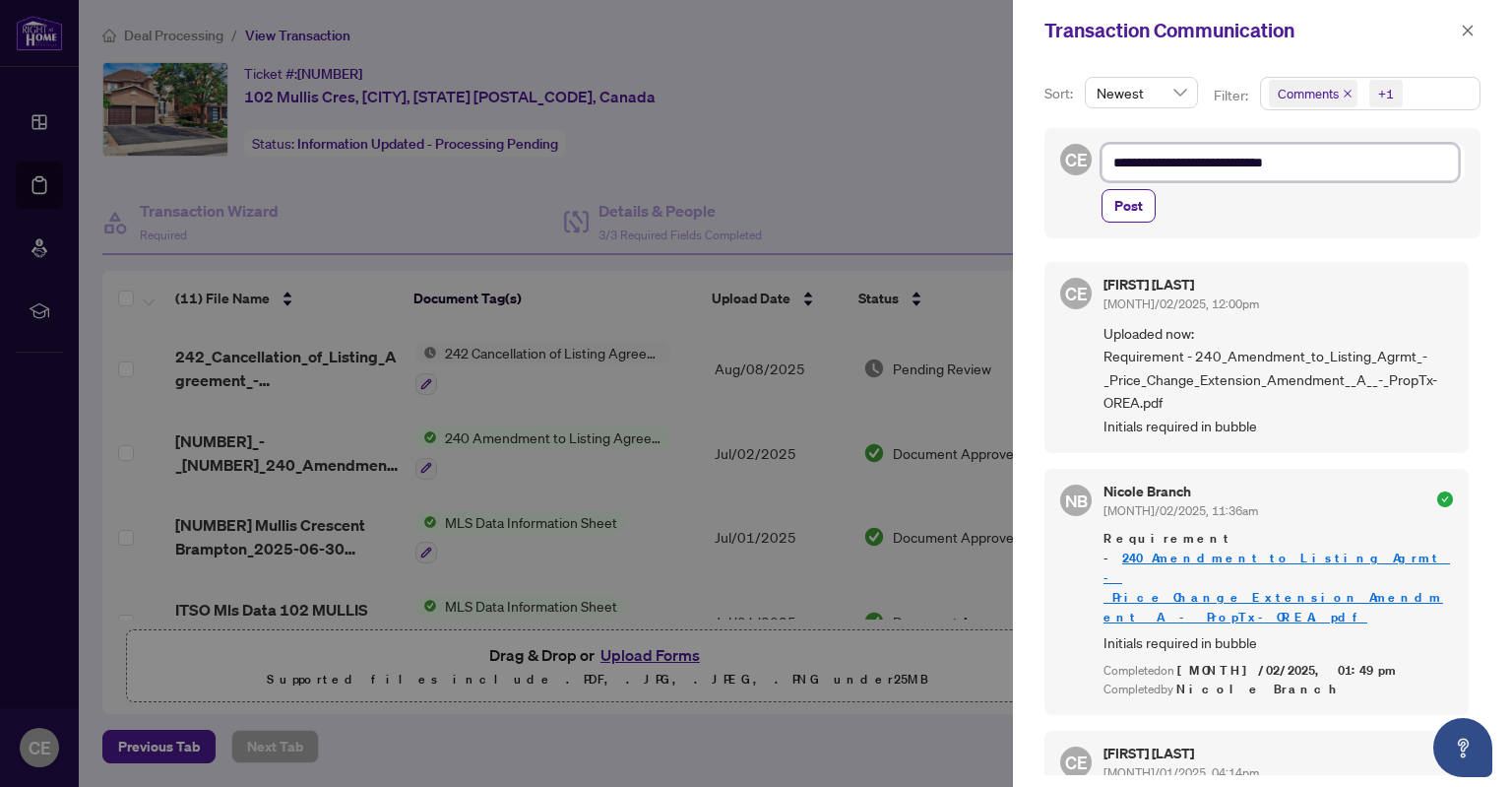 type on "**********" 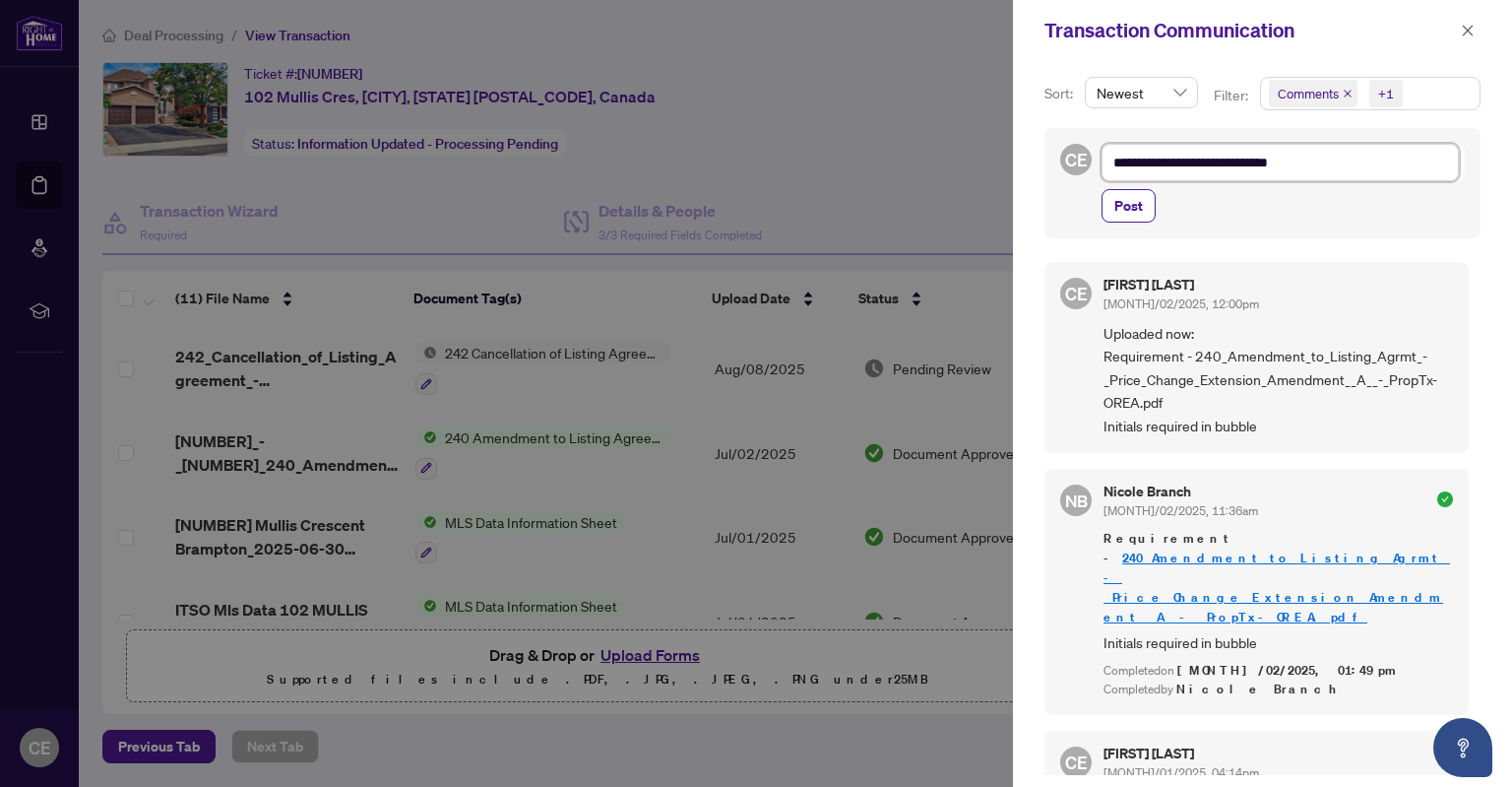 type on "**********" 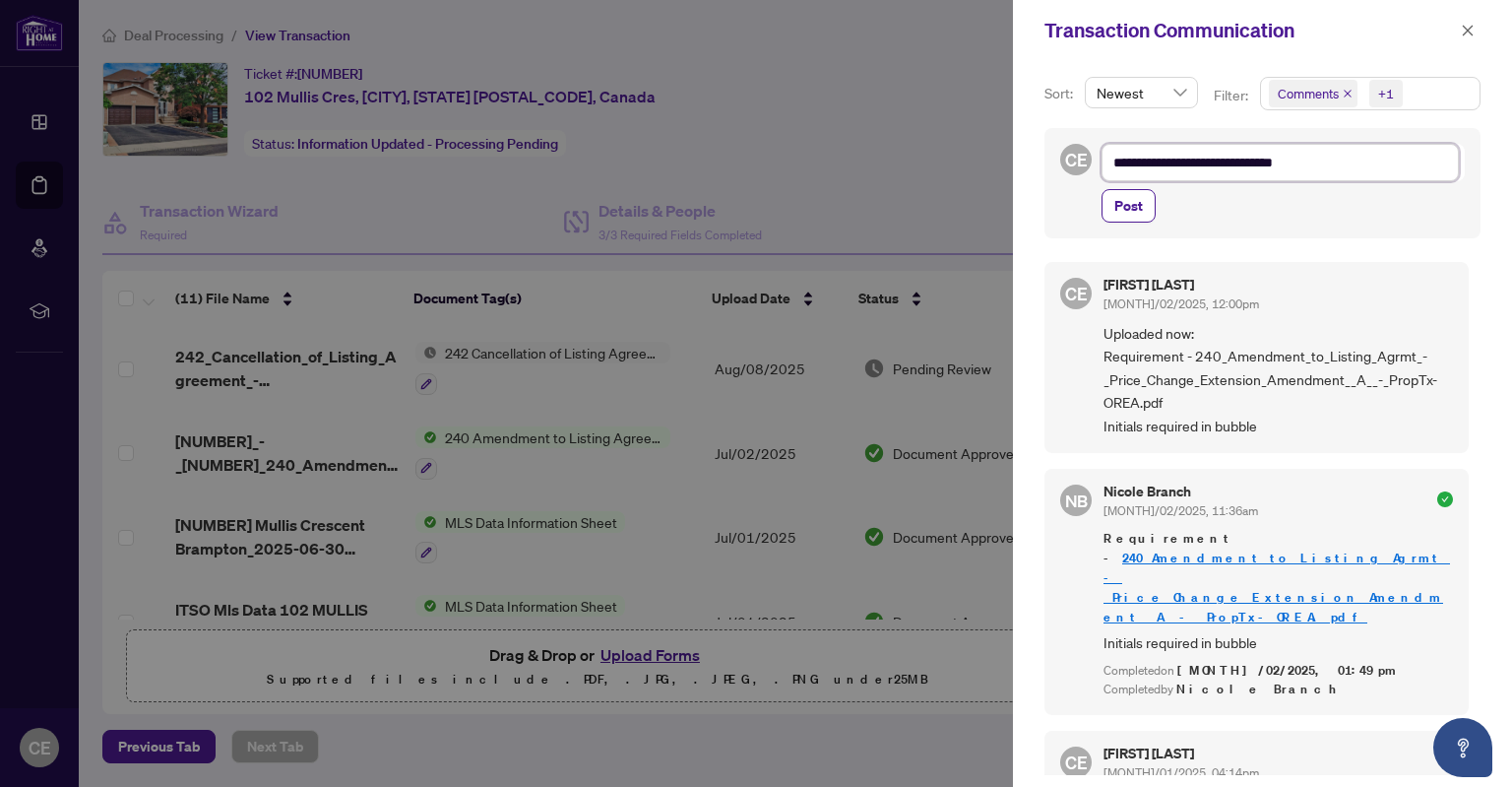 type on "**********" 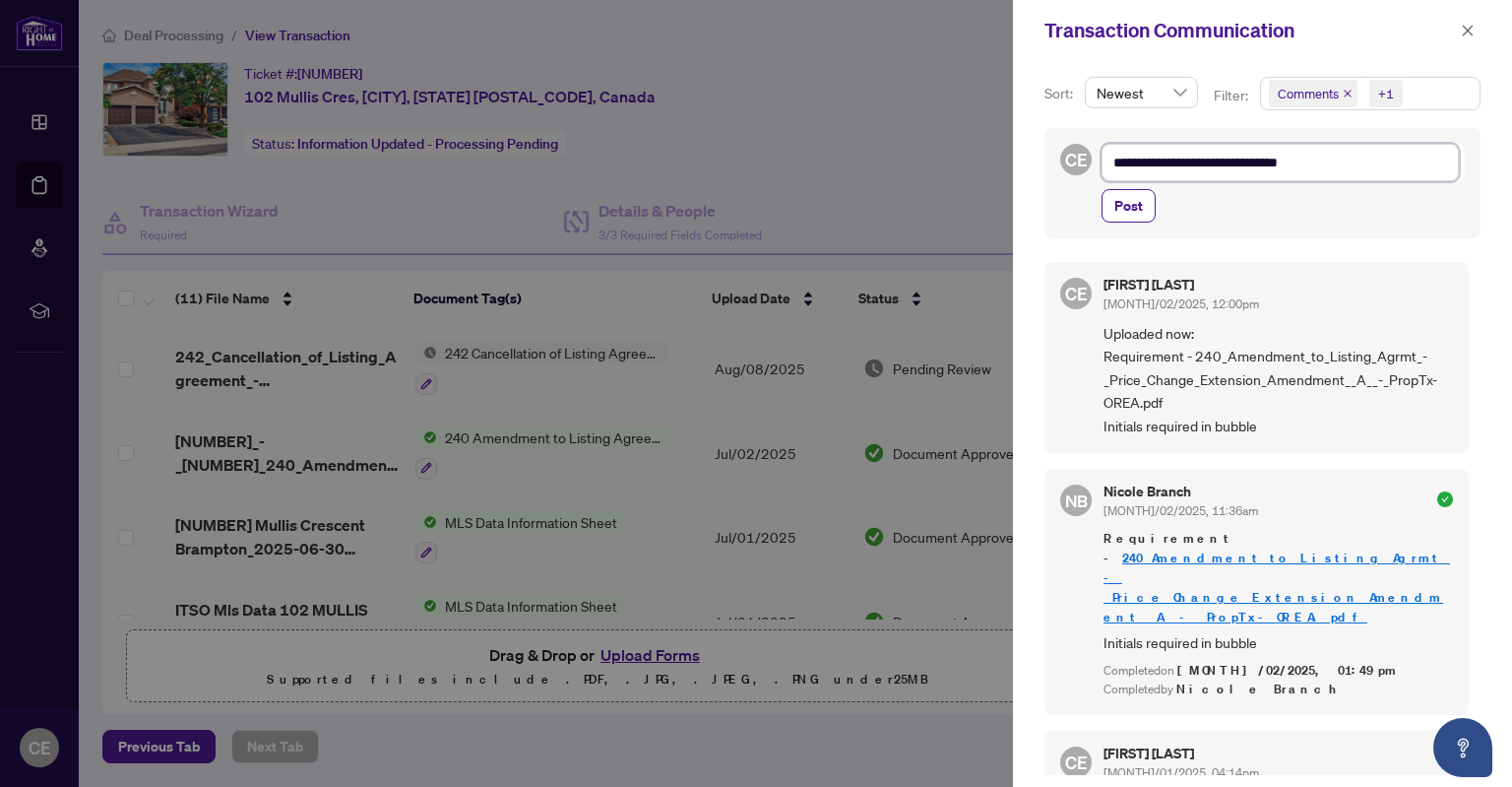 type on "**********" 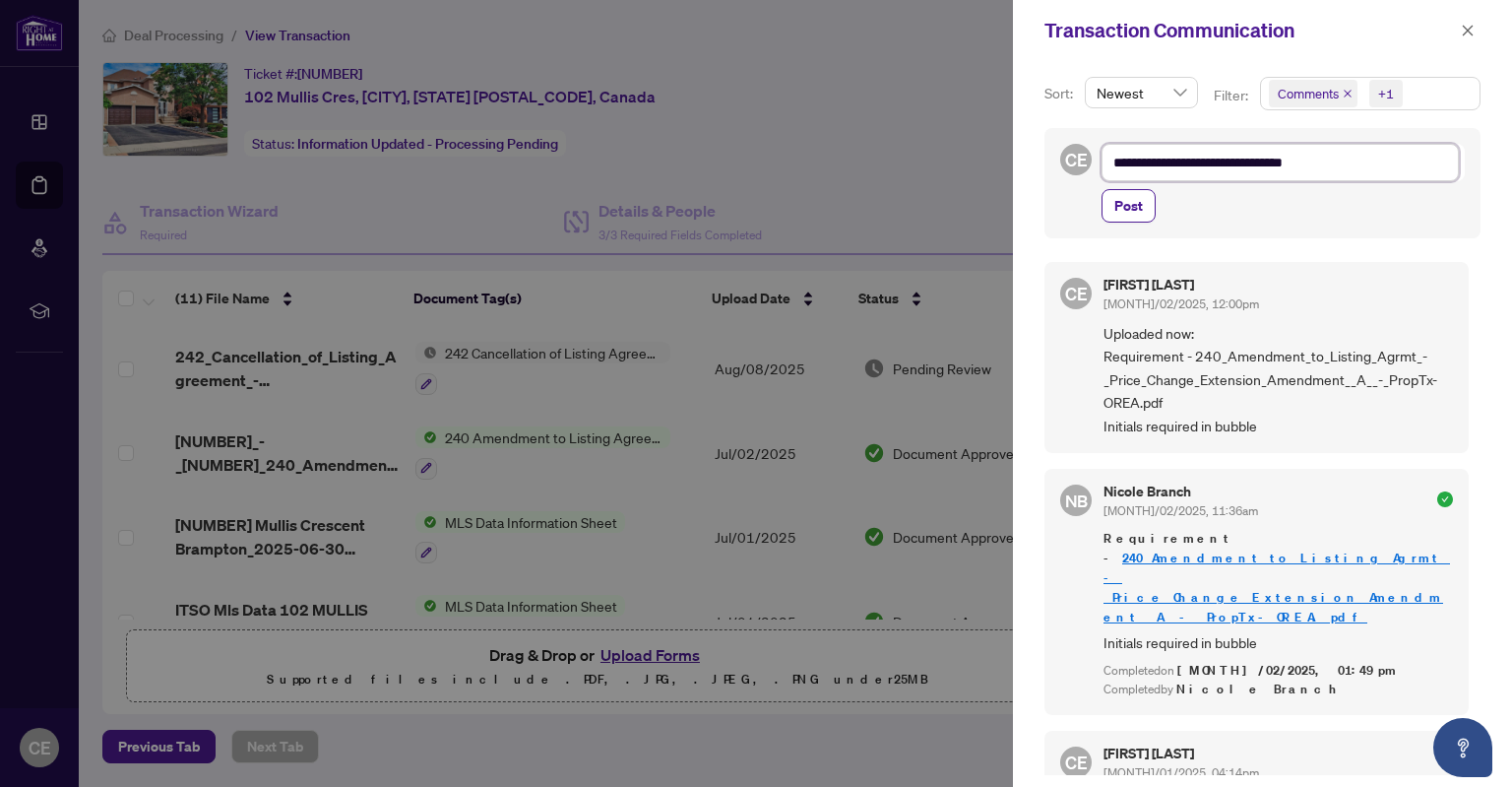 type on "**********" 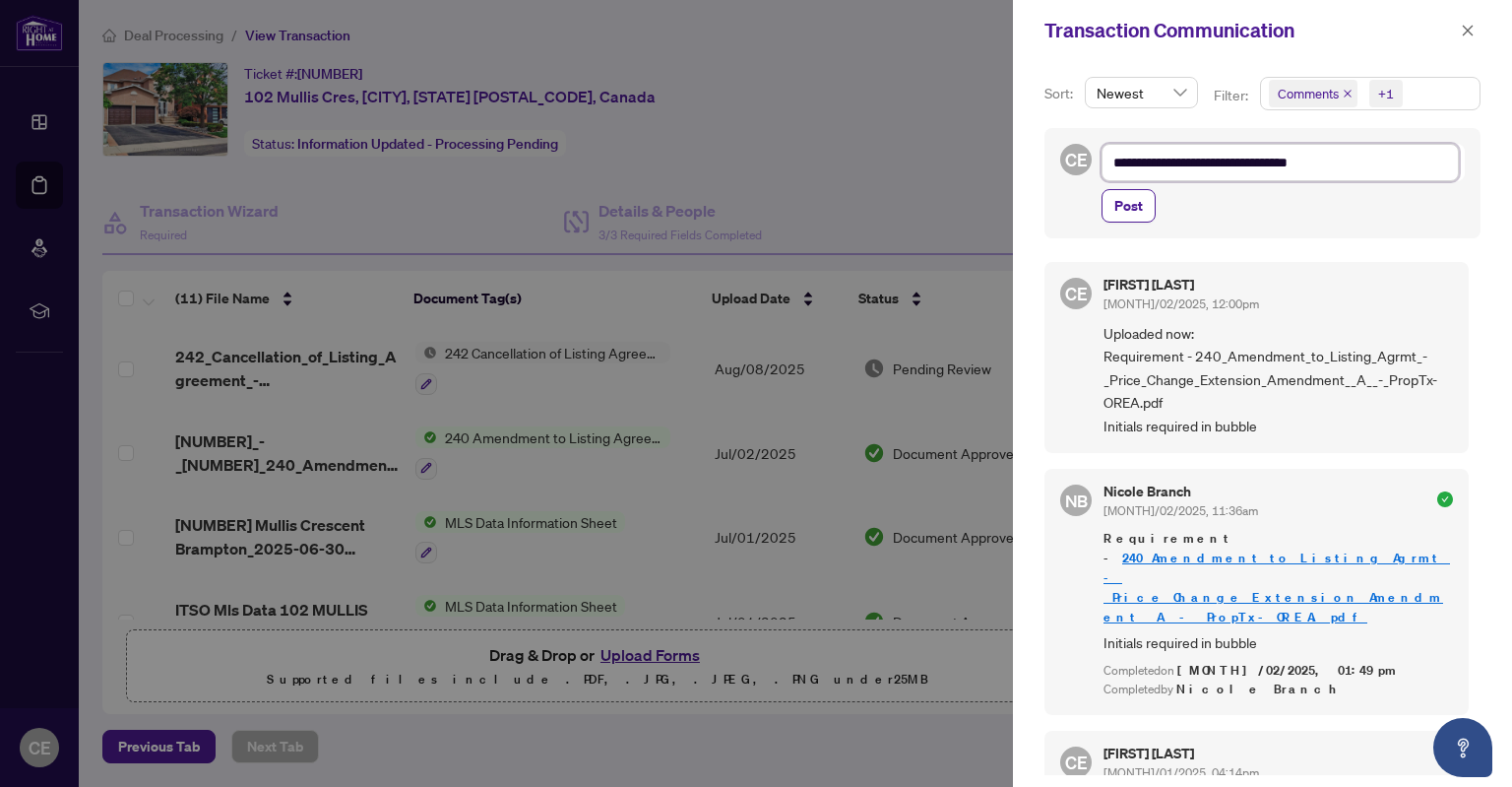 type on "**********" 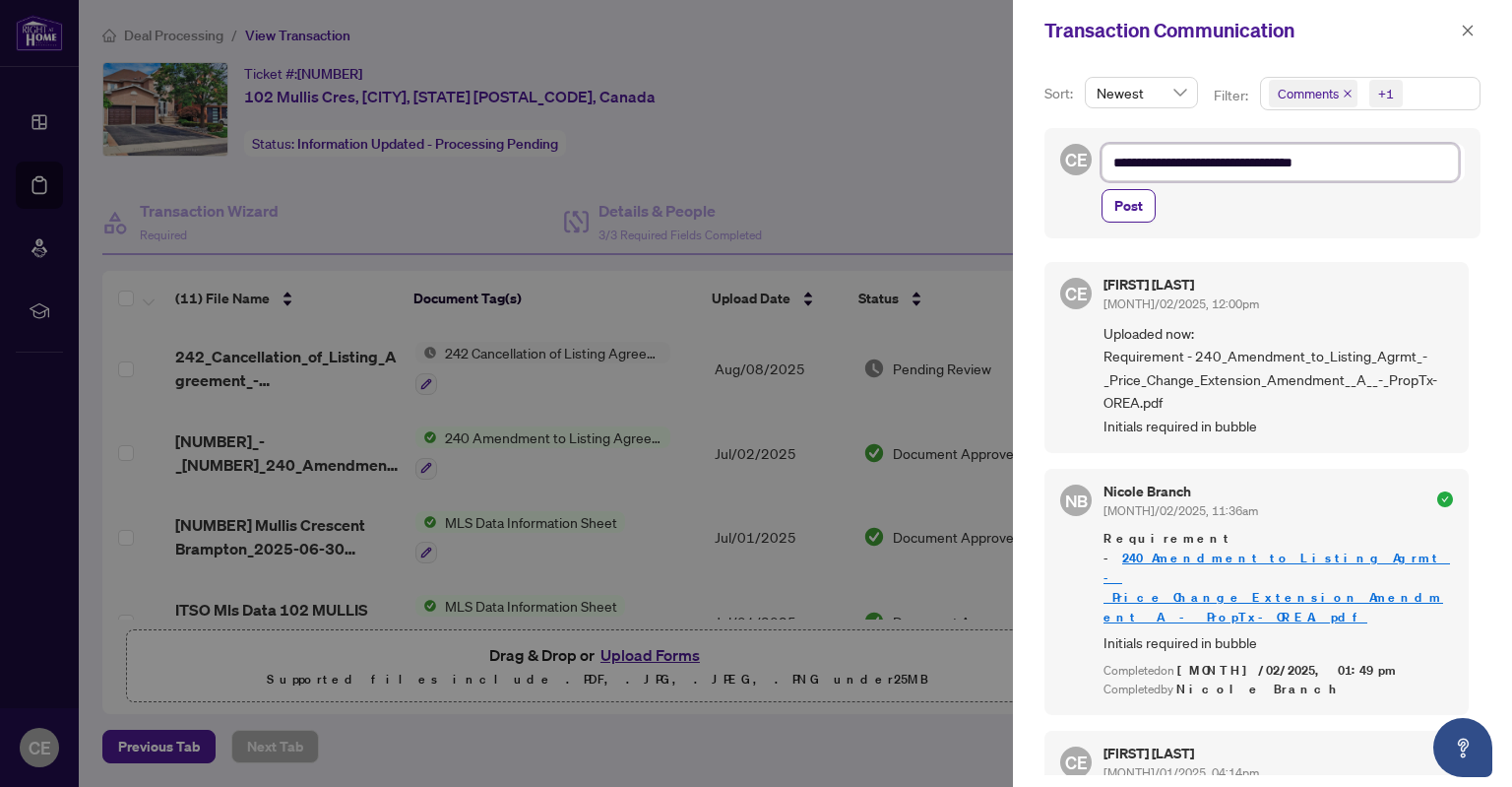 type on "**********" 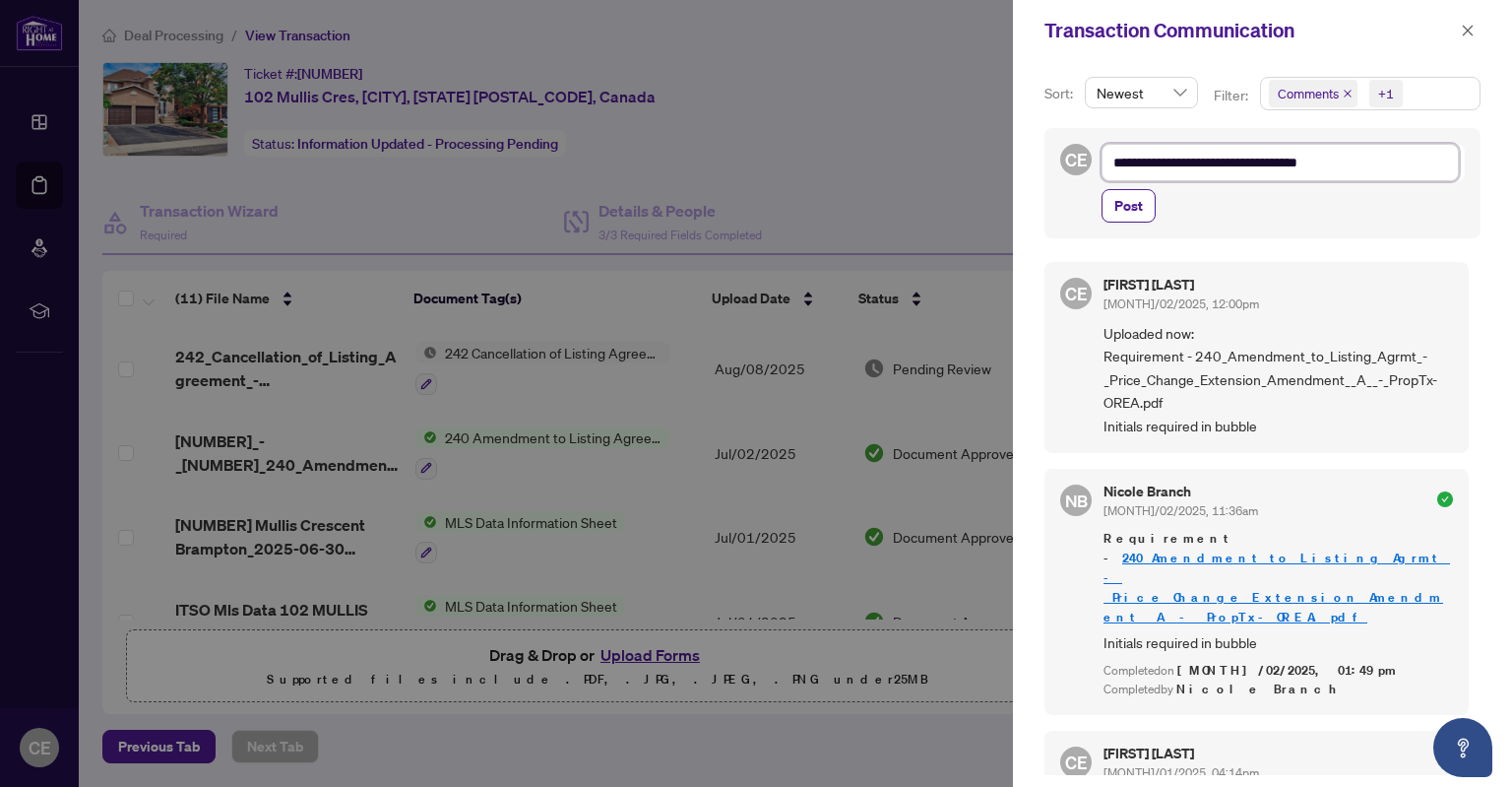 type on "**********" 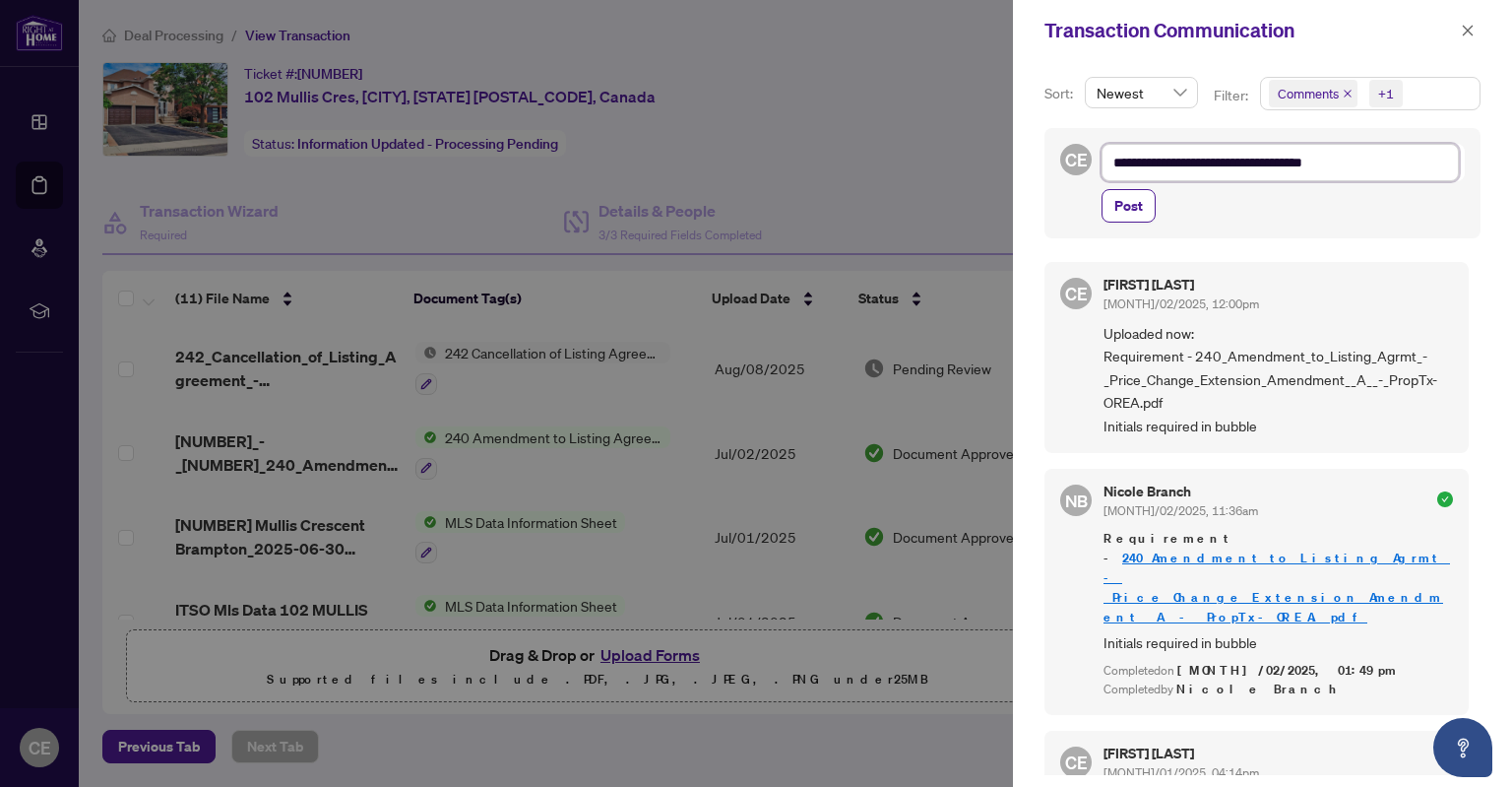 type on "**********" 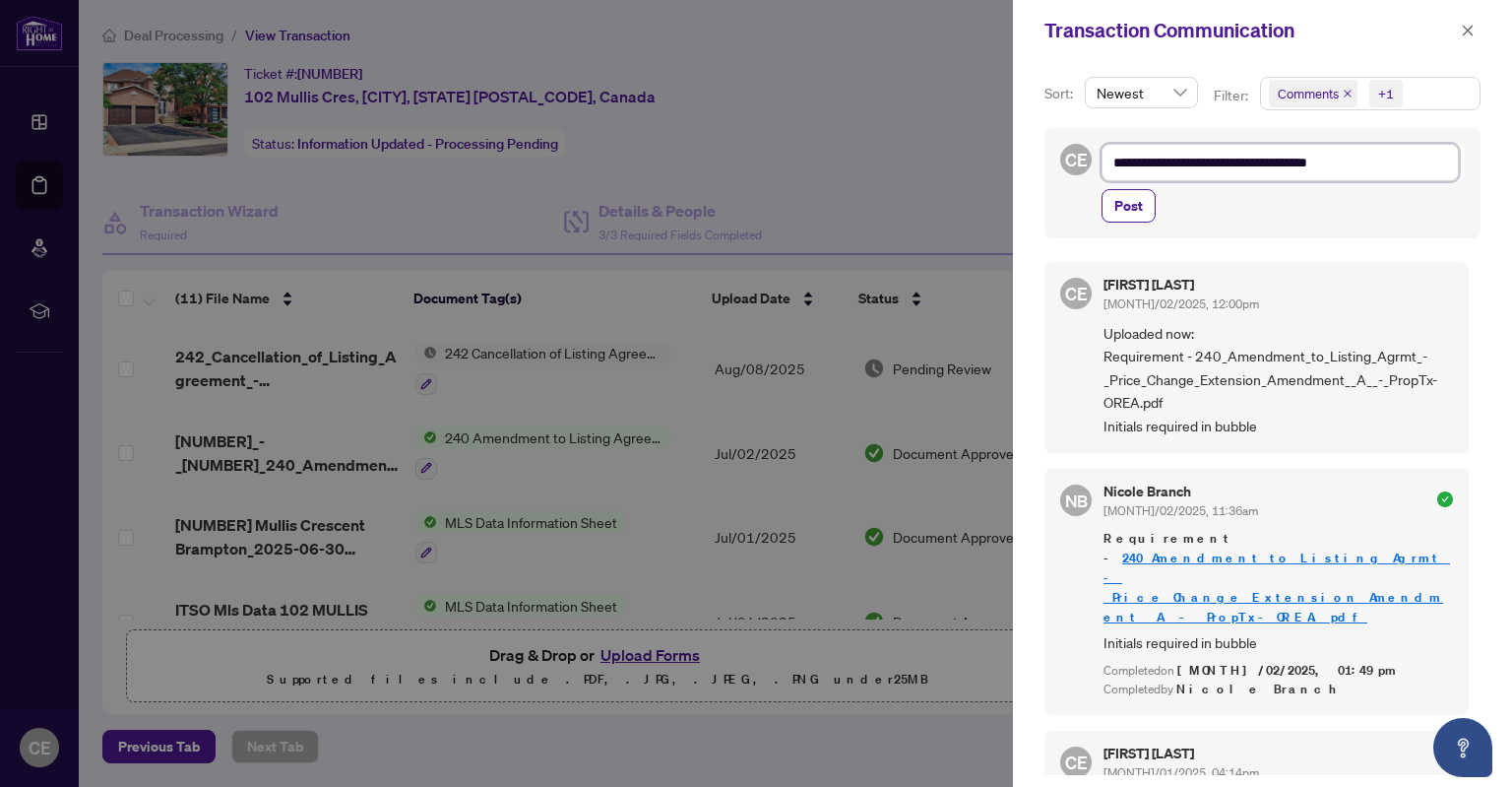 type on "**********" 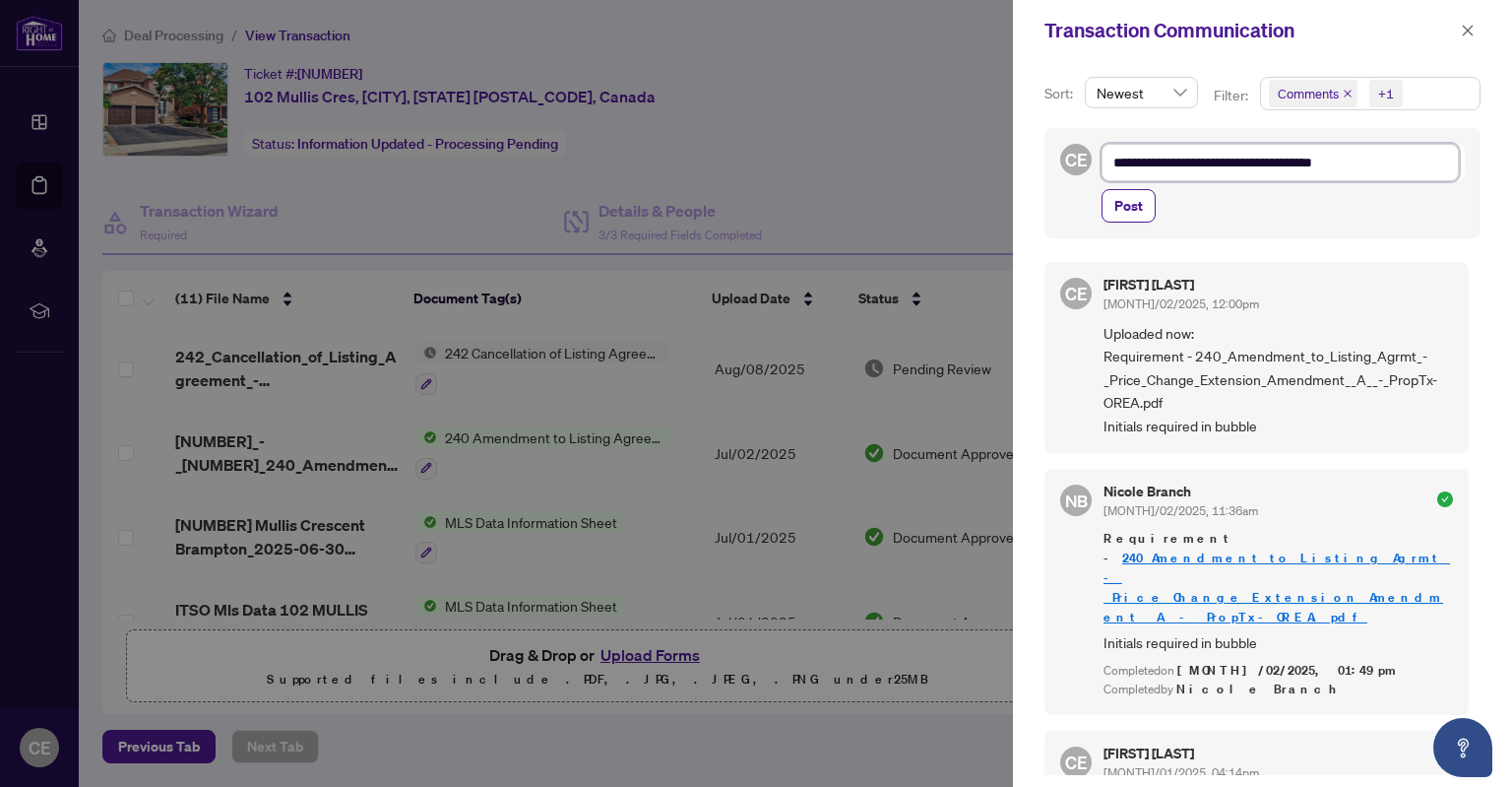type on "**********" 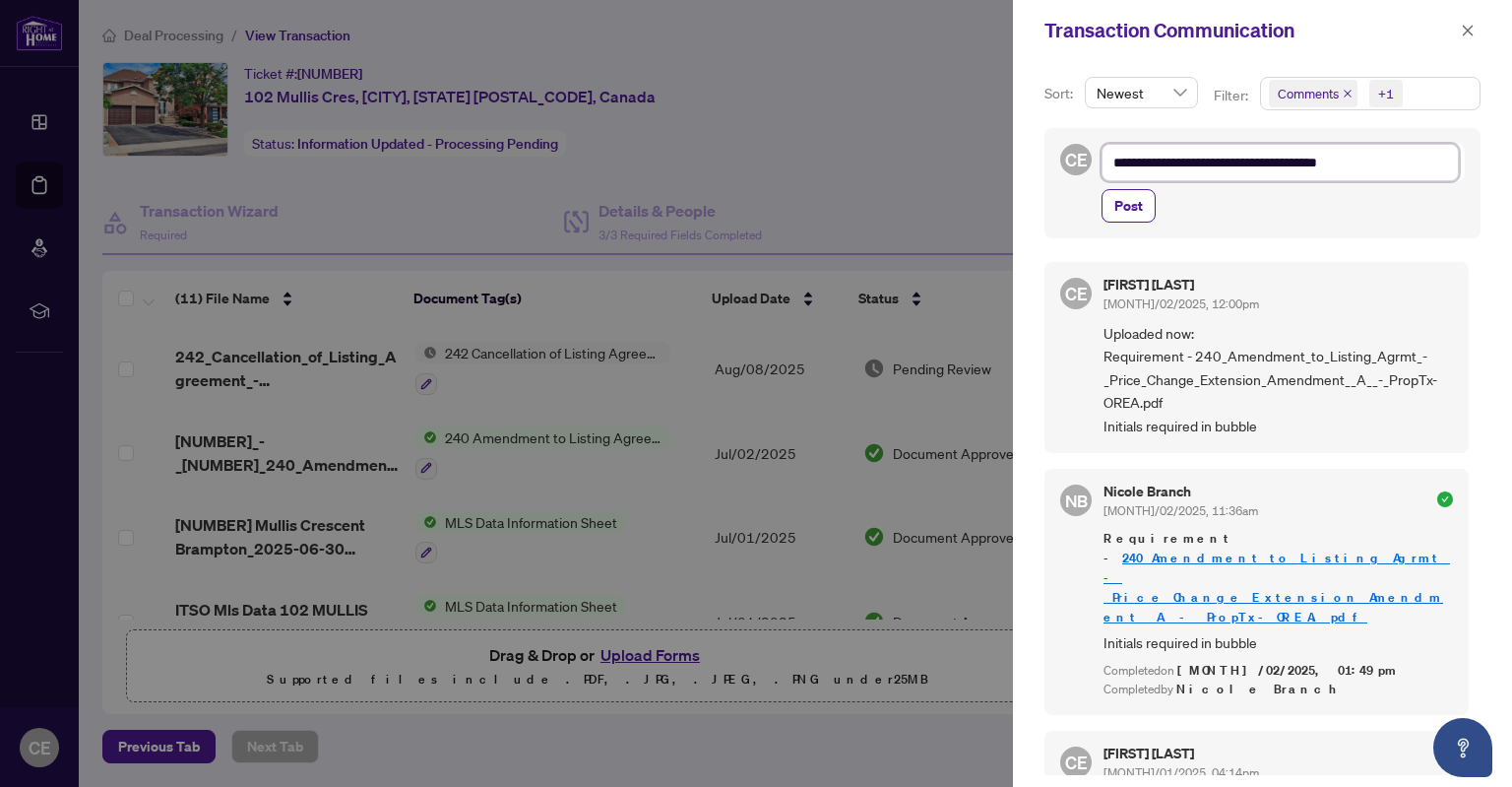 type on "**********" 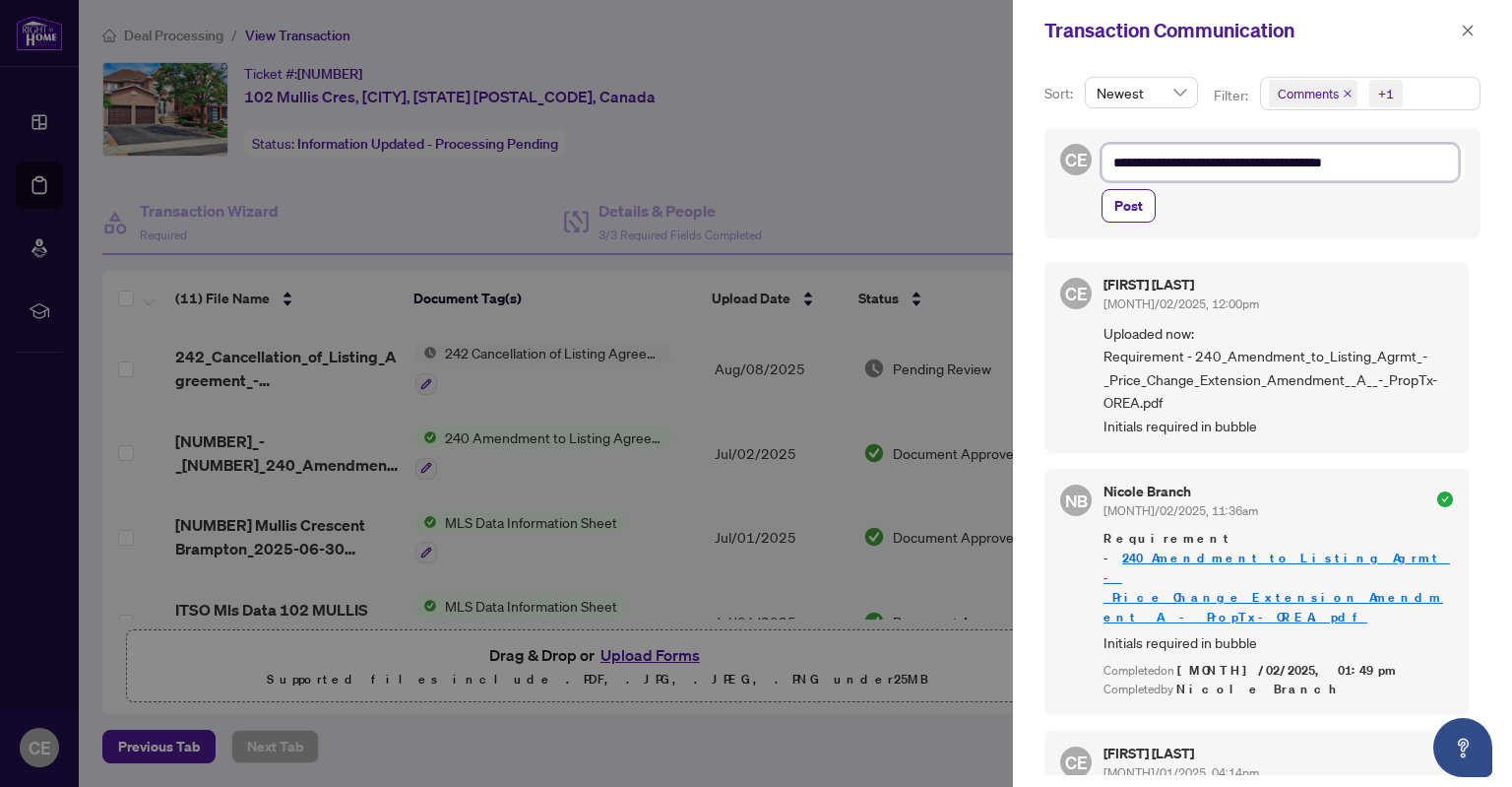 type on "**********" 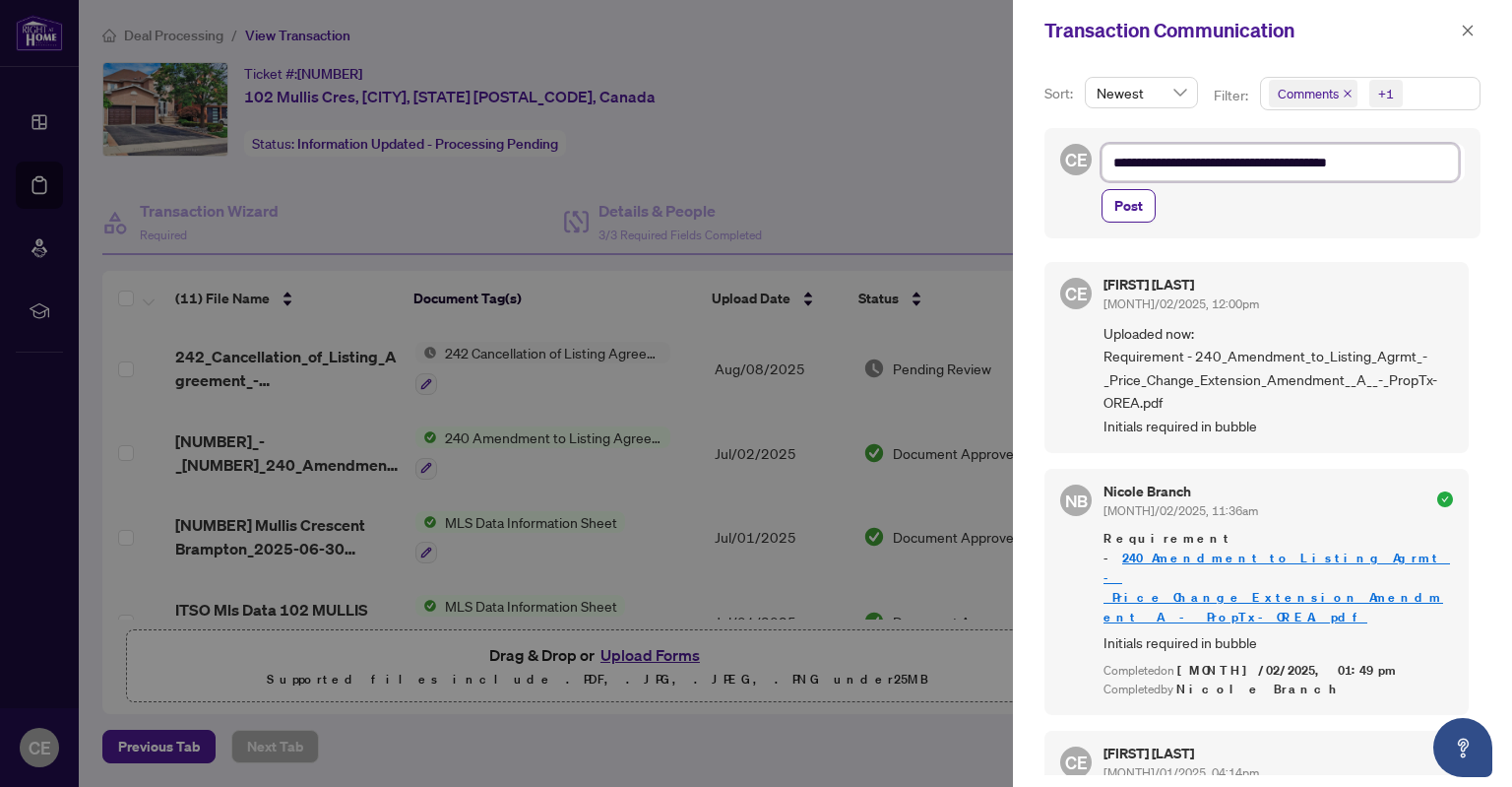 type on "**********" 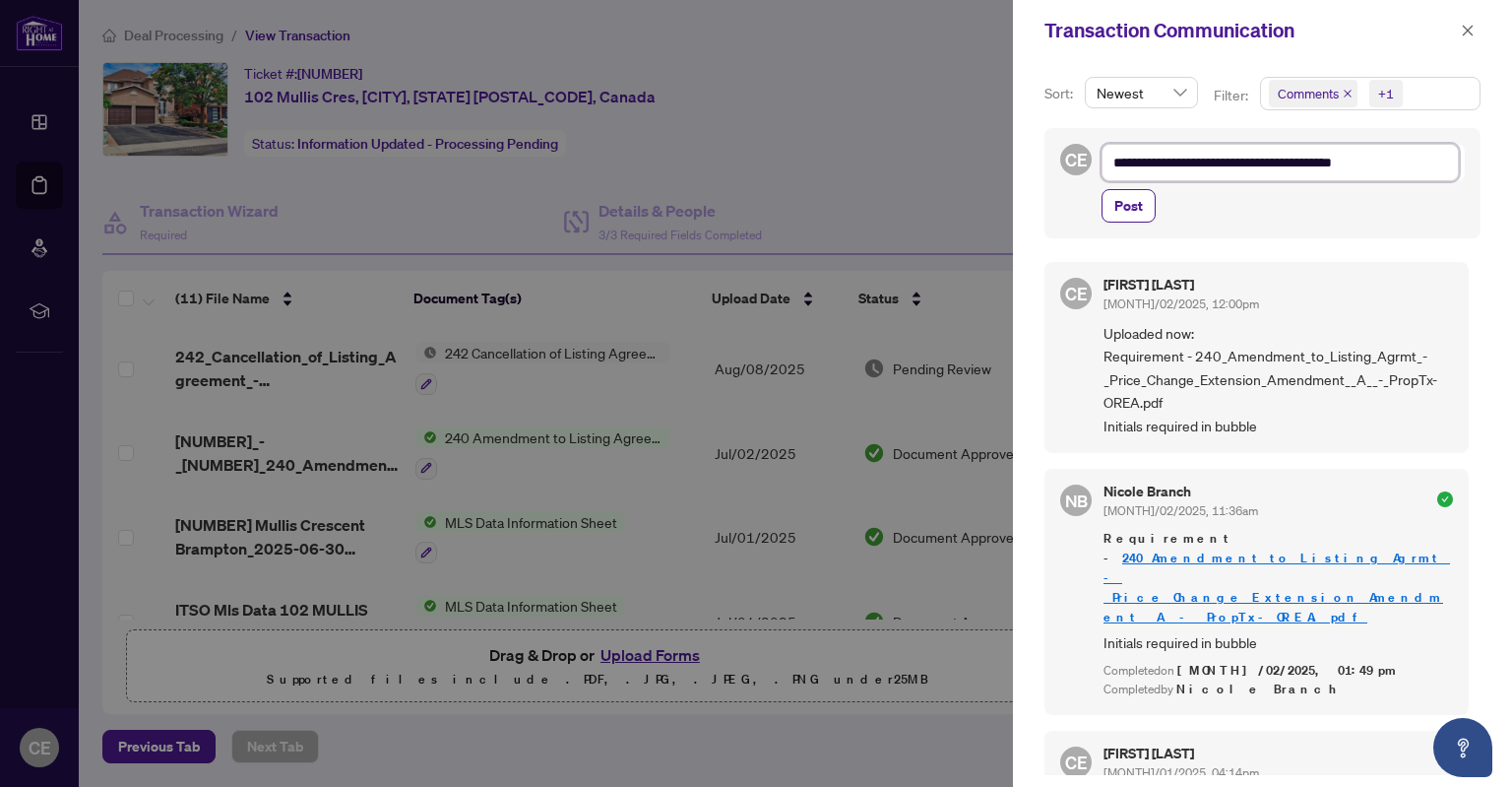 type on "**********" 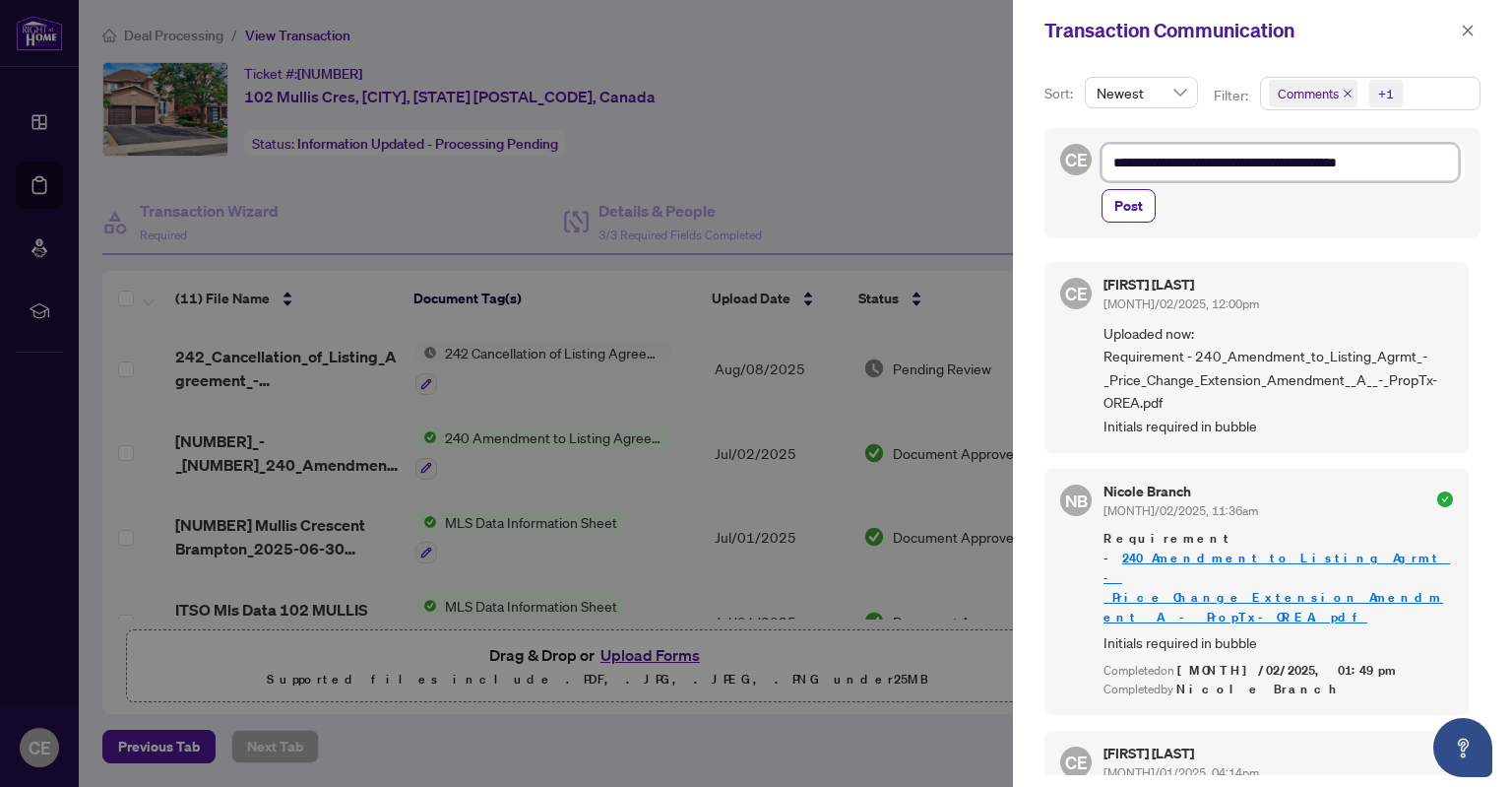 type on "**********" 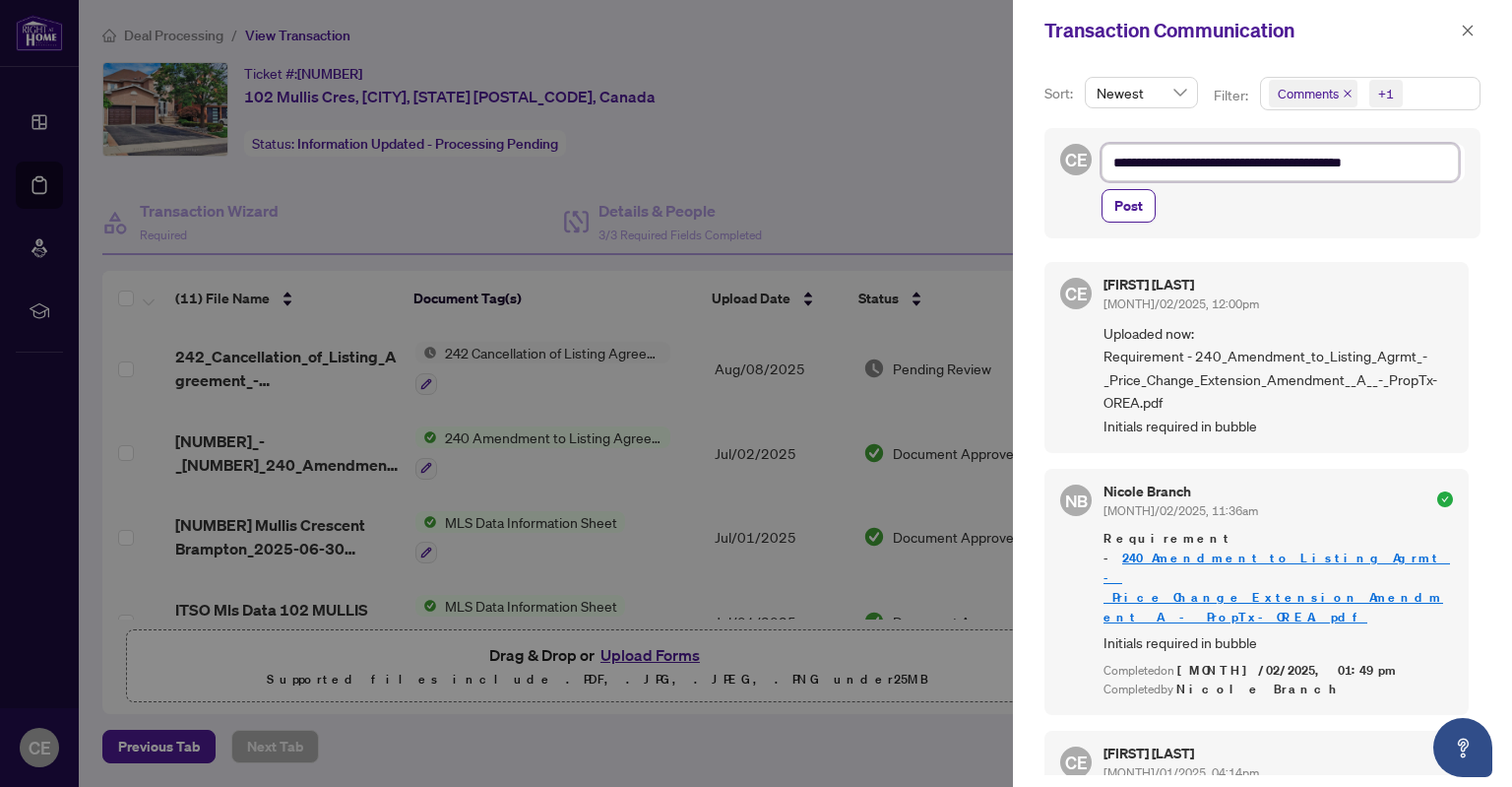 type on "**********" 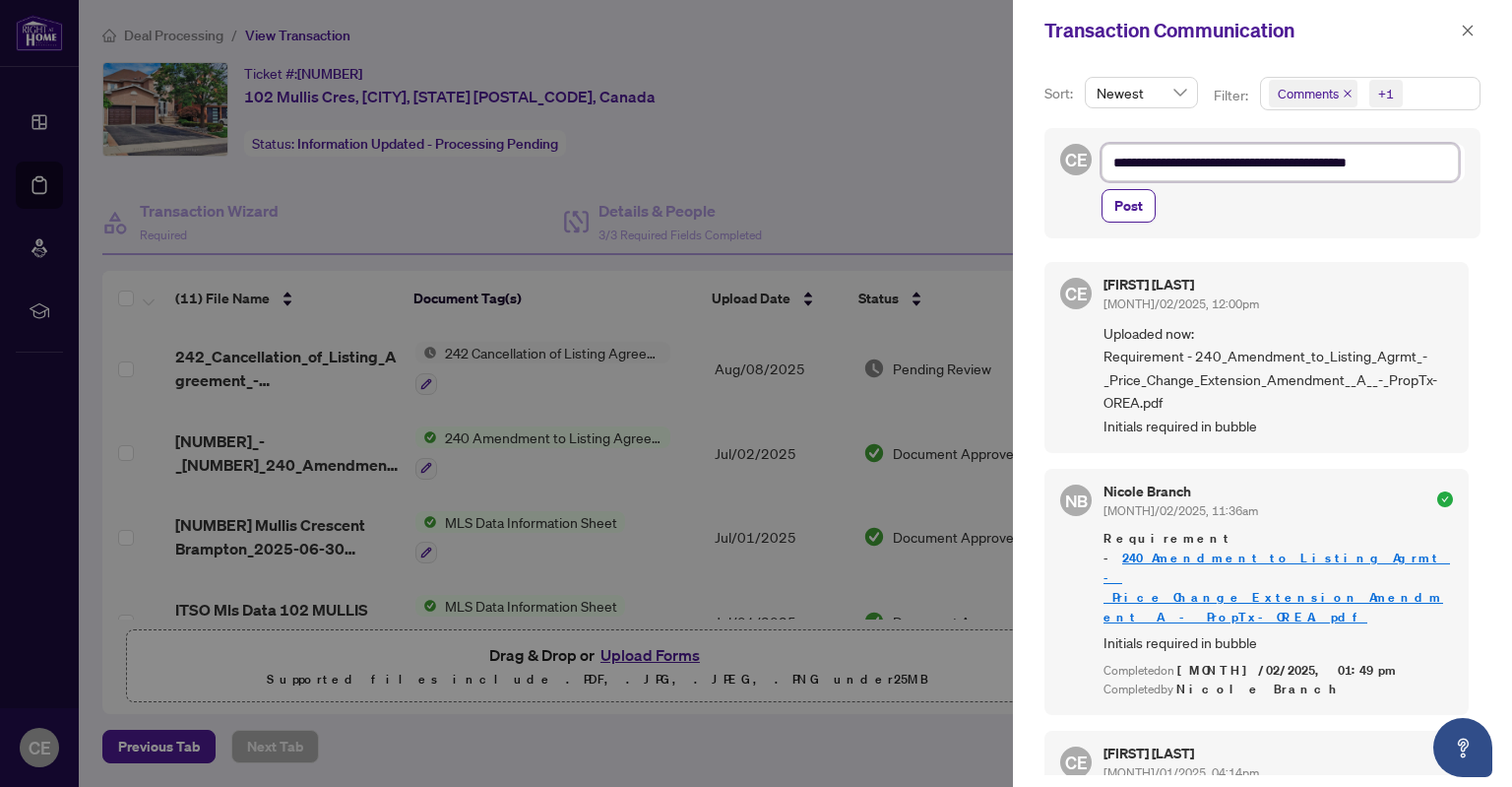 type on "**********" 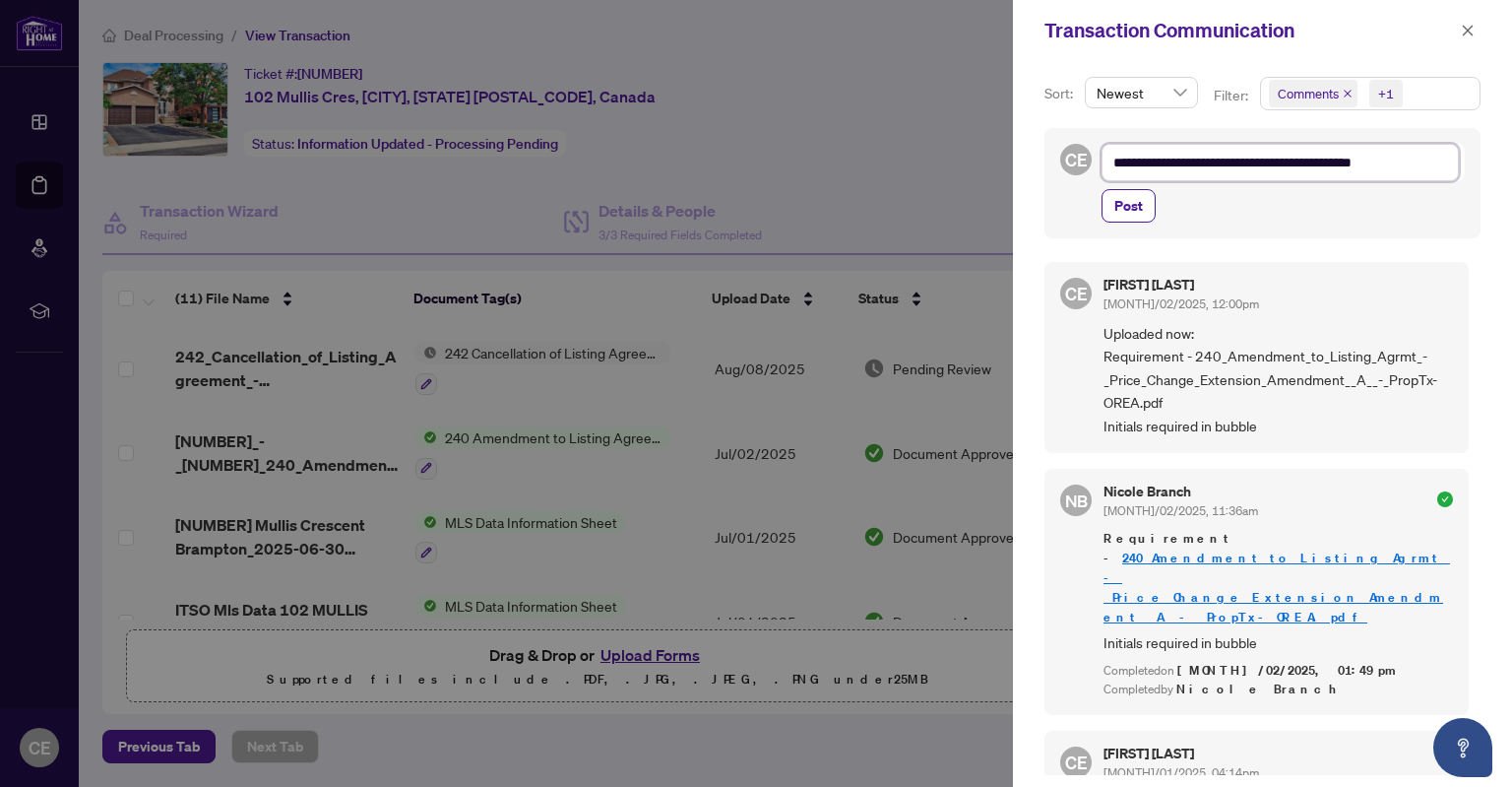 type on "**********" 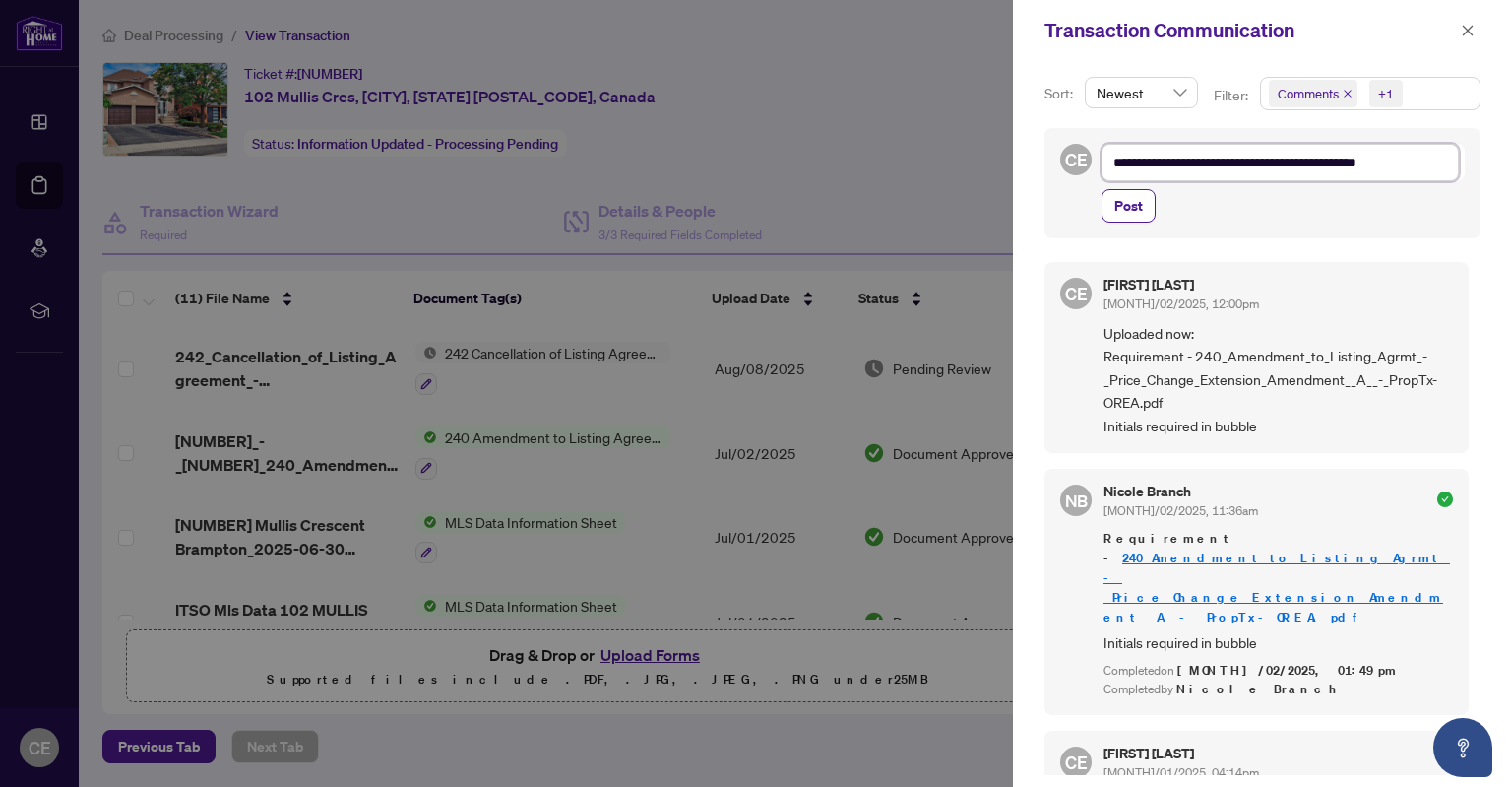 type on "**********" 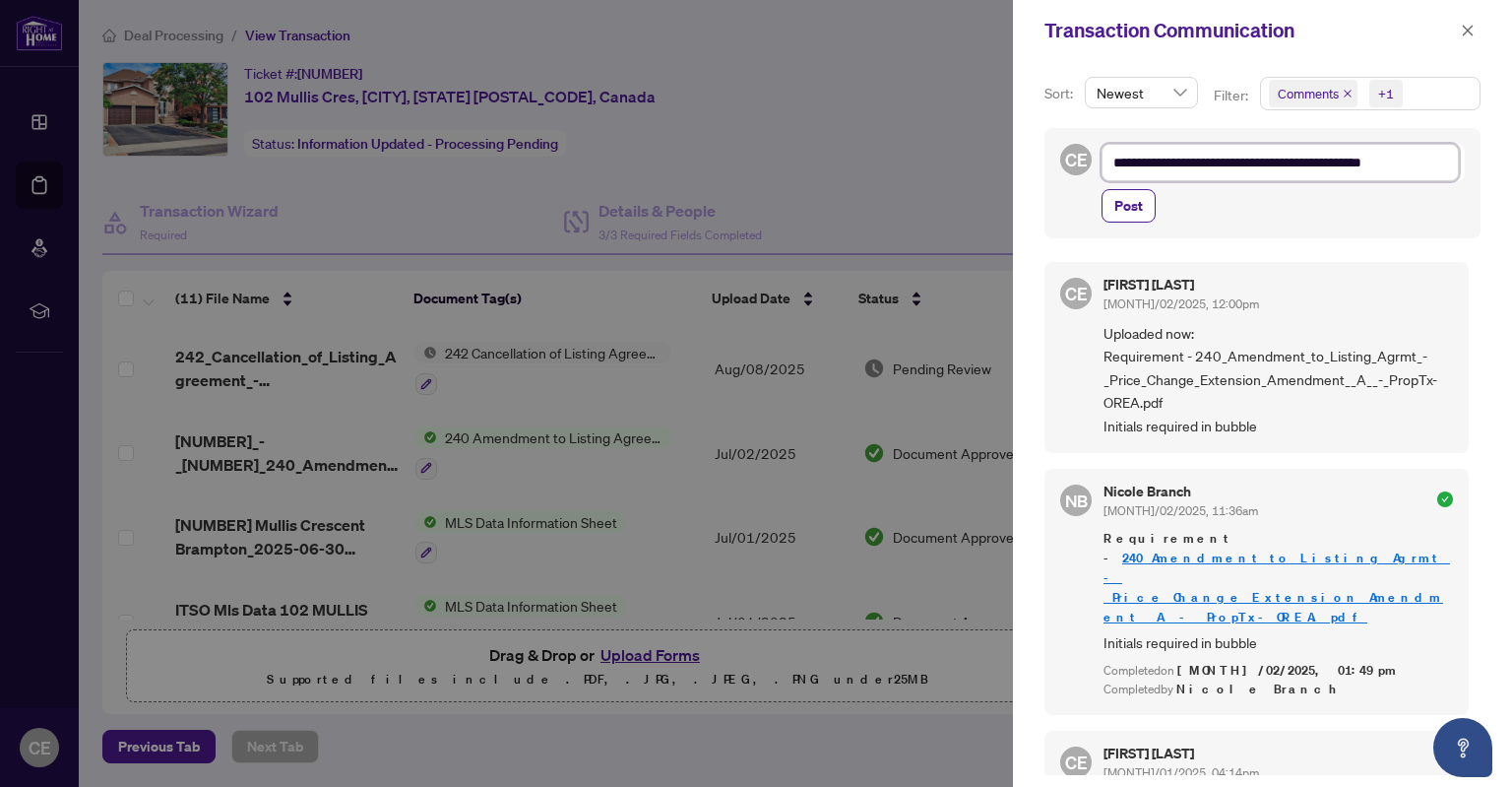 type on "**********" 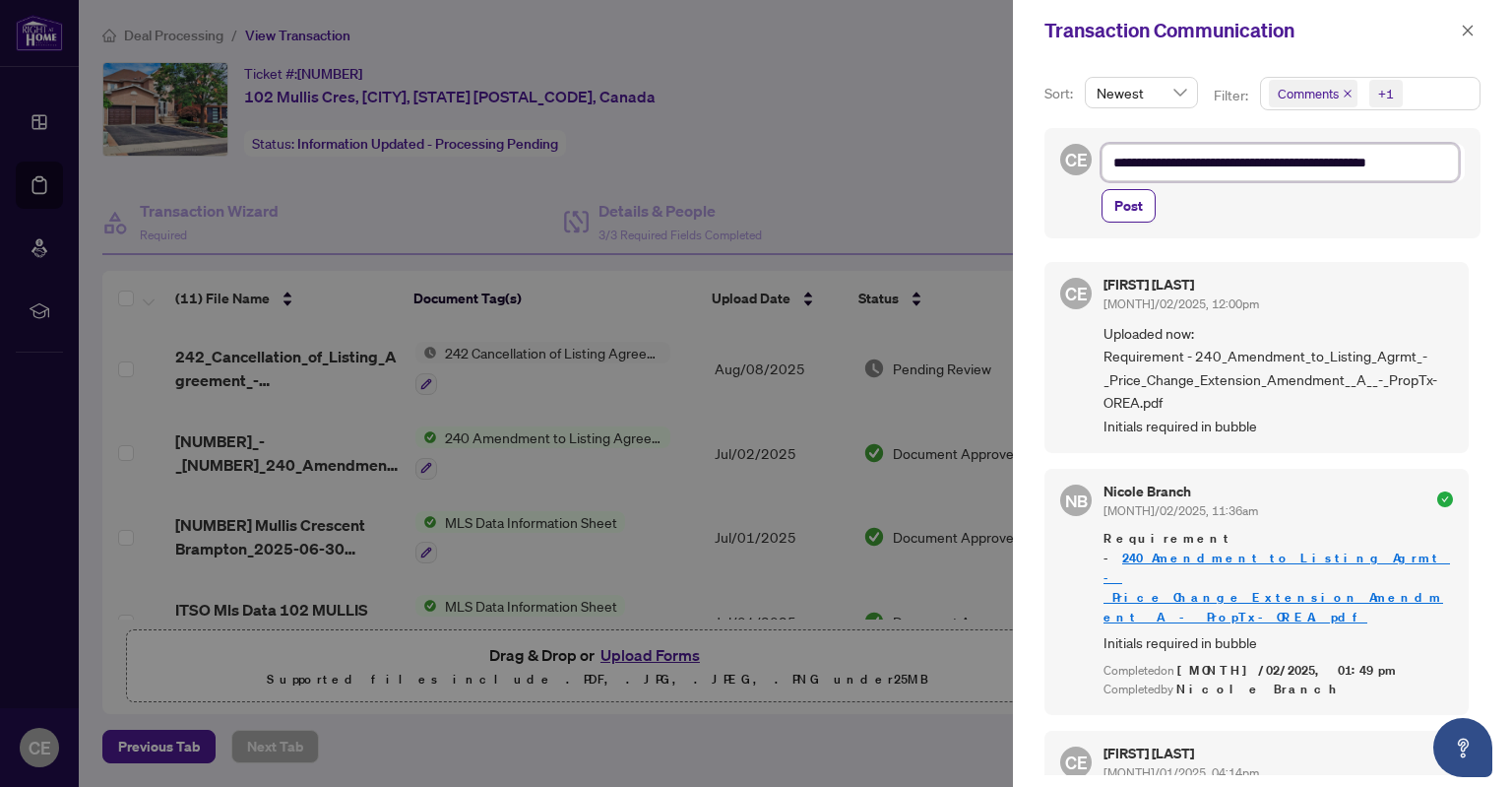 type on "**********" 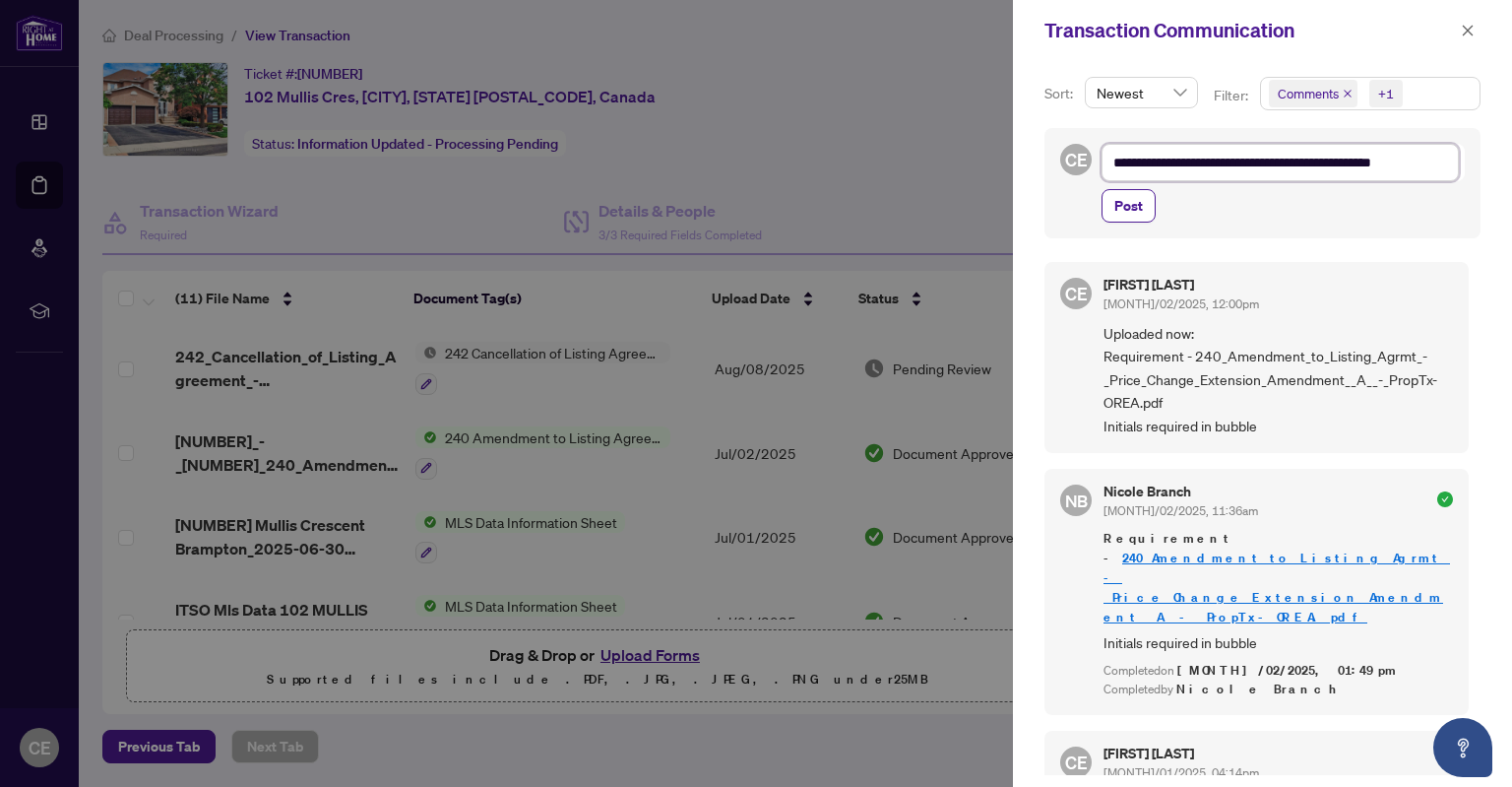 type on "**********" 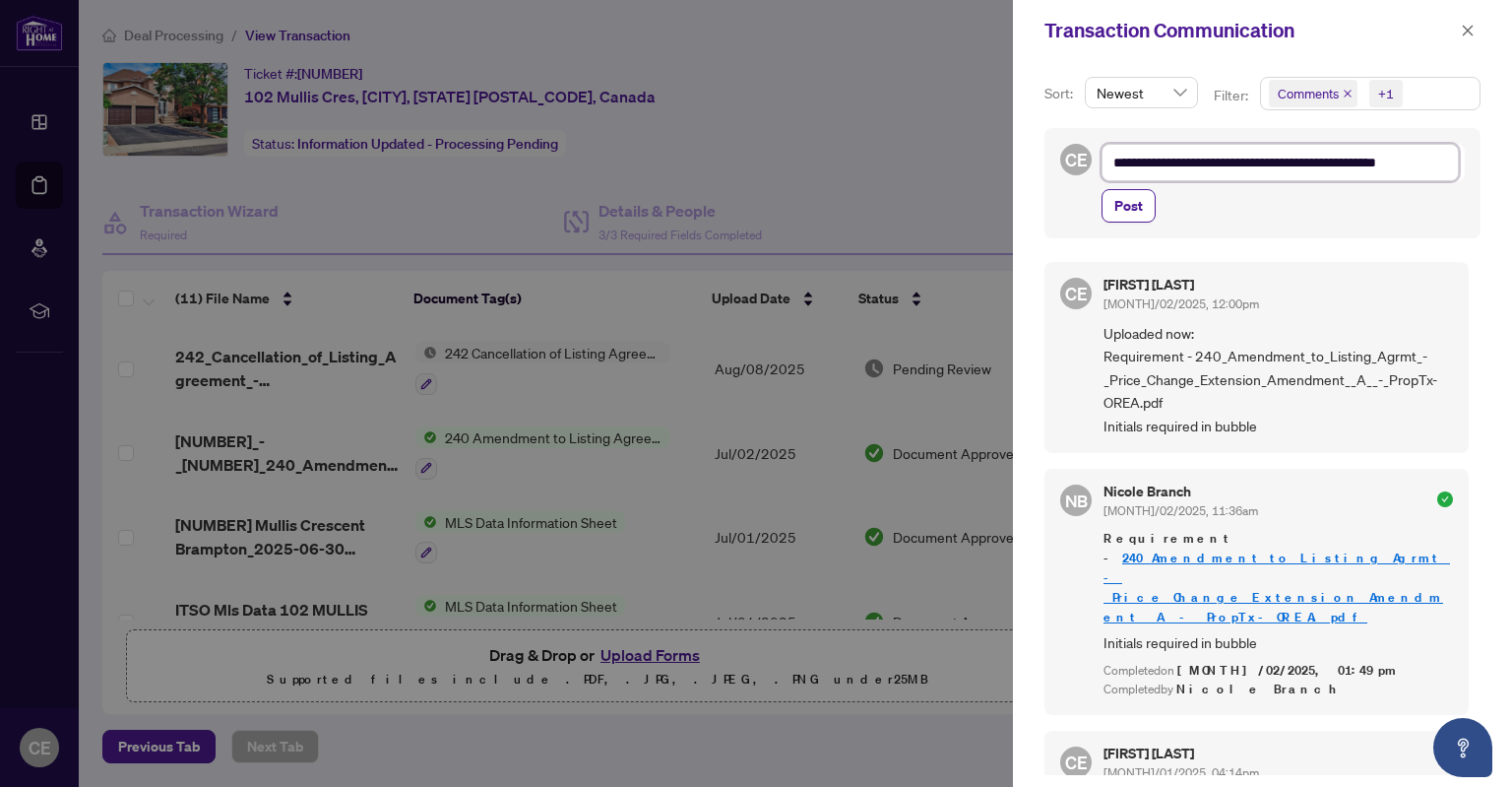 type on "**********" 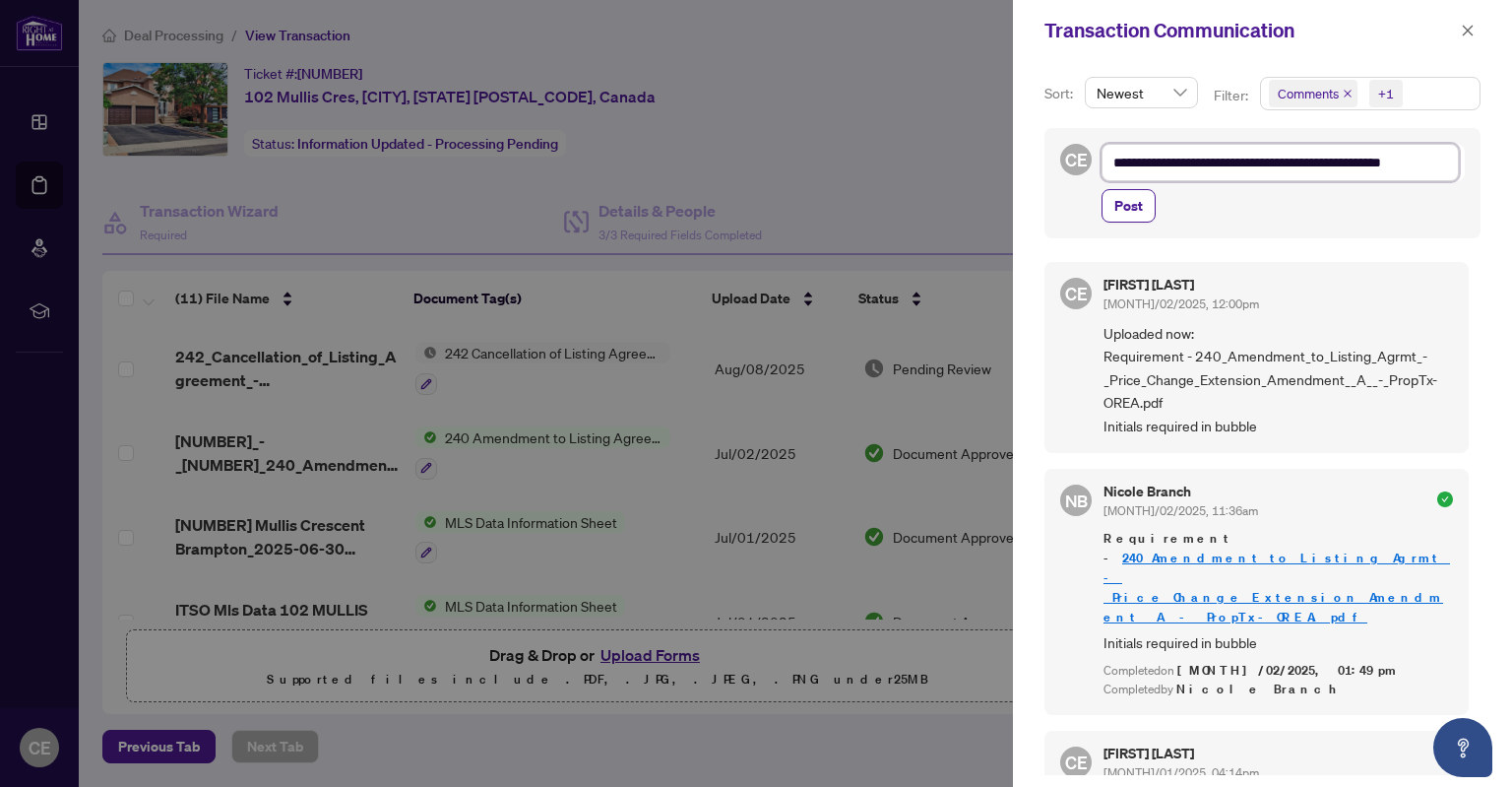 type on "**********" 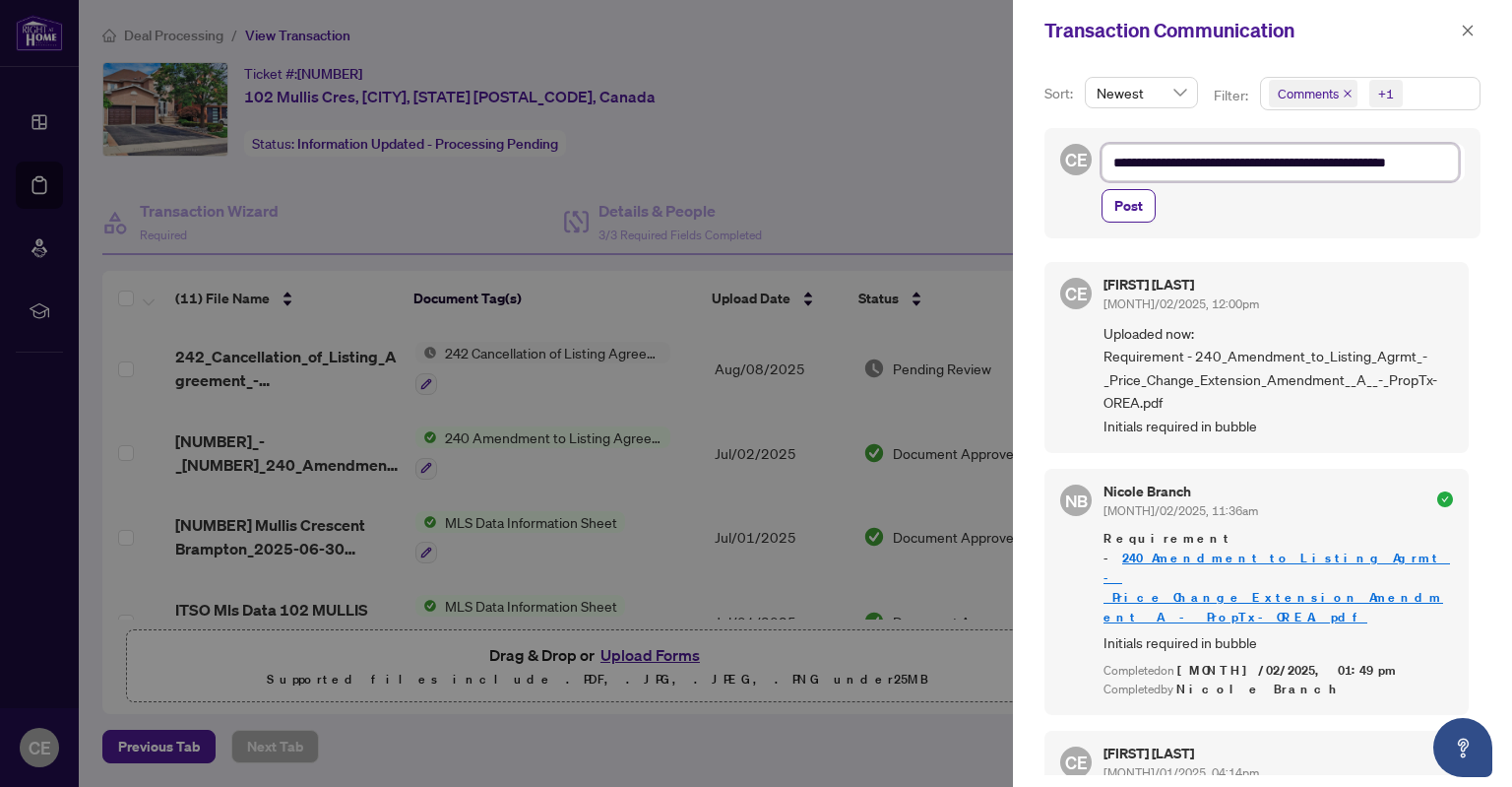 type on "**********" 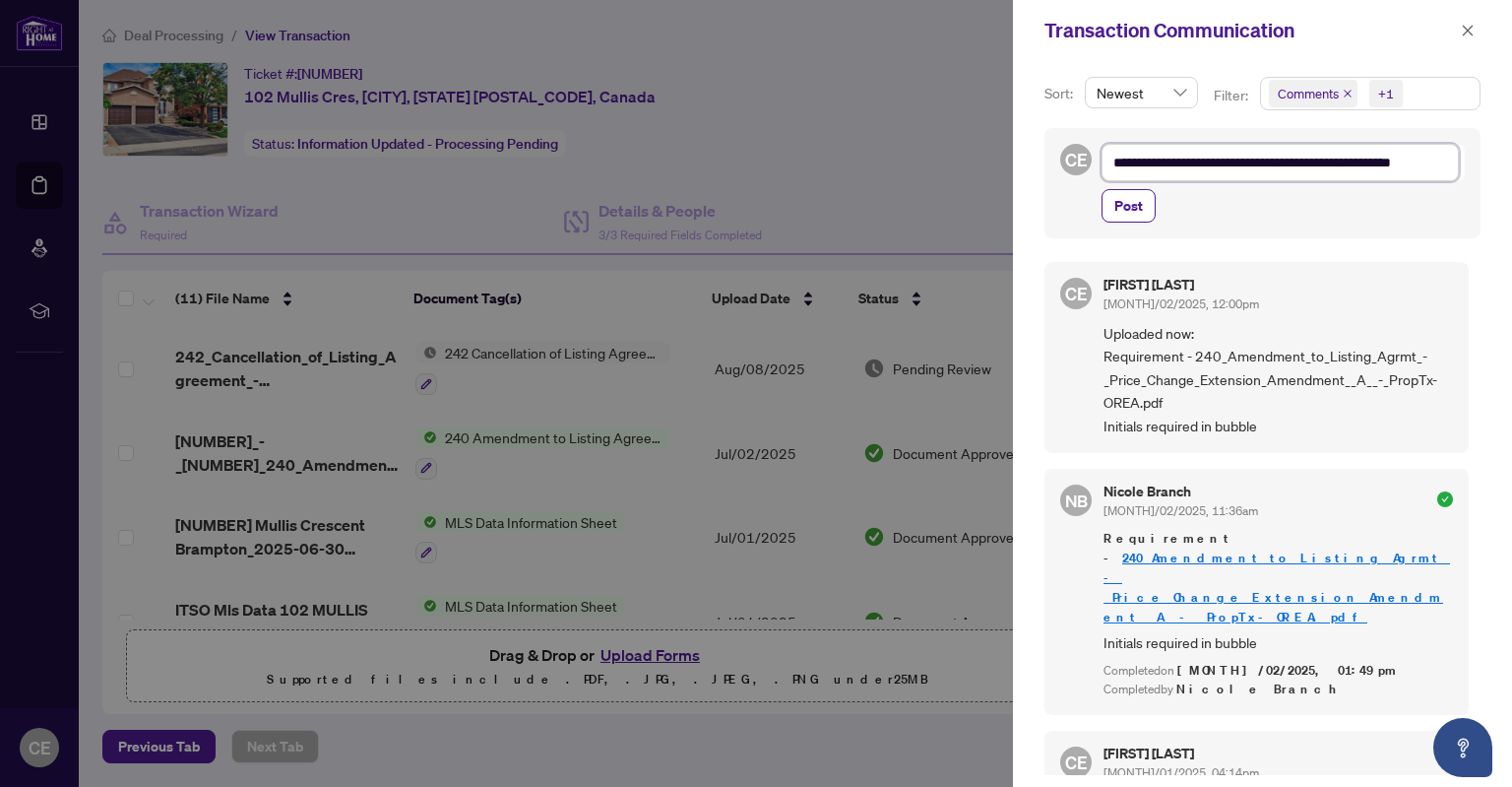 type on "**********" 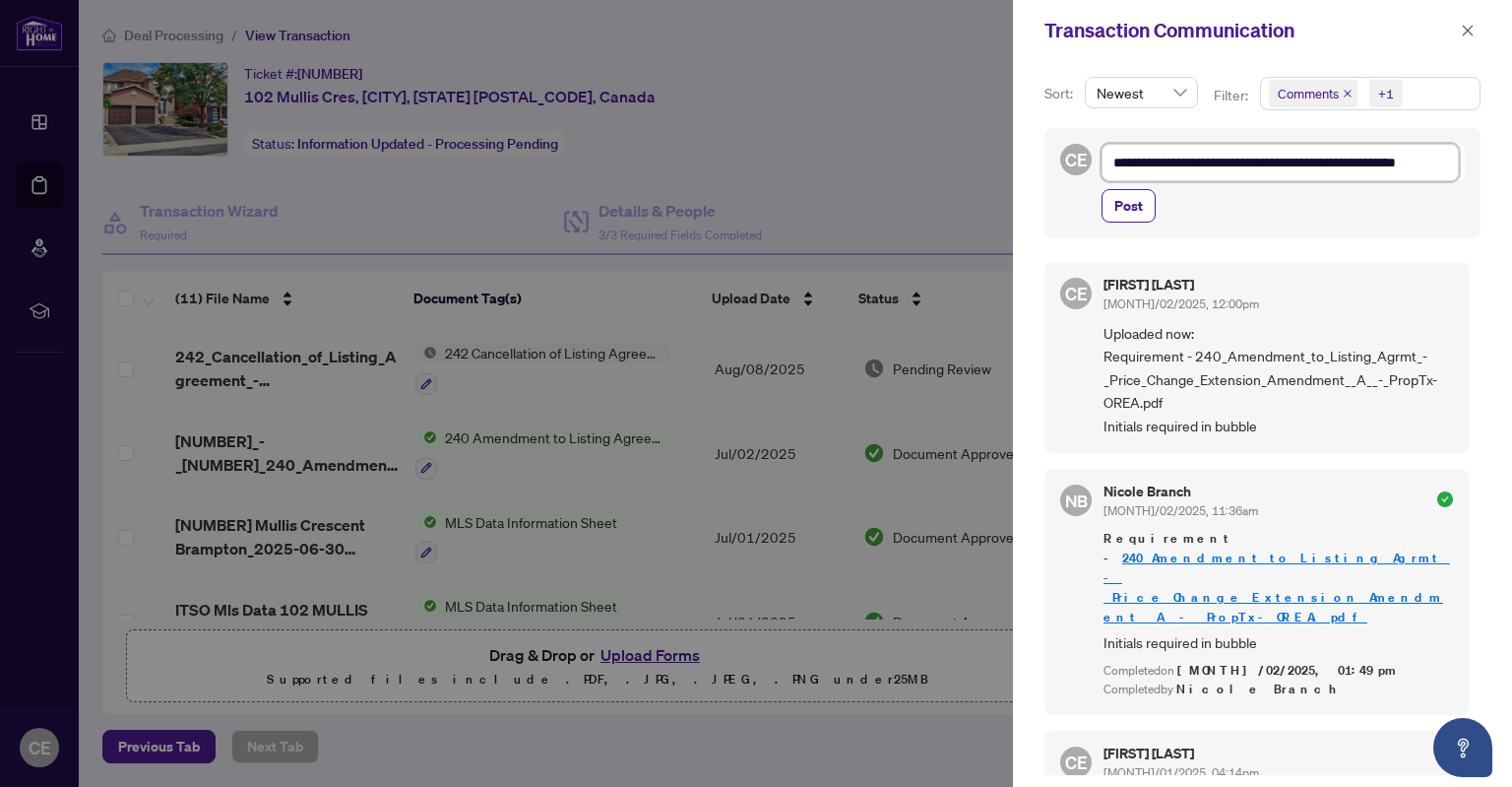 type on "**********" 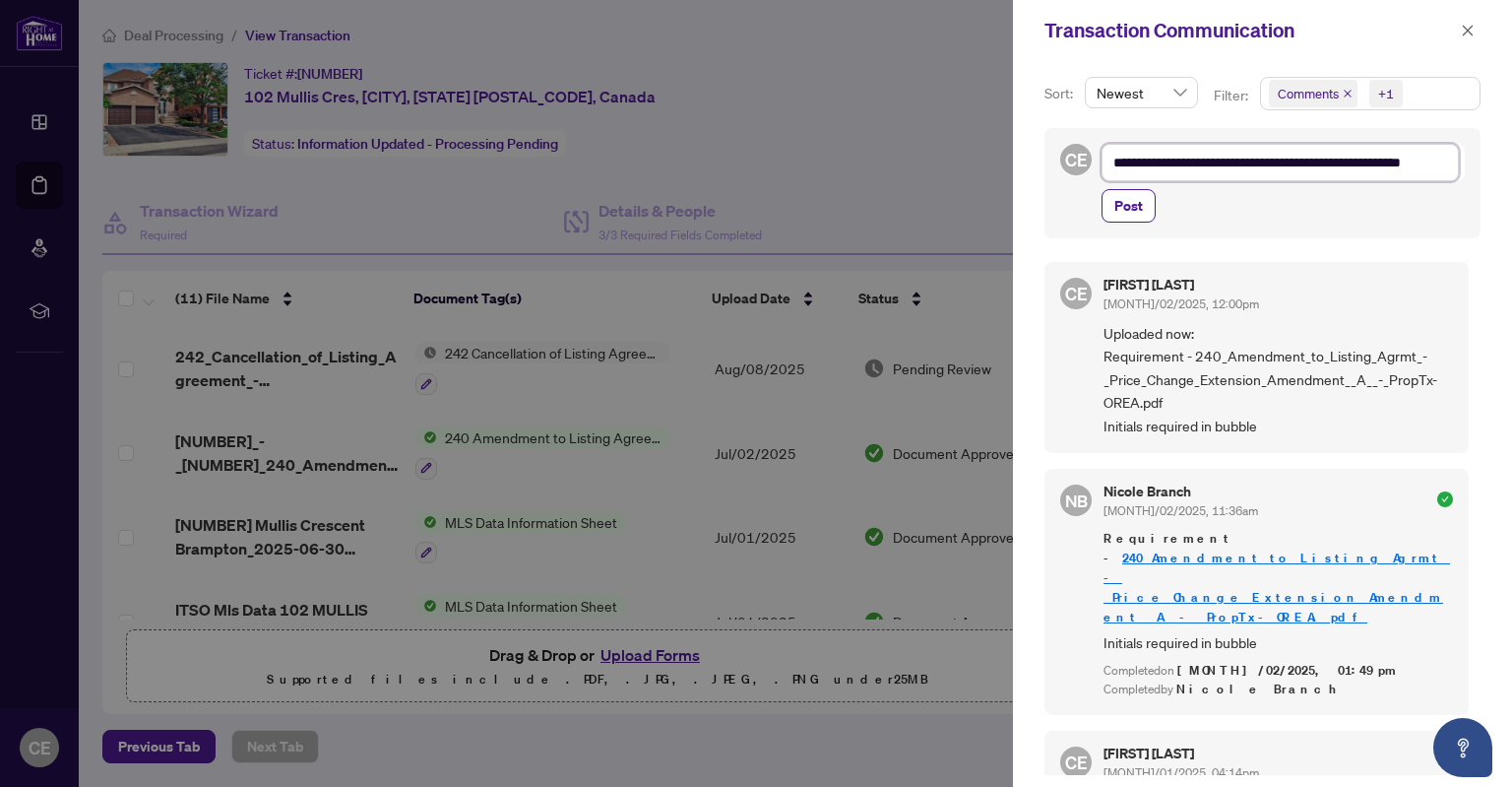 type on "**********" 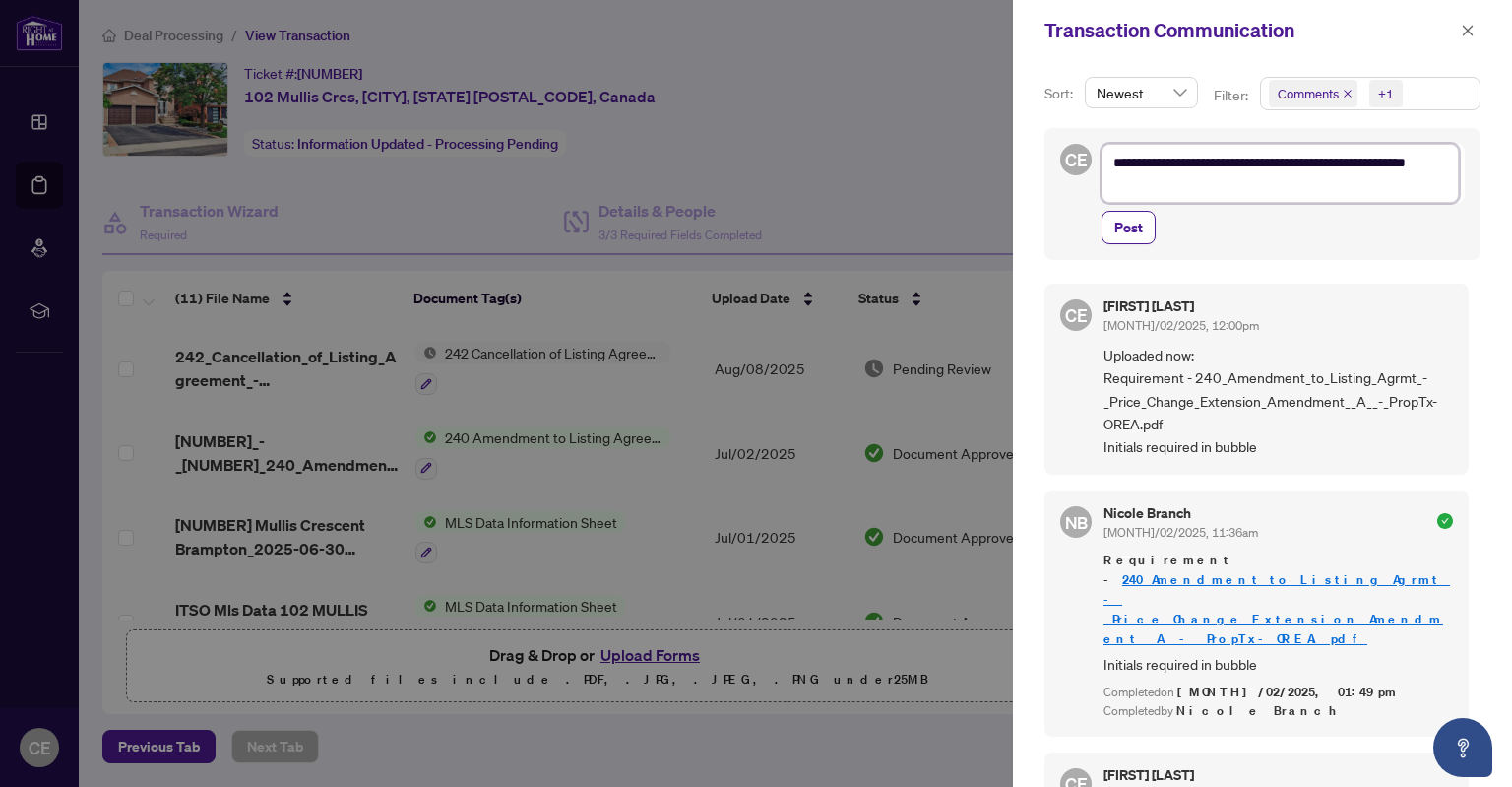 scroll, scrollTop: 0, scrollLeft: 0, axis: both 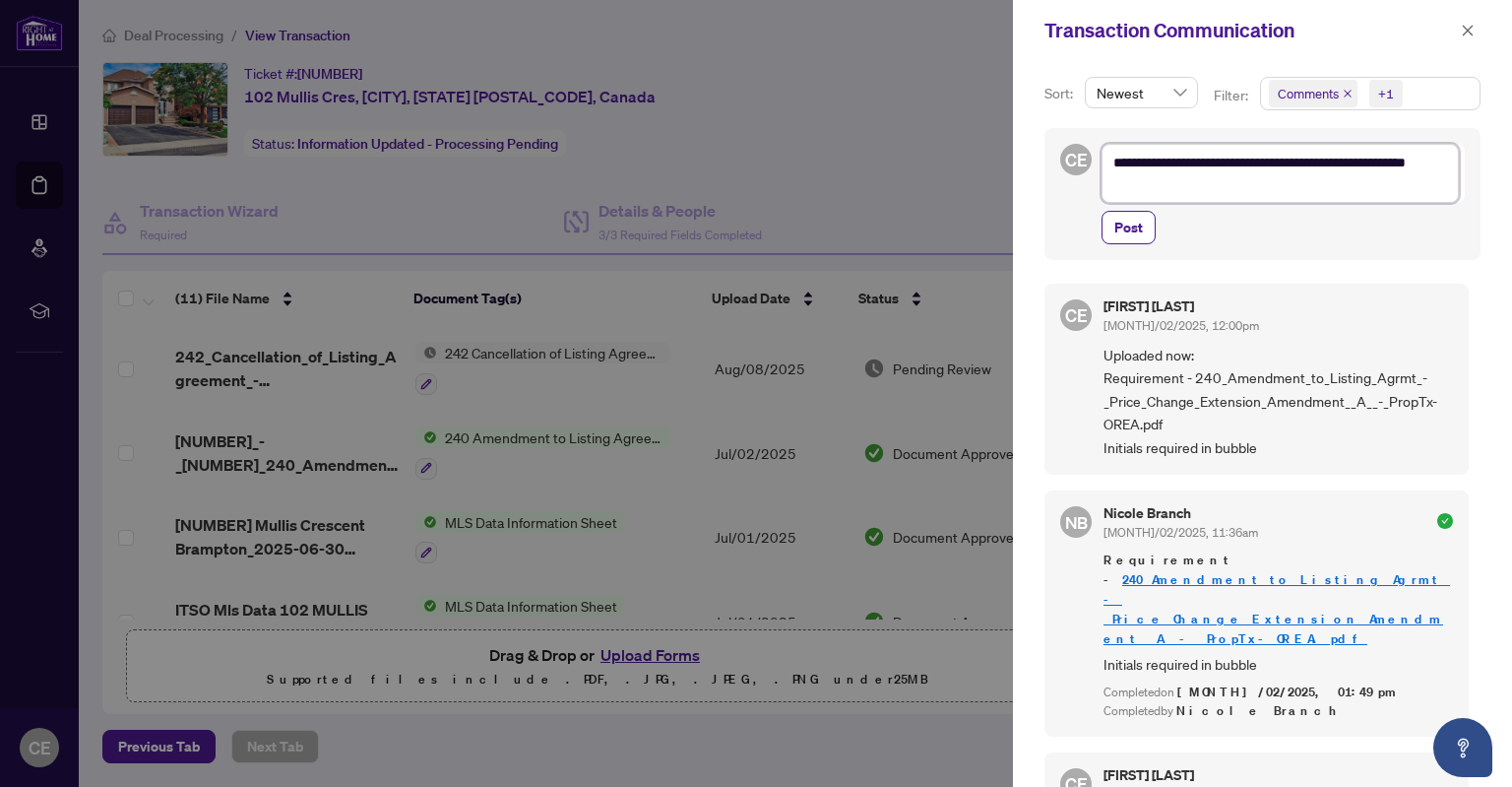 type on "**********" 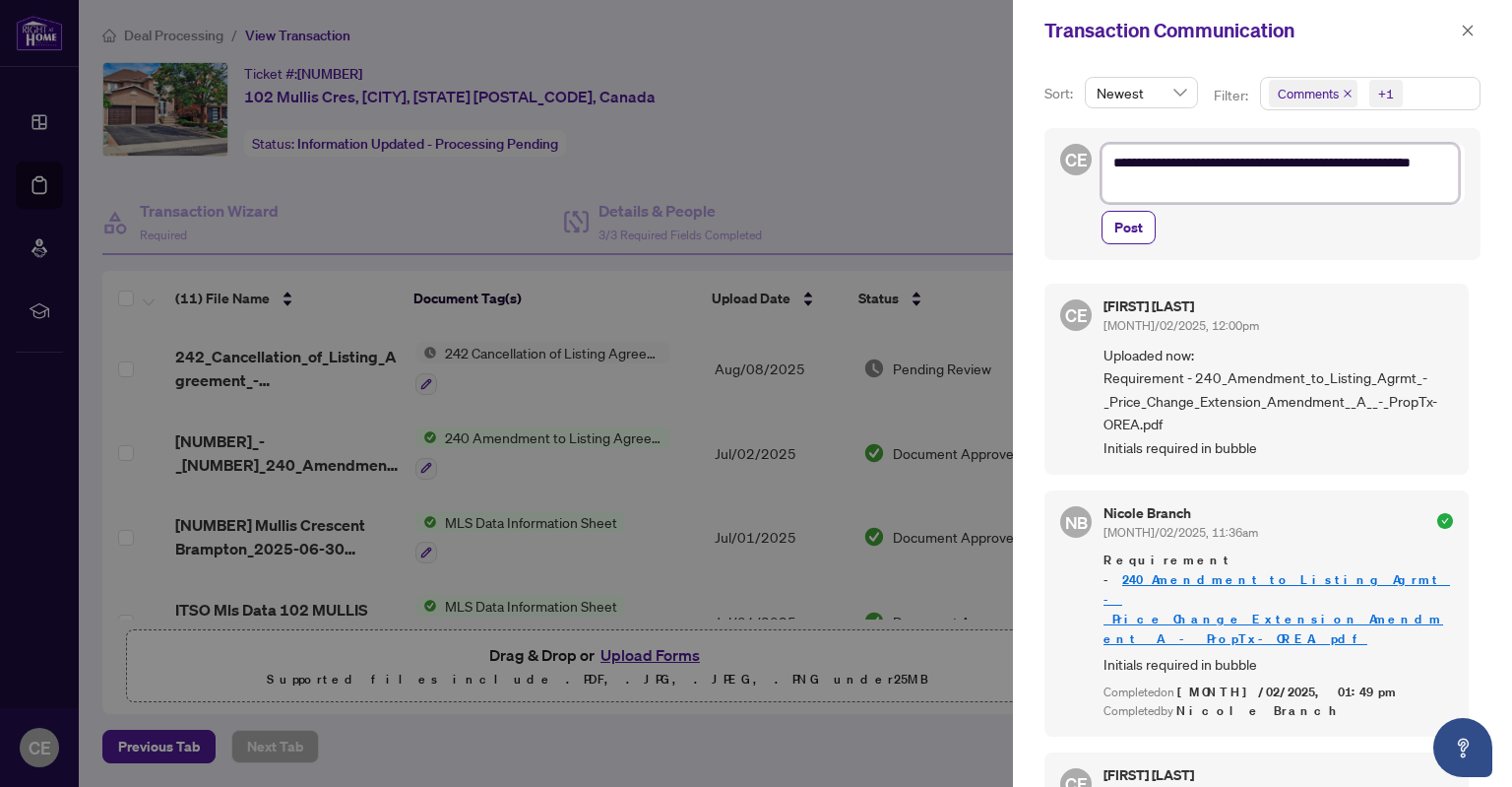 type on "**********" 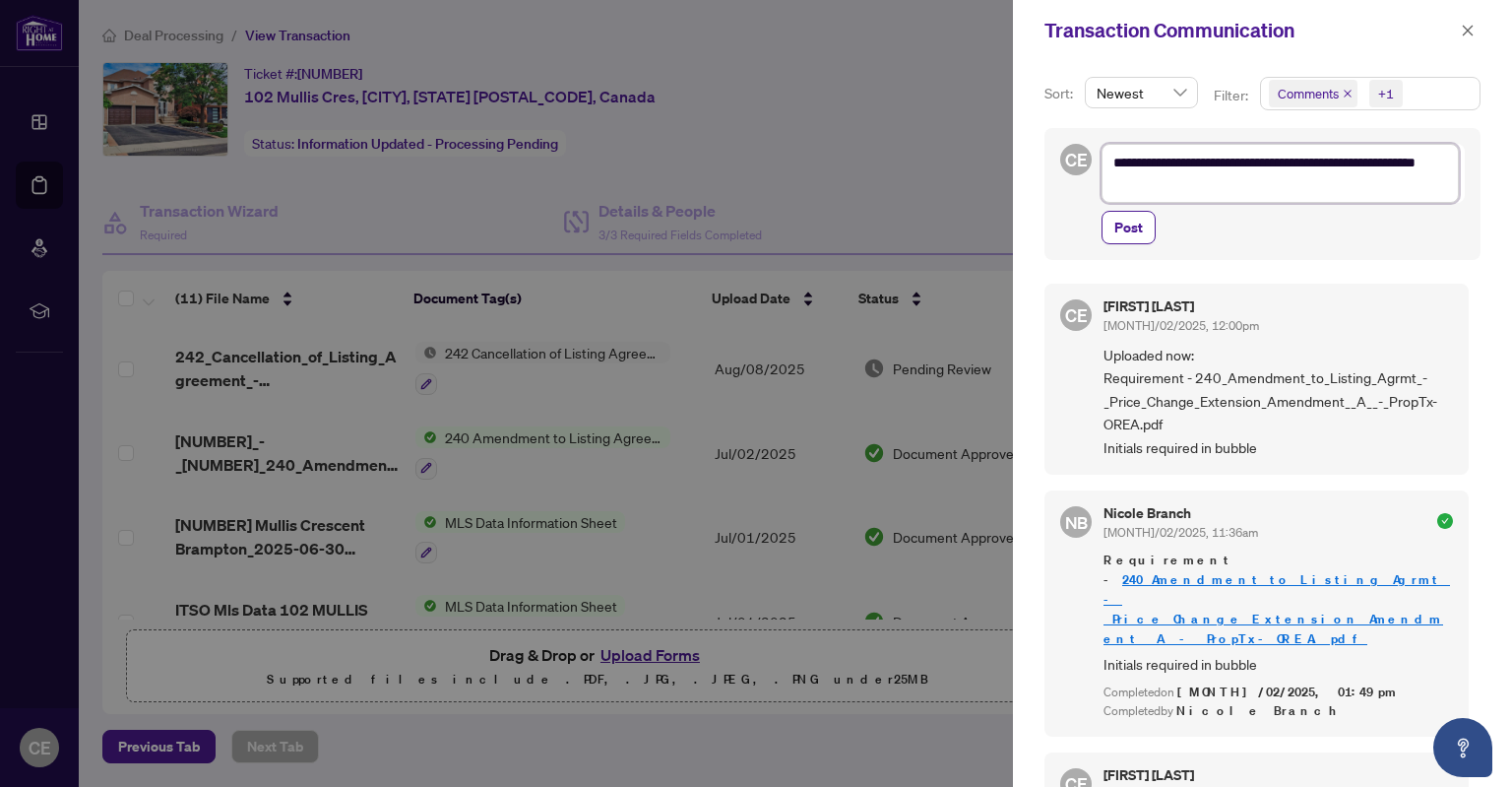 type on "**********" 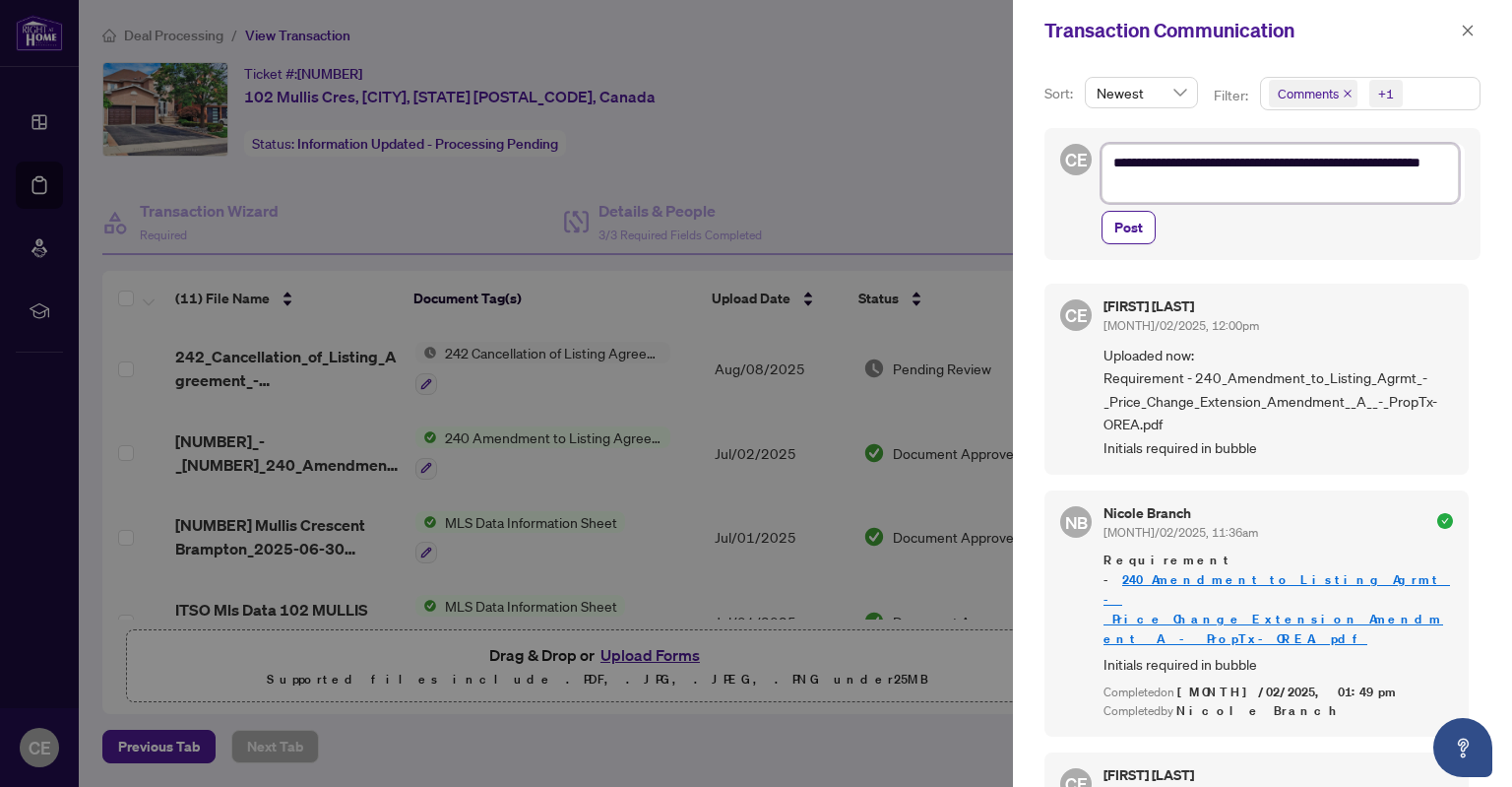 type on "**********" 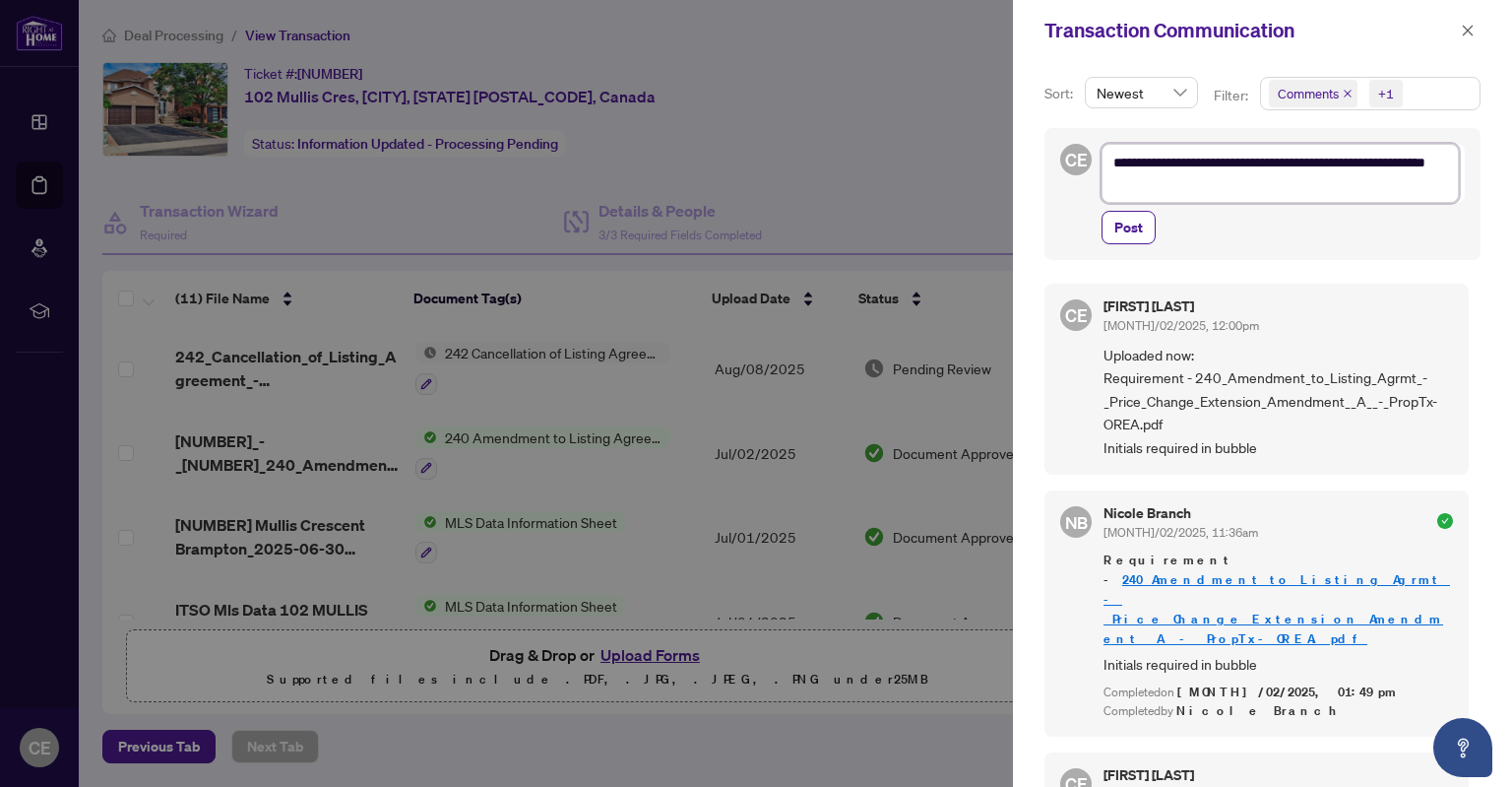 type on "**********" 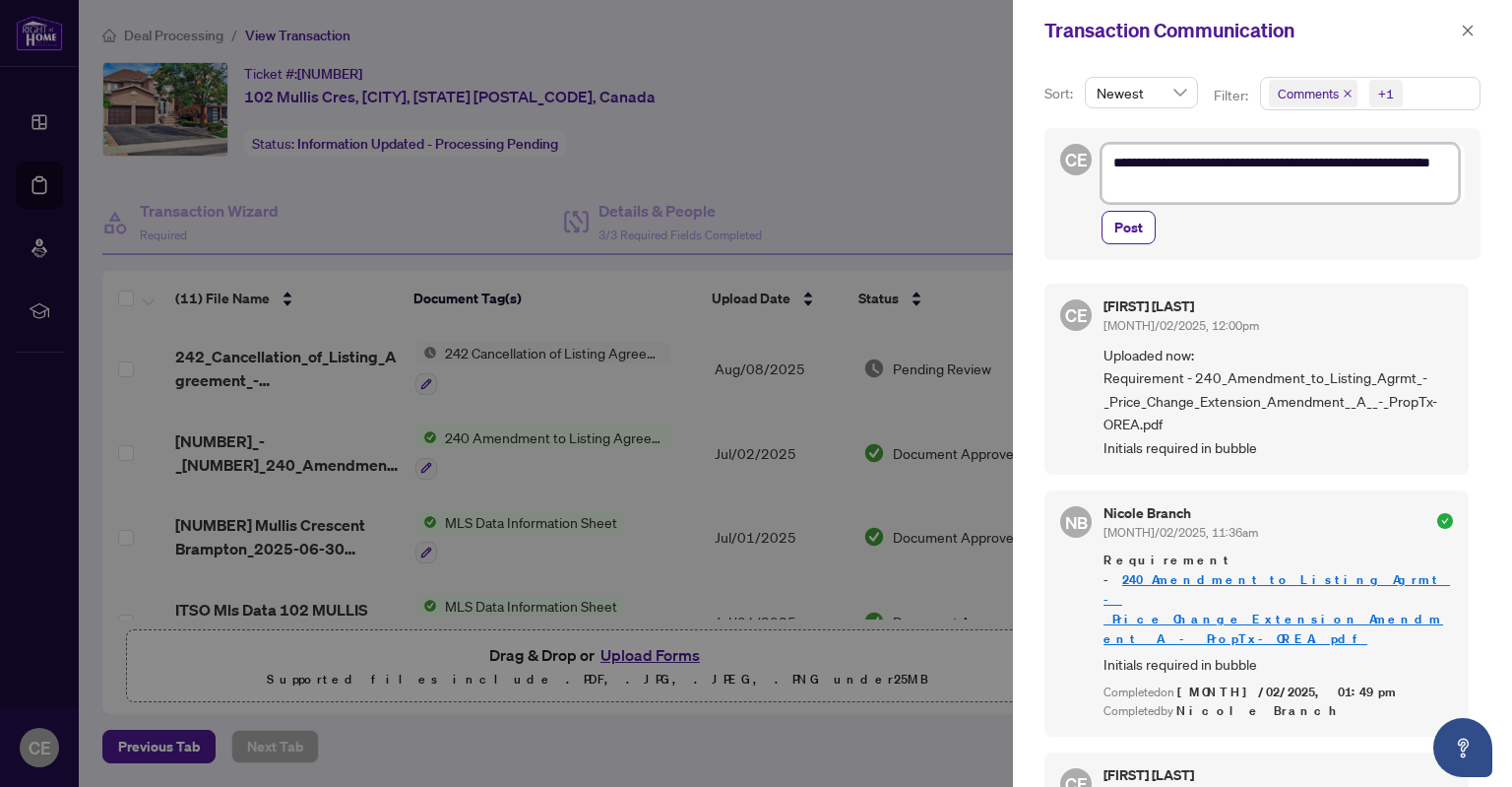 type on "**********" 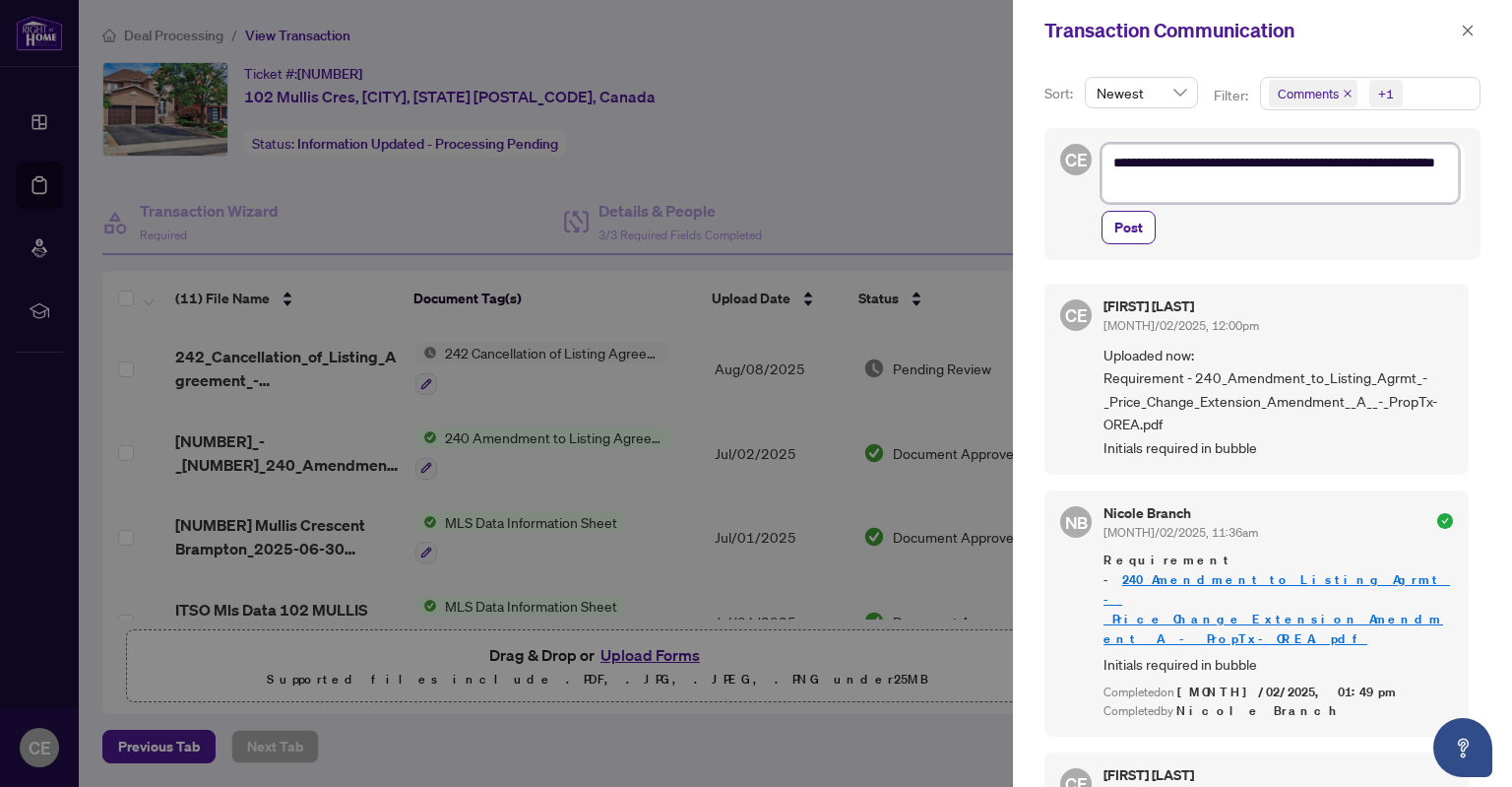 type on "**********" 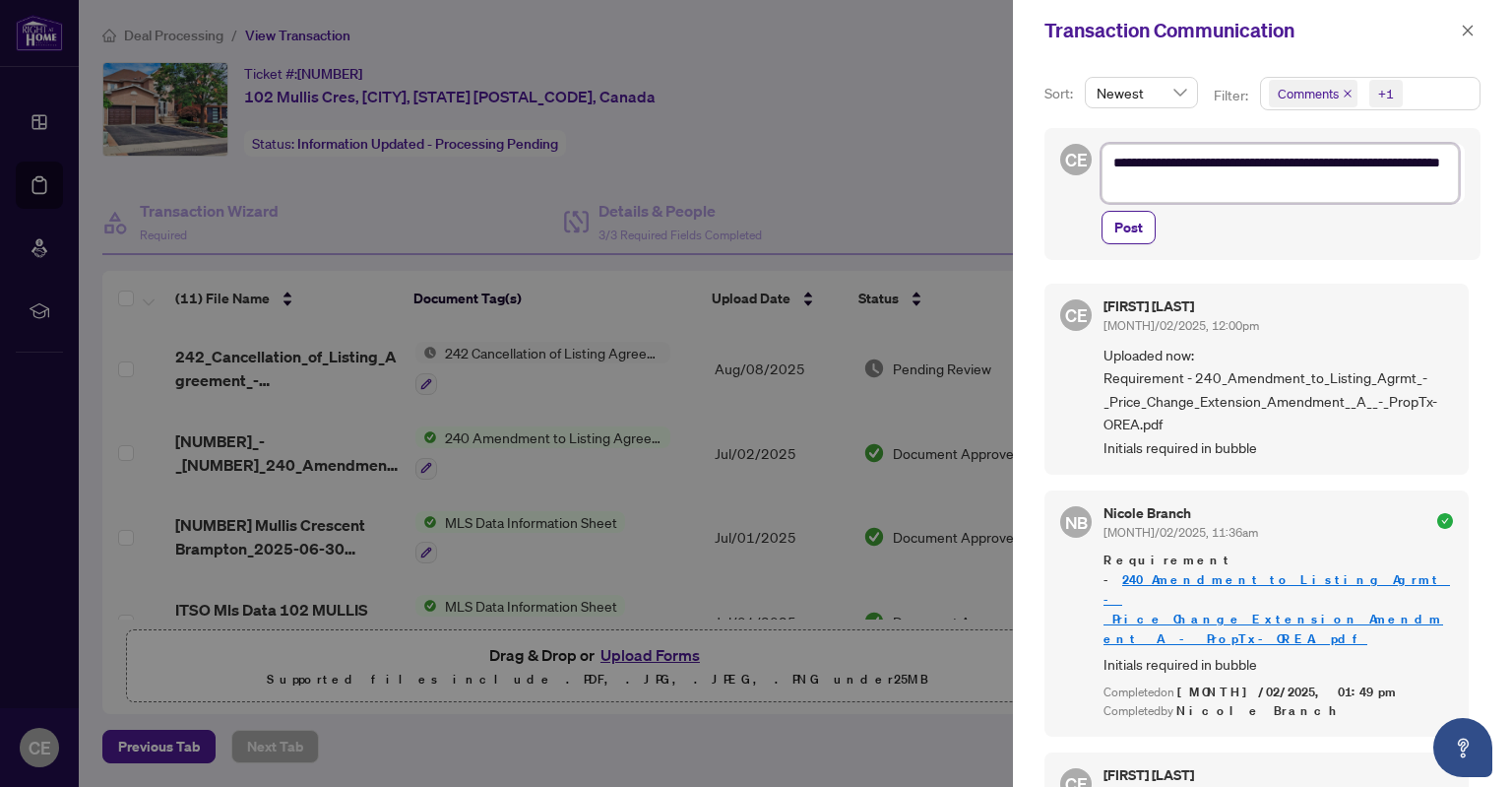type on "**********" 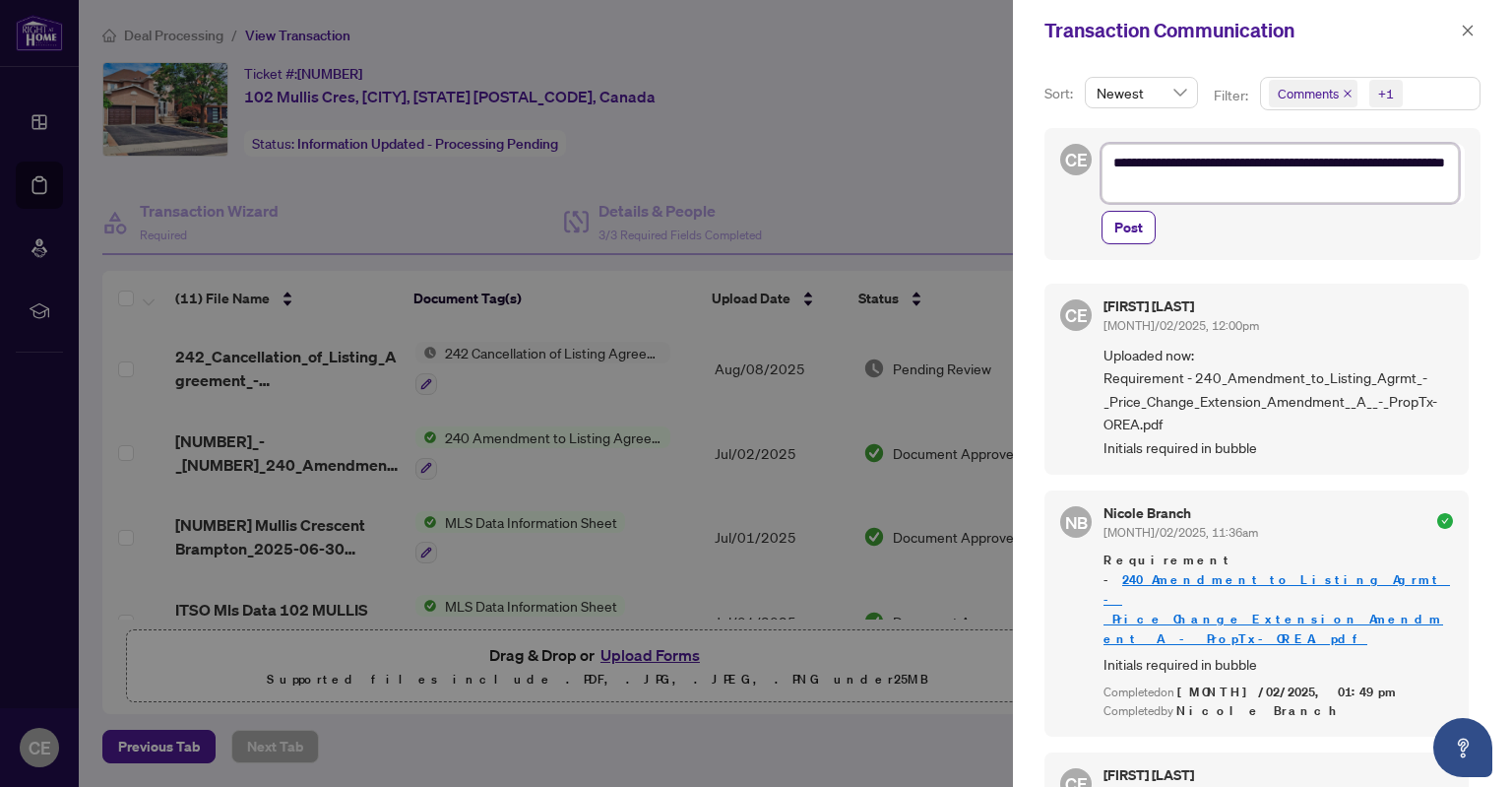 type on "**********" 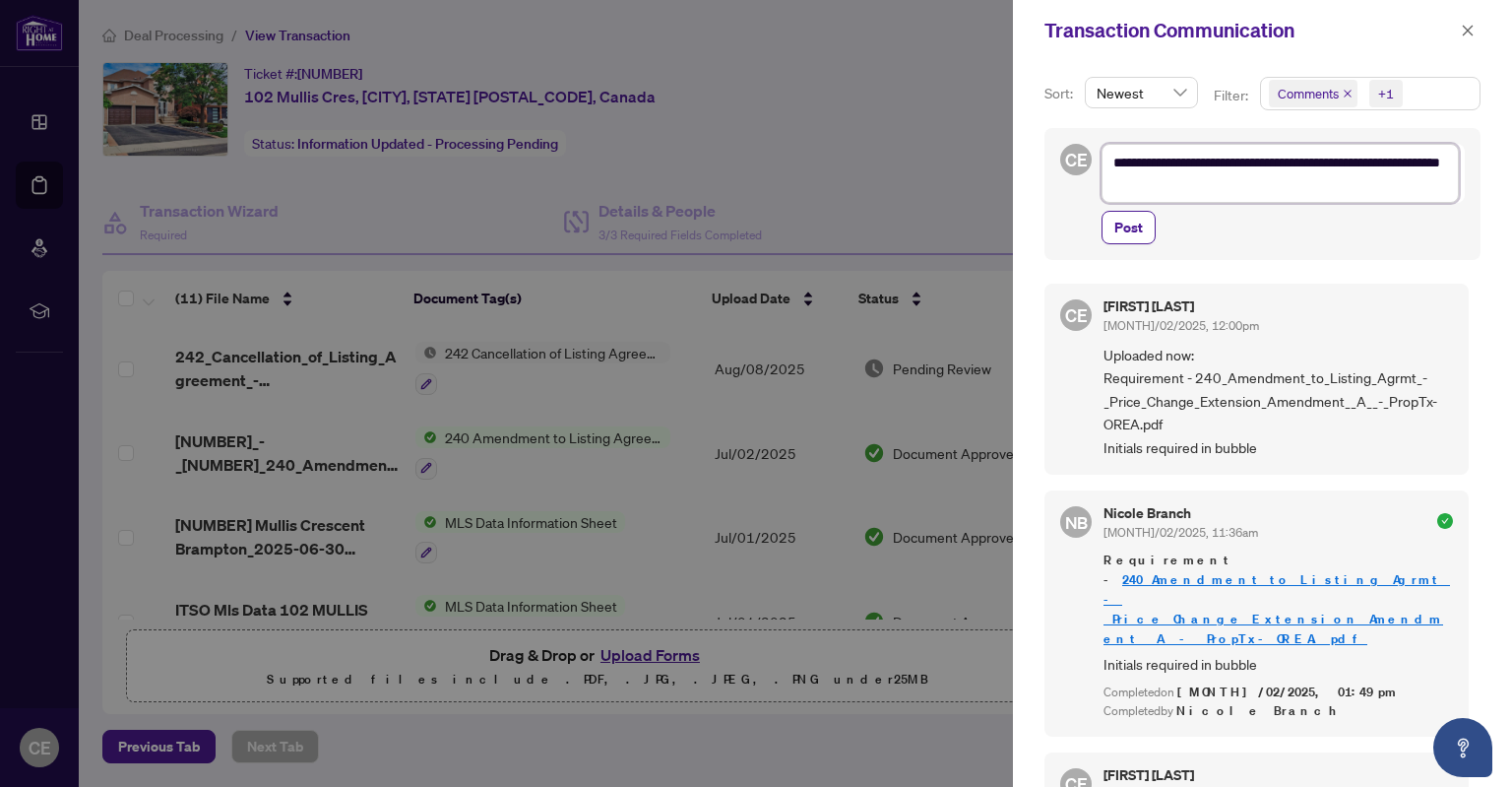 type on "**********" 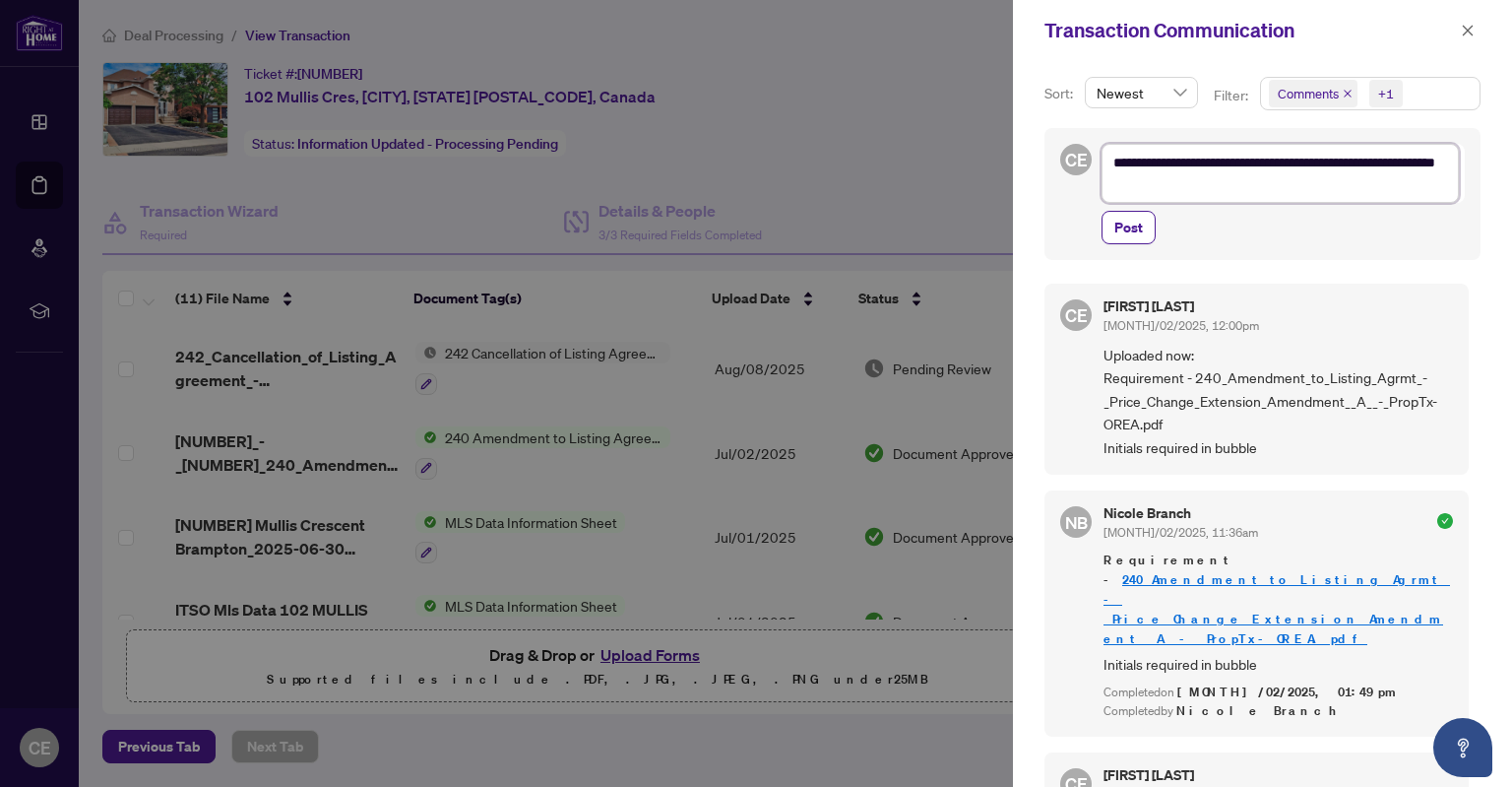 type on "**********" 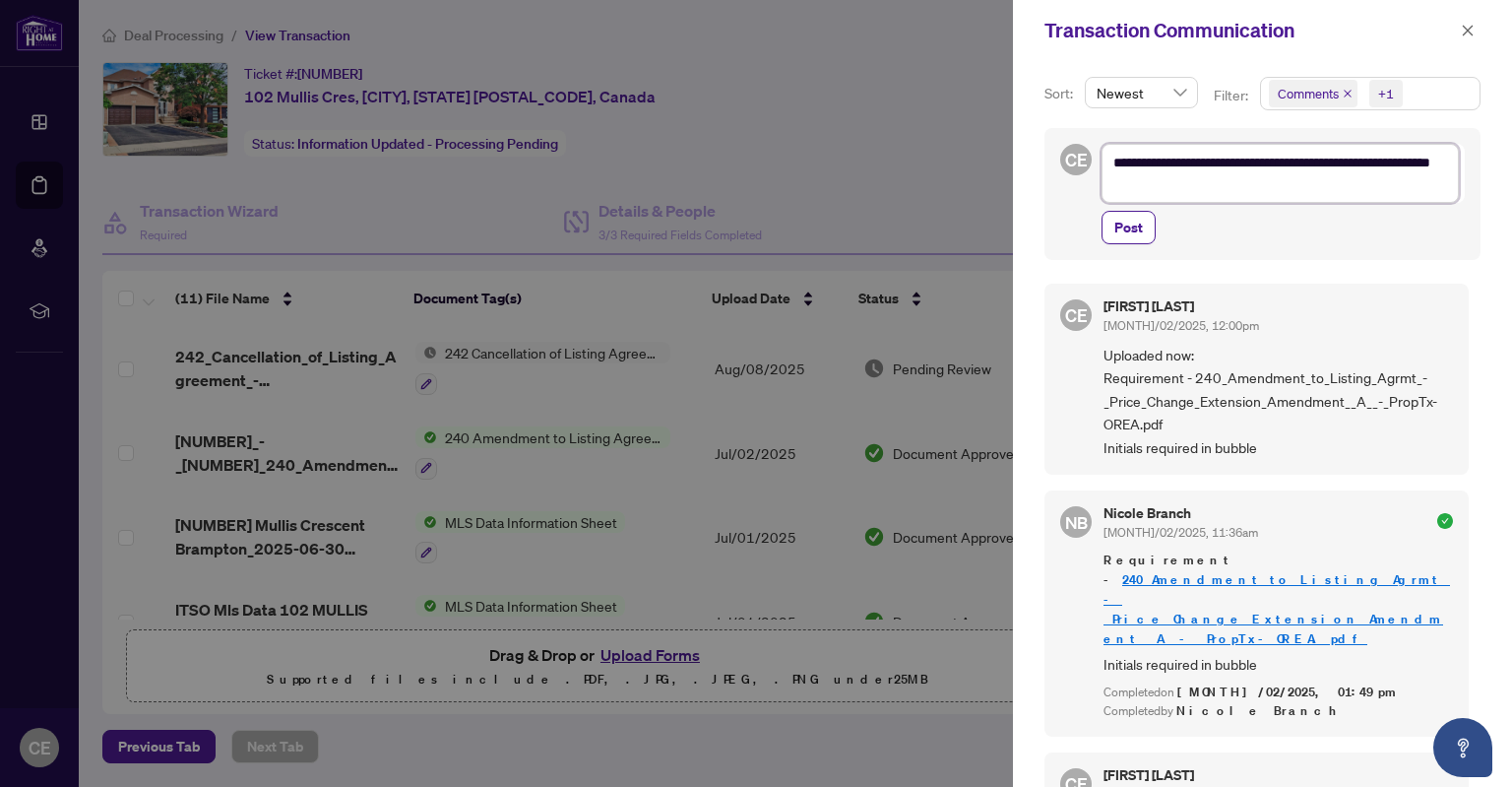 type on "**********" 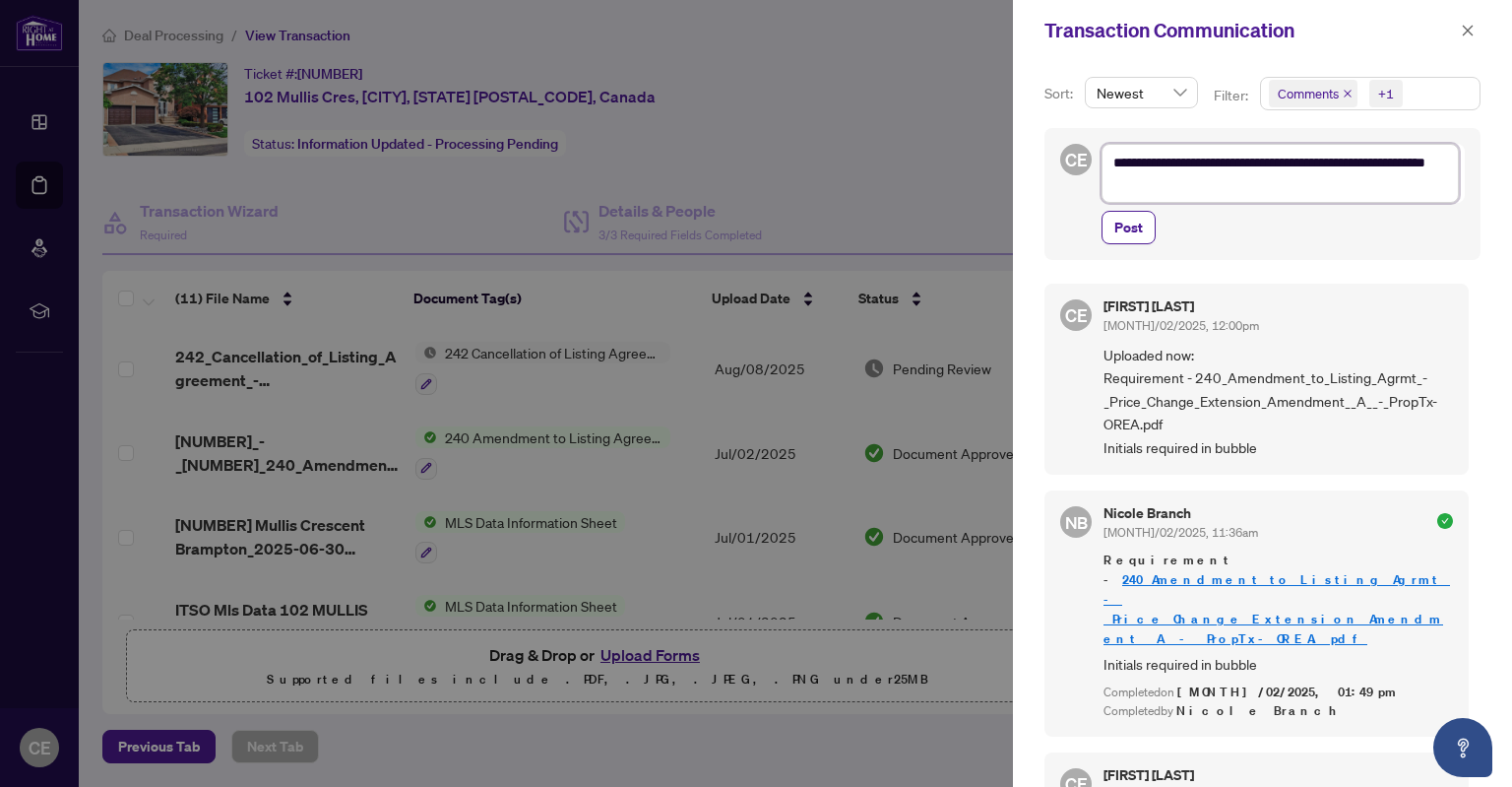 type on "**********" 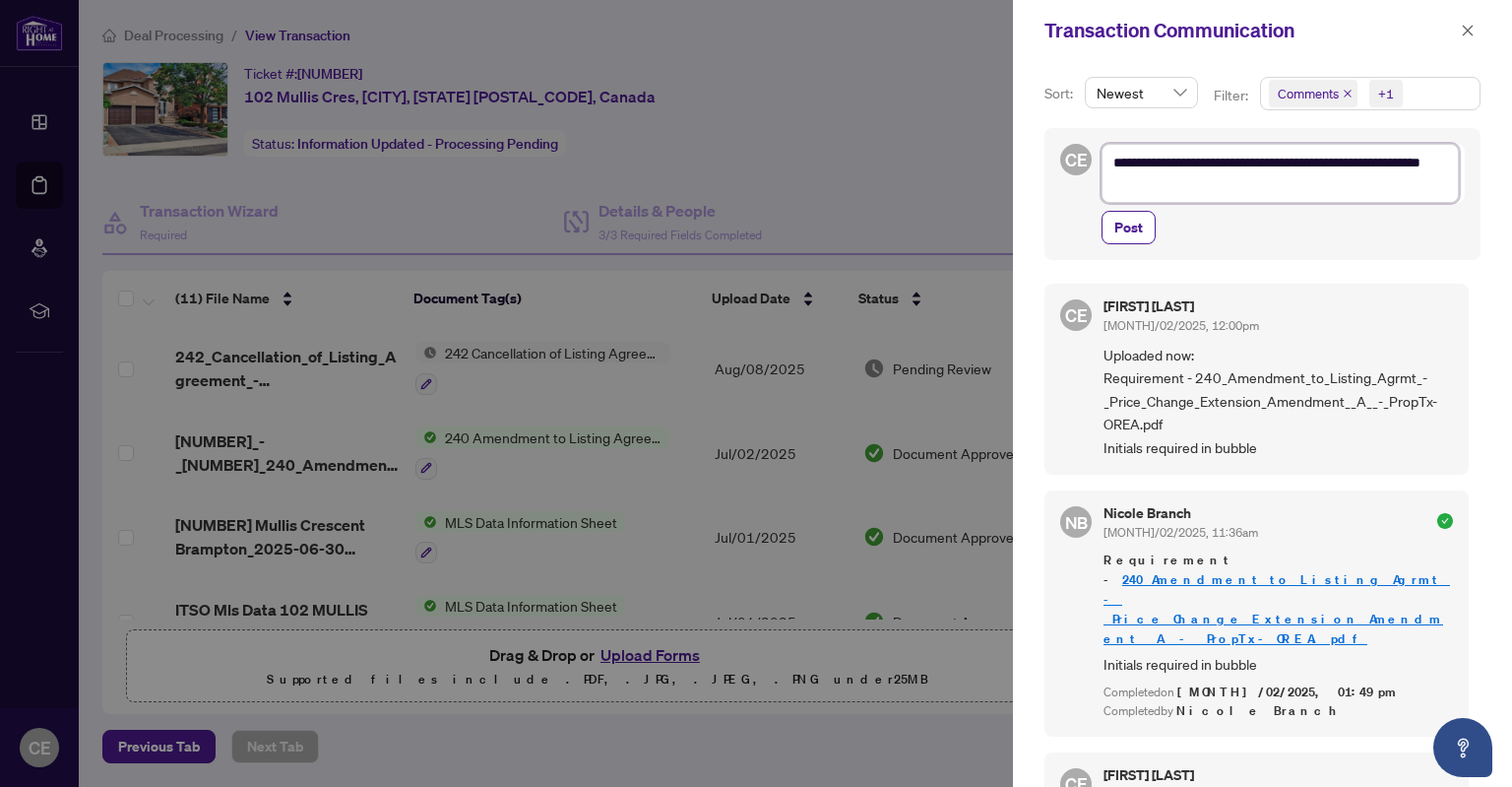 type on "**********" 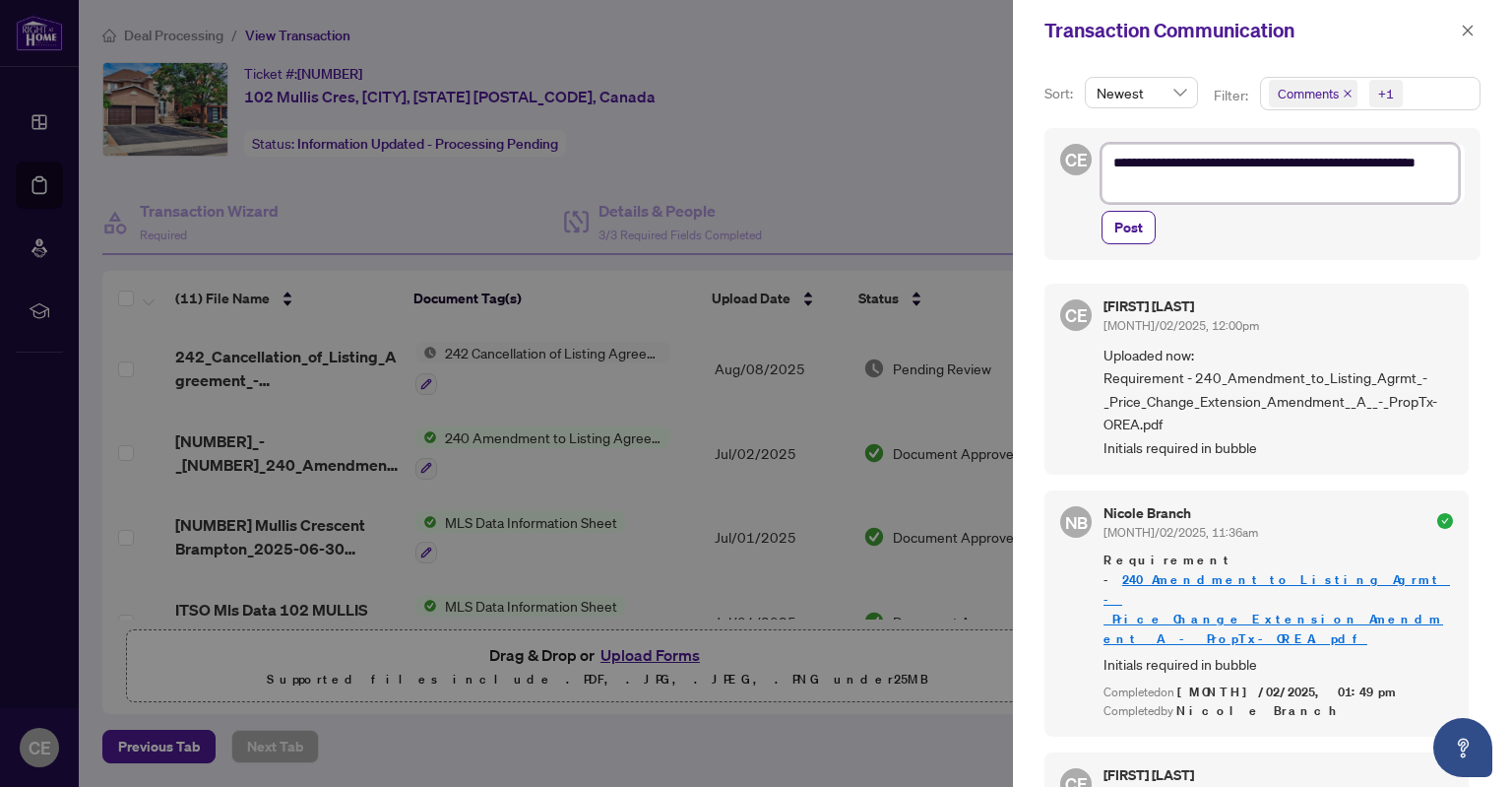 type on "**********" 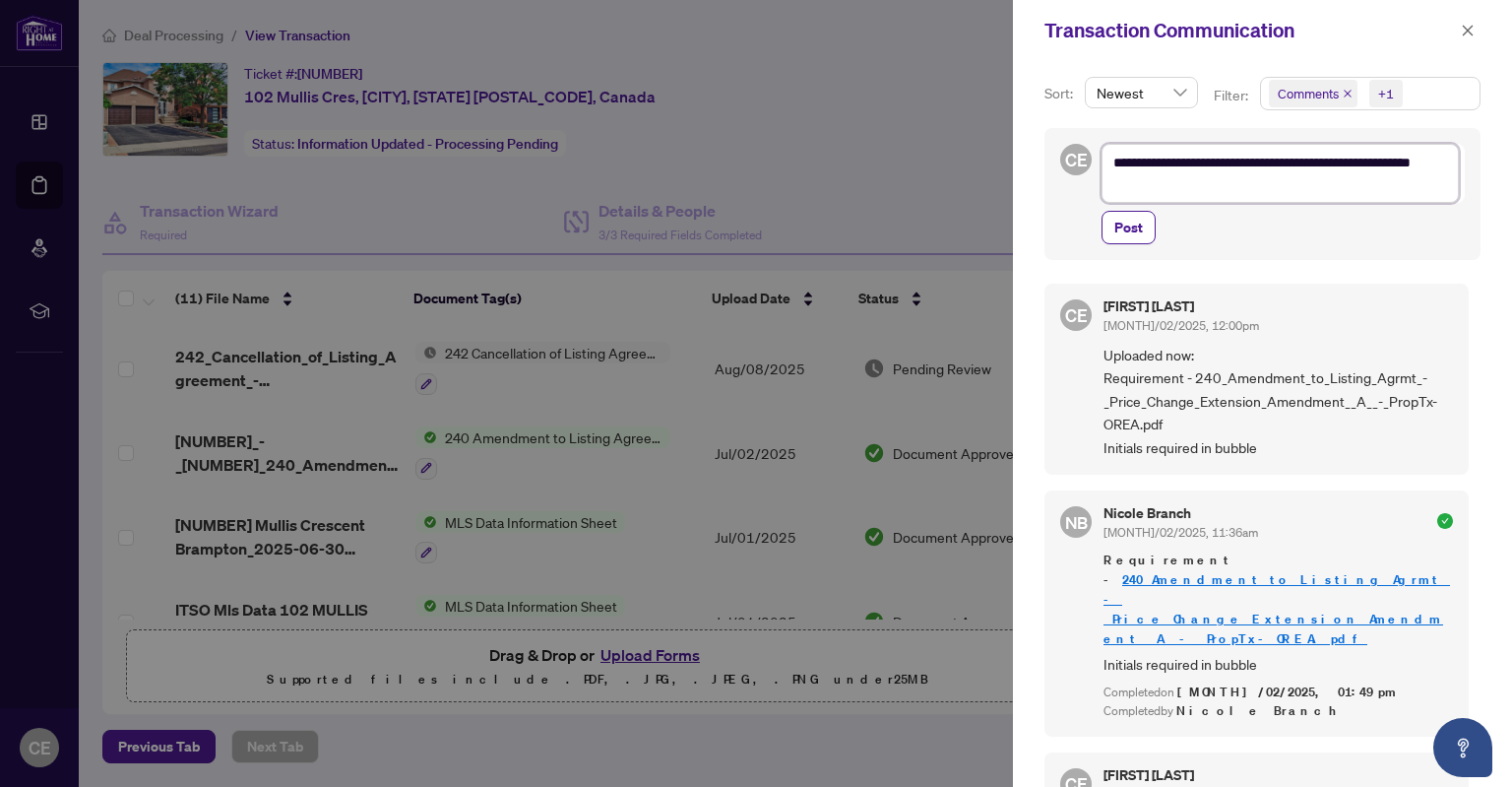 type on "**********" 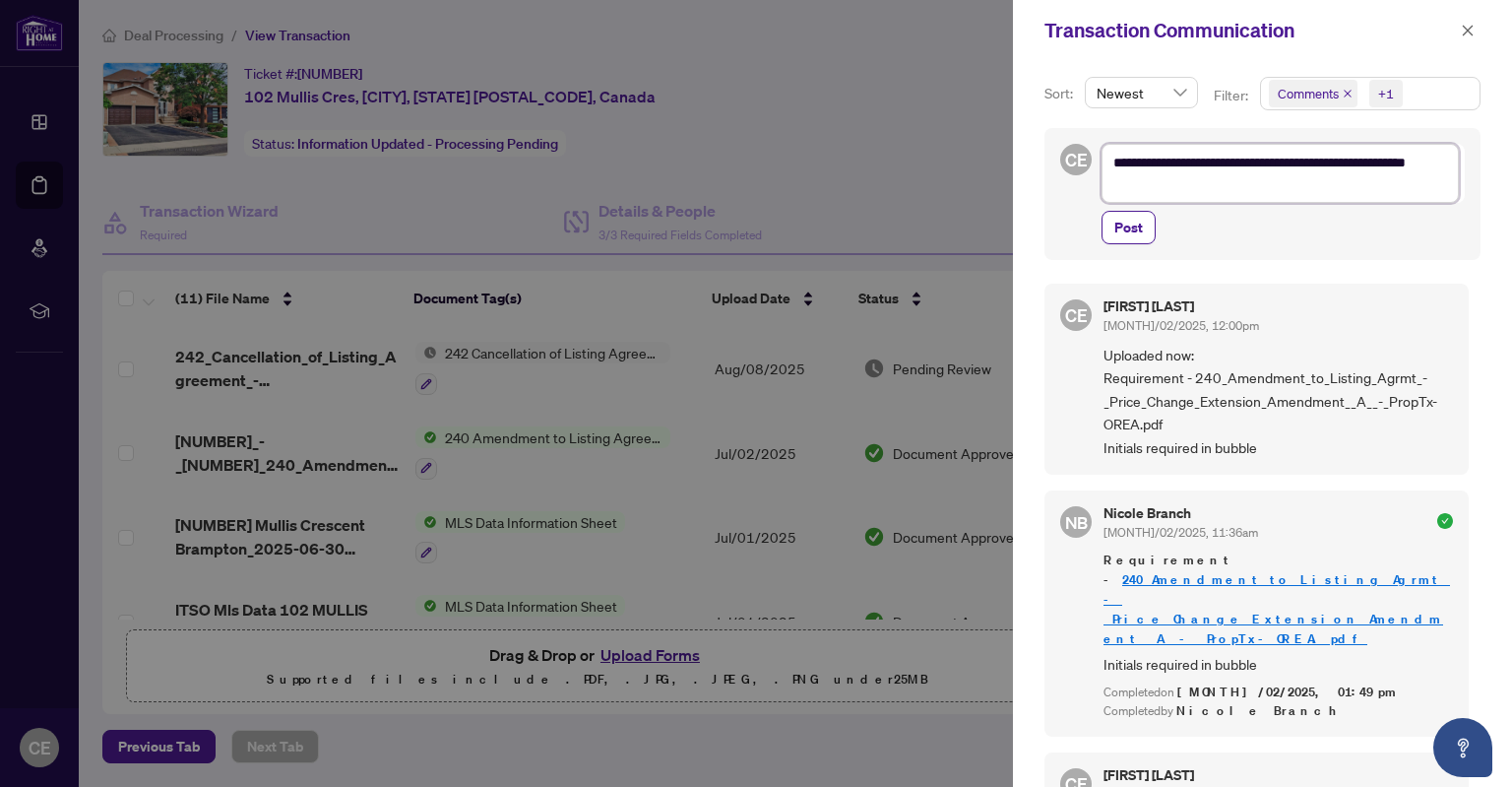 type on "**********" 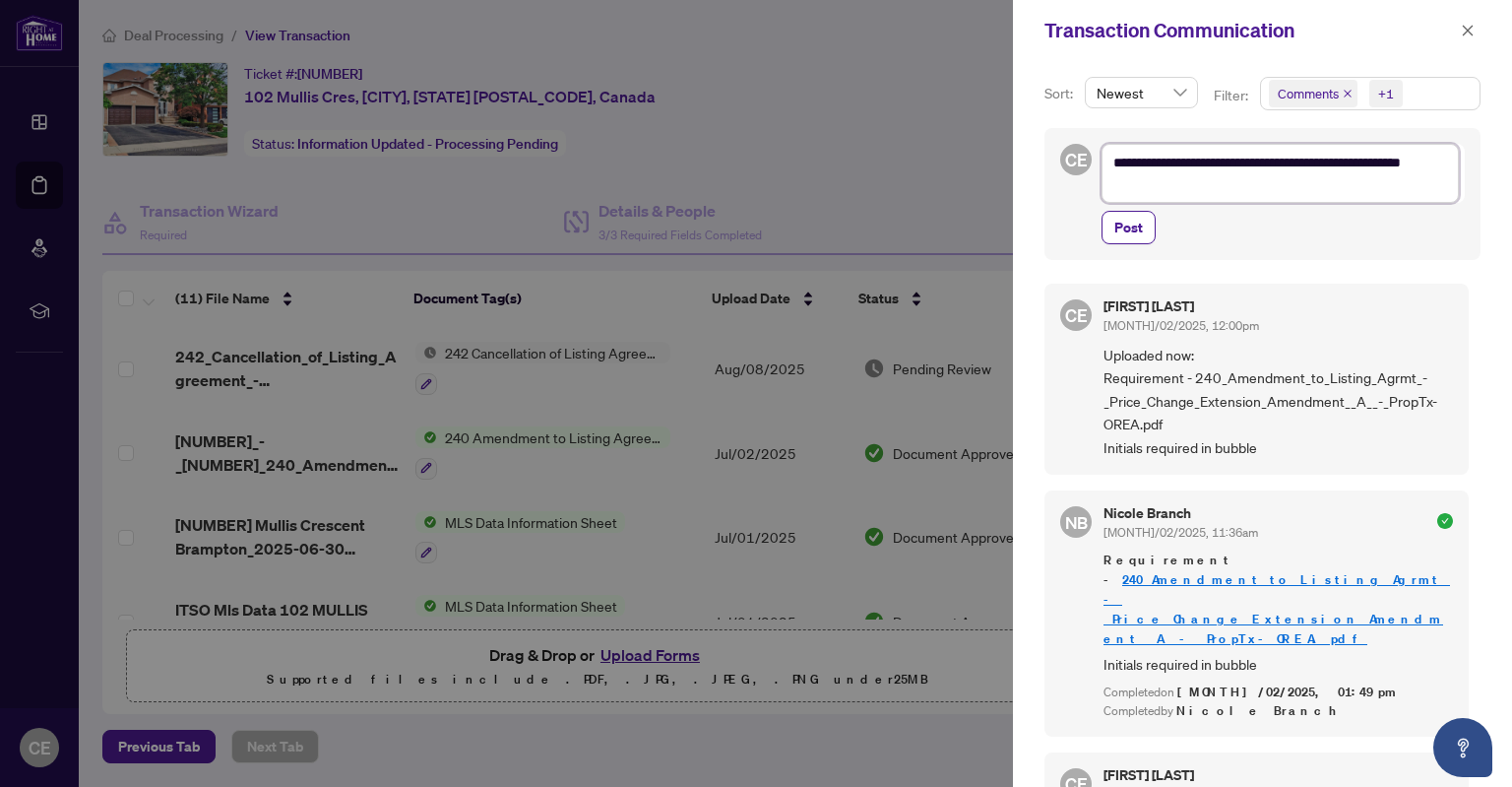 type on "**********" 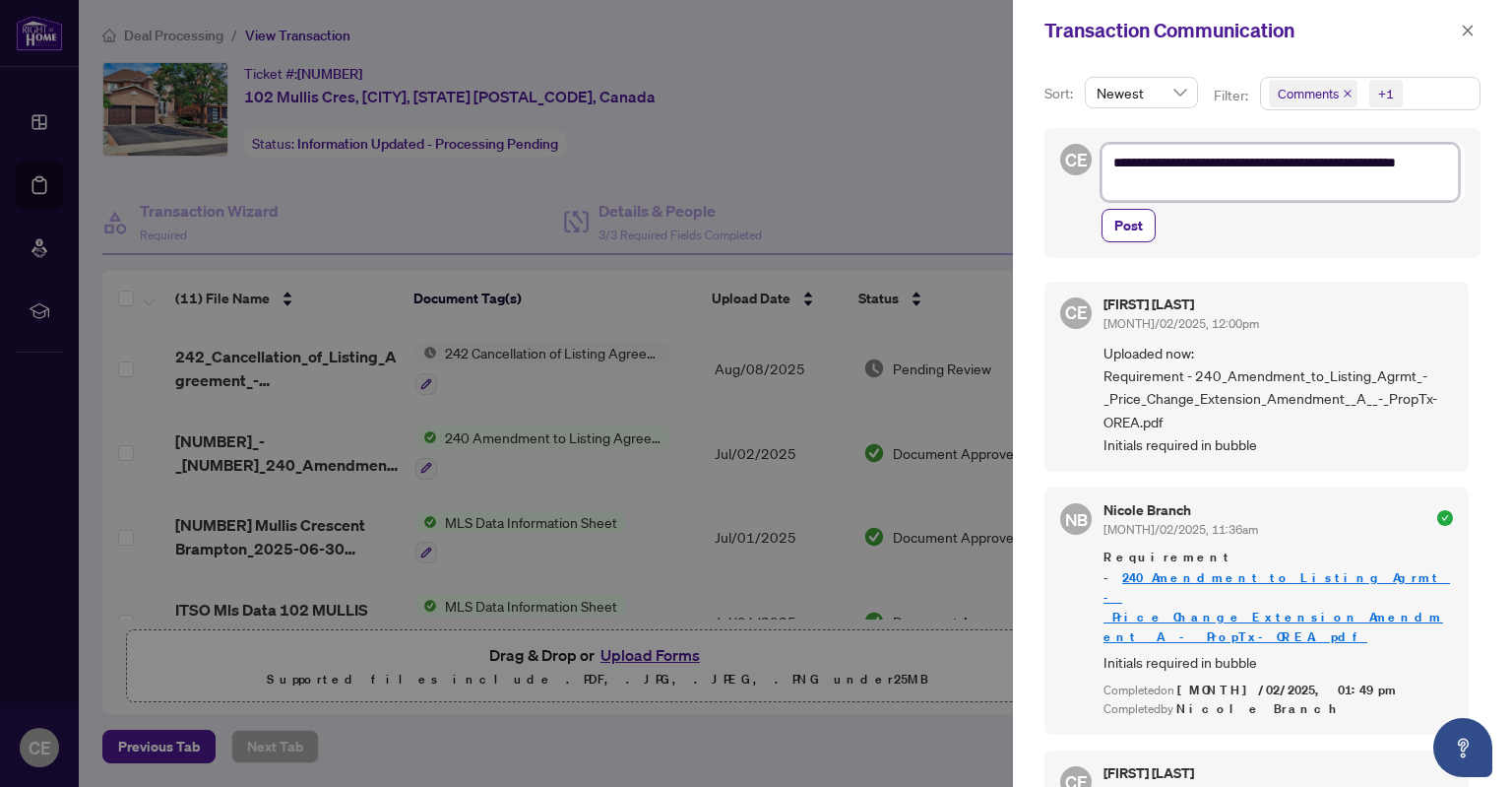 type on "**********" 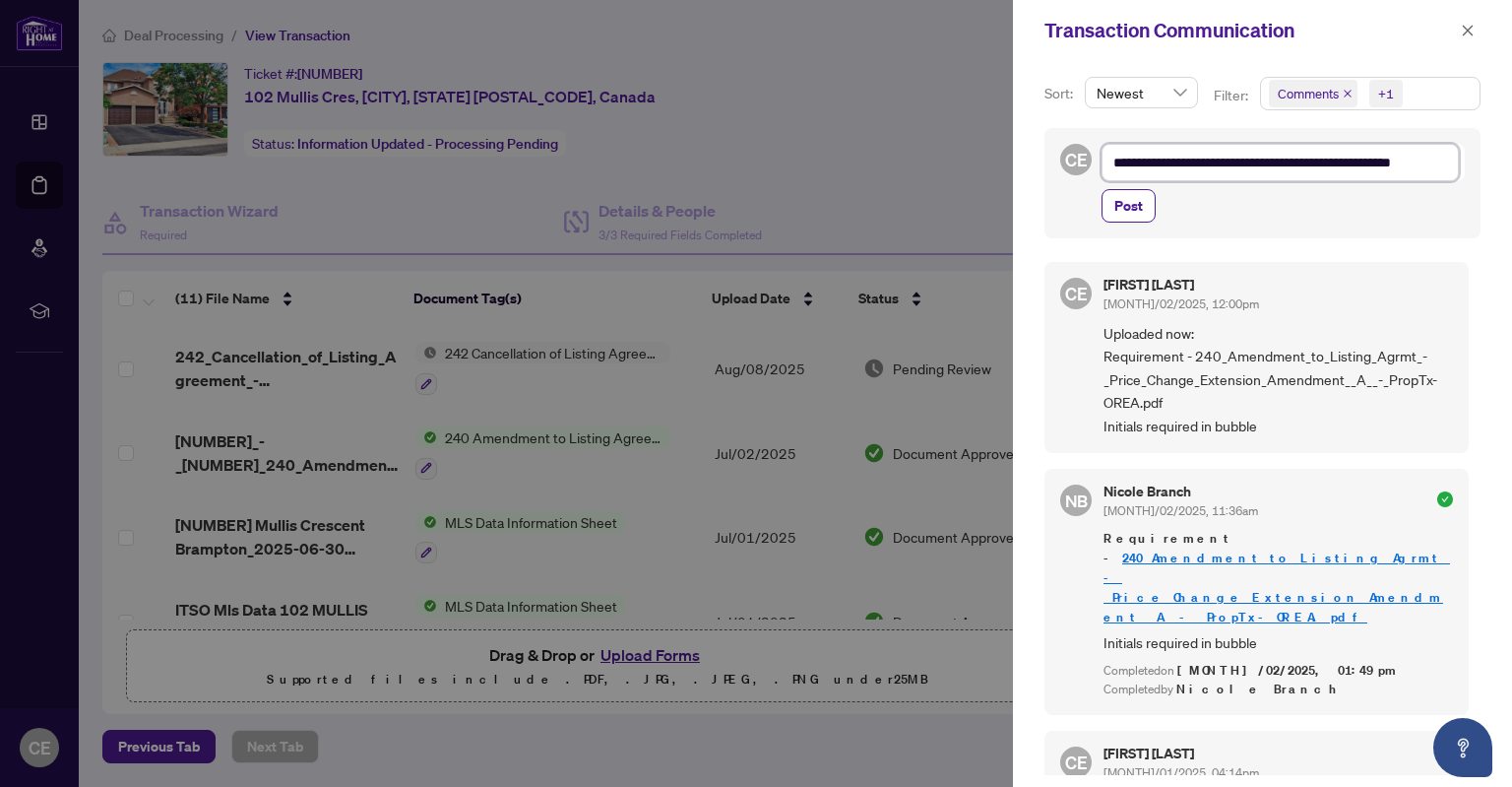 type on "**********" 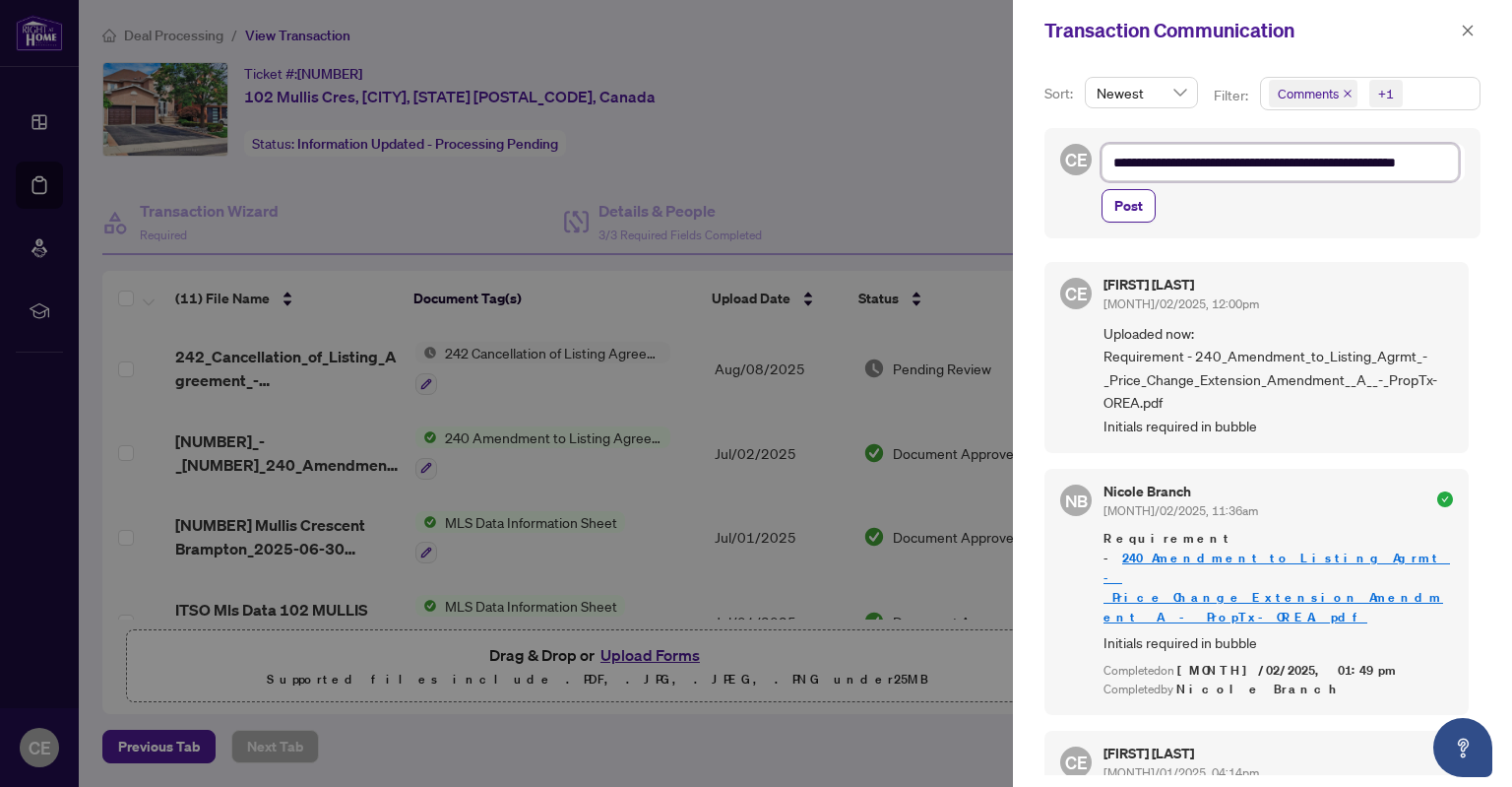 type on "**********" 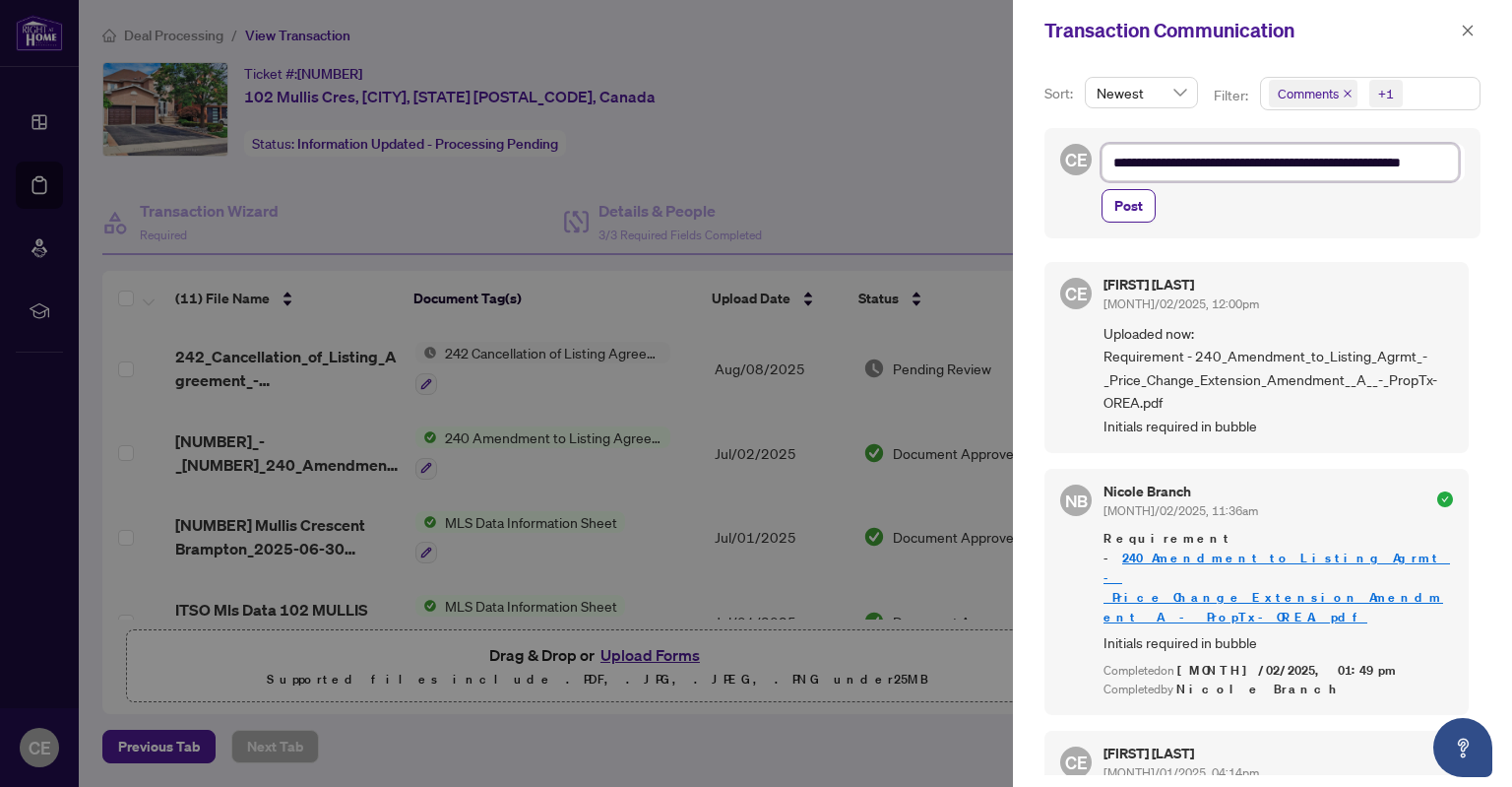 type on "**********" 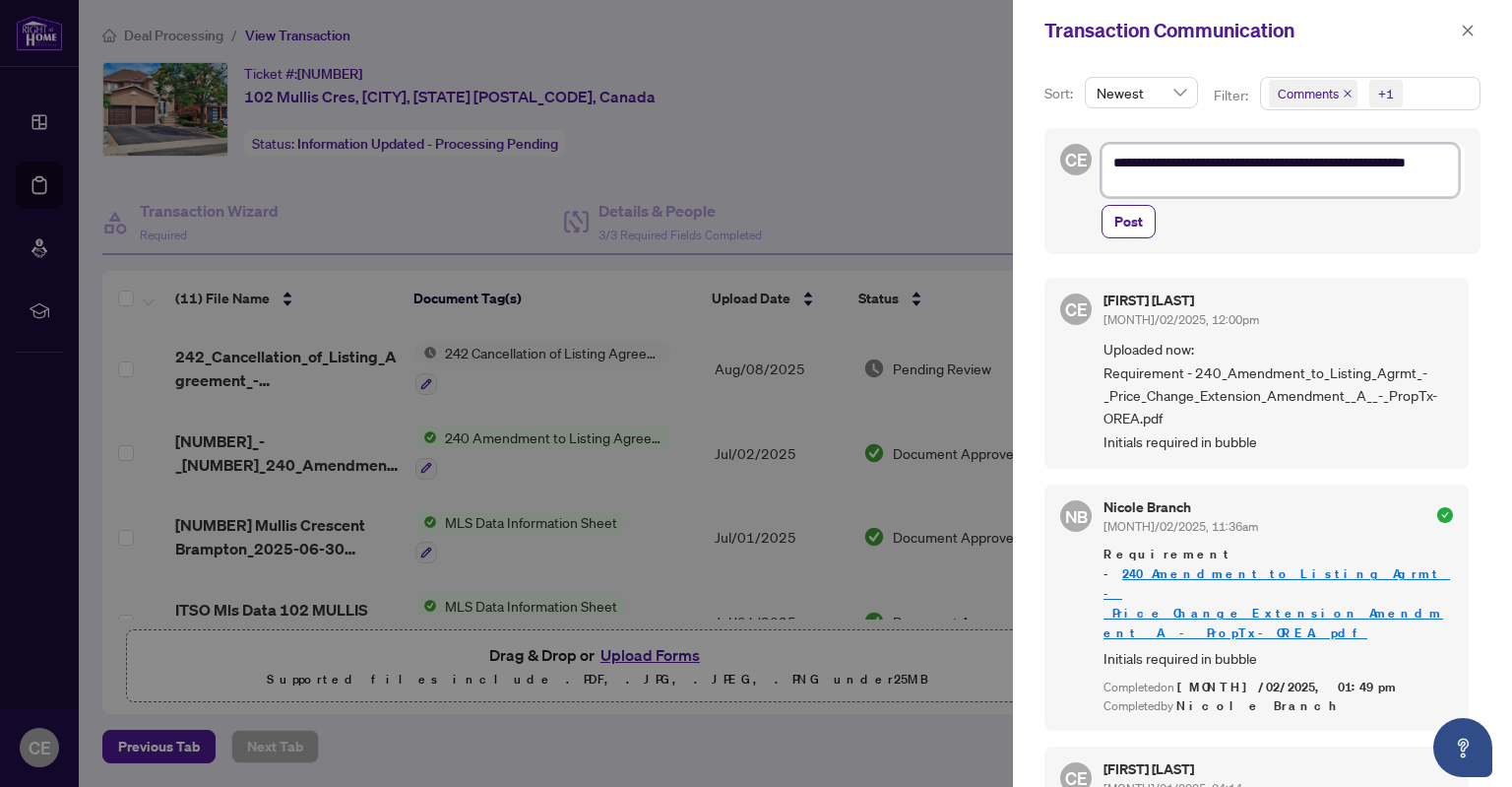 scroll, scrollTop: 1, scrollLeft: 0, axis: vertical 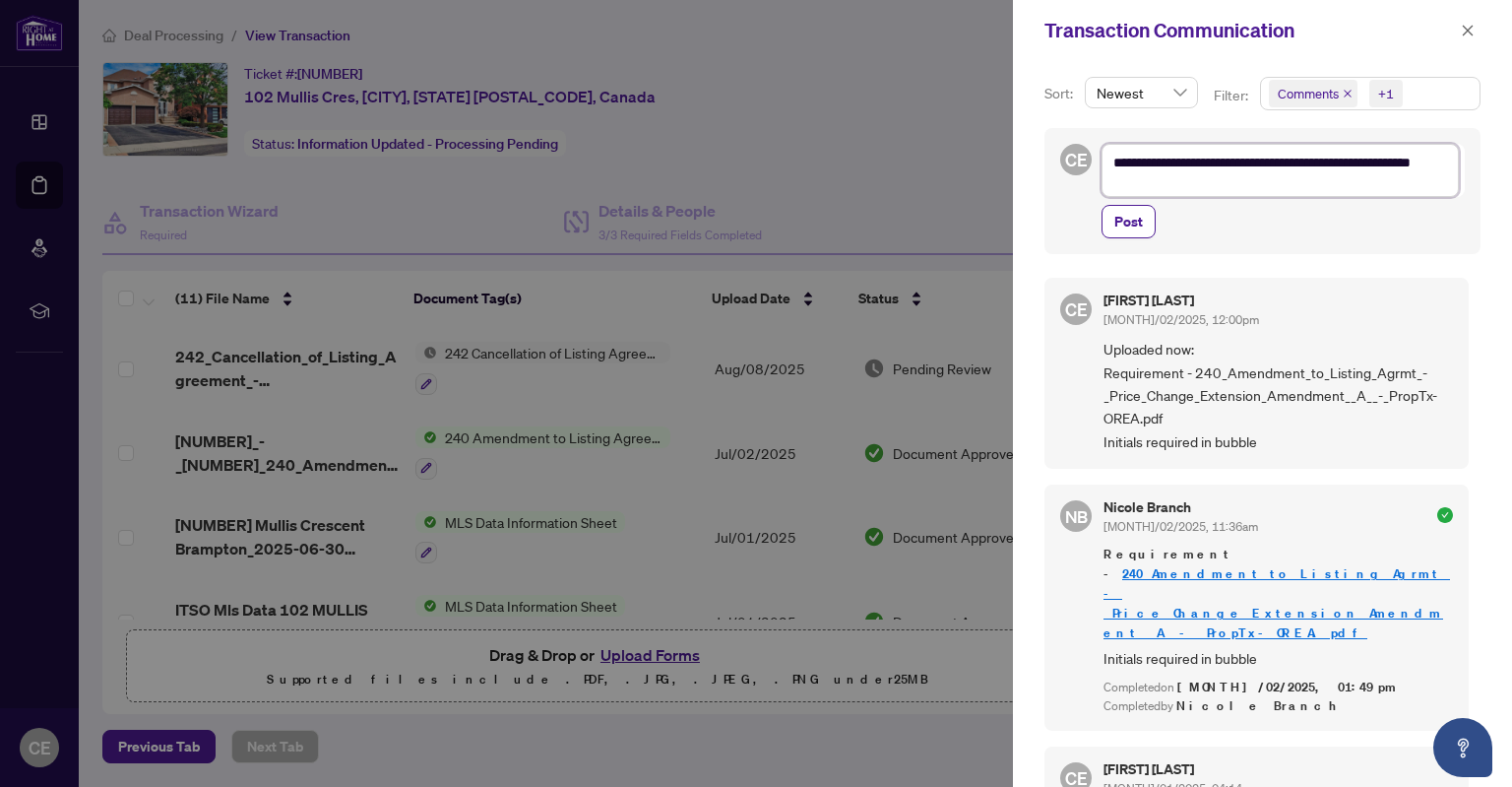 type on "**********" 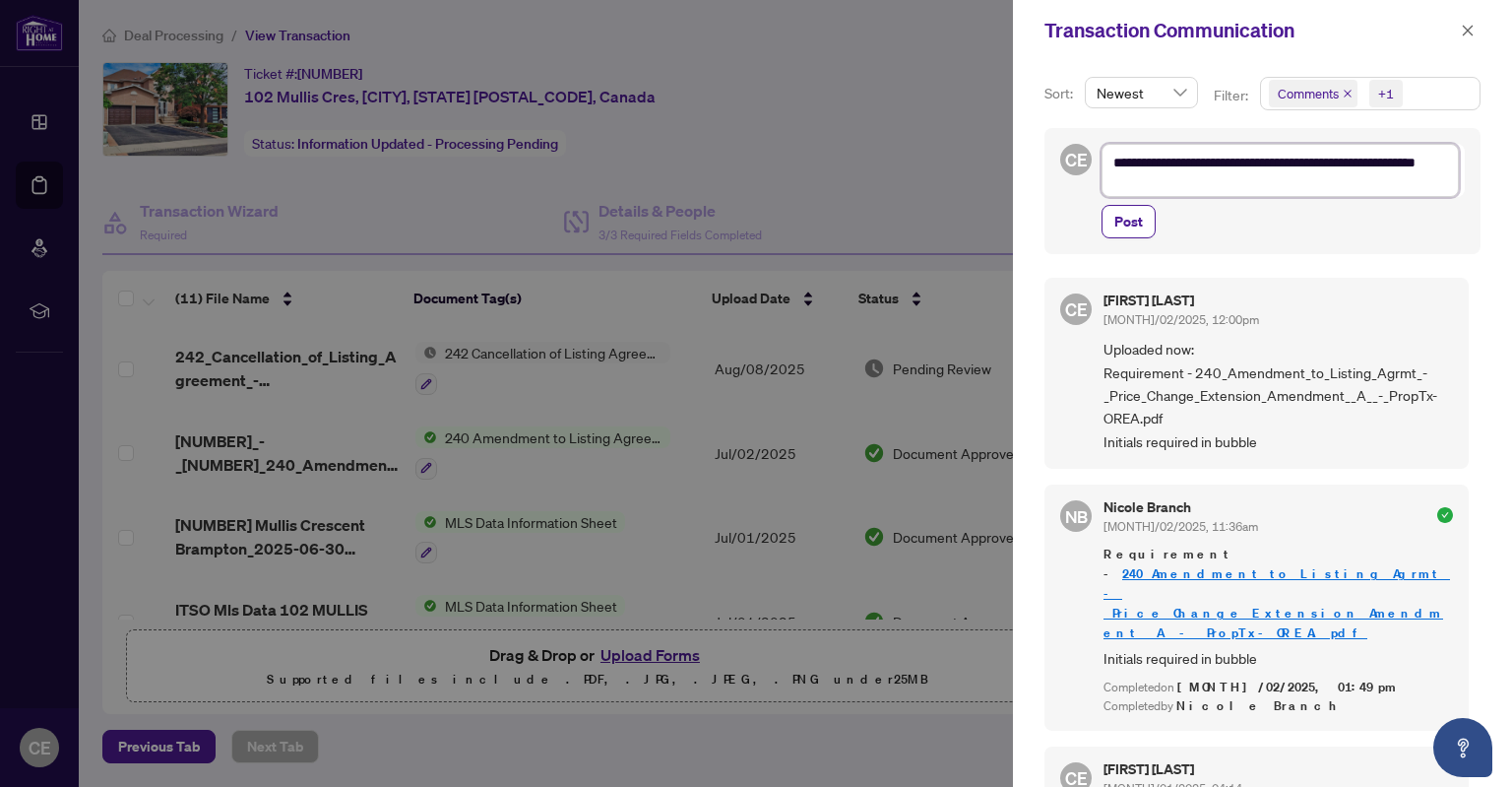 scroll, scrollTop: 0, scrollLeft: 0, axis: both 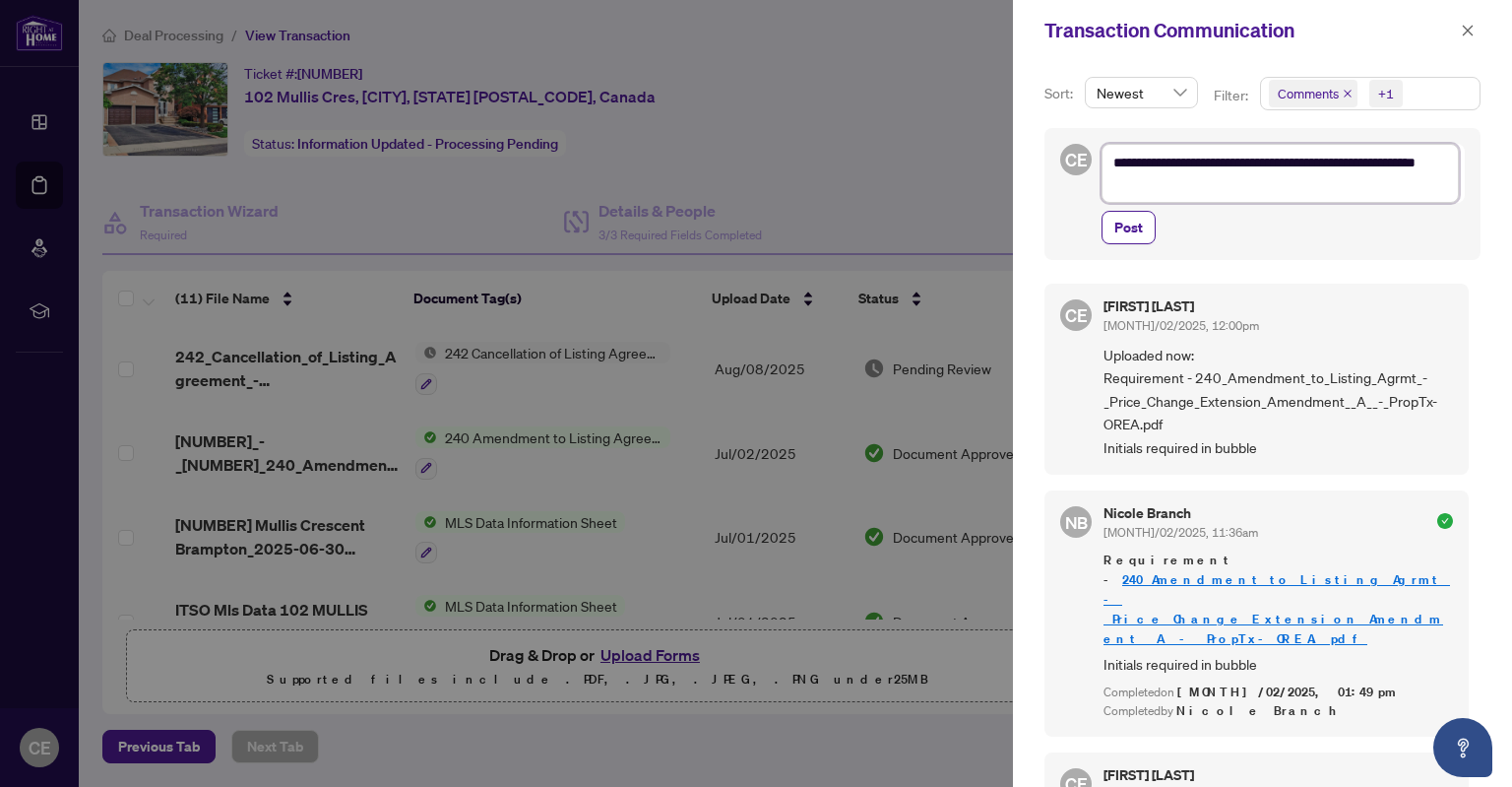 type on "**********" 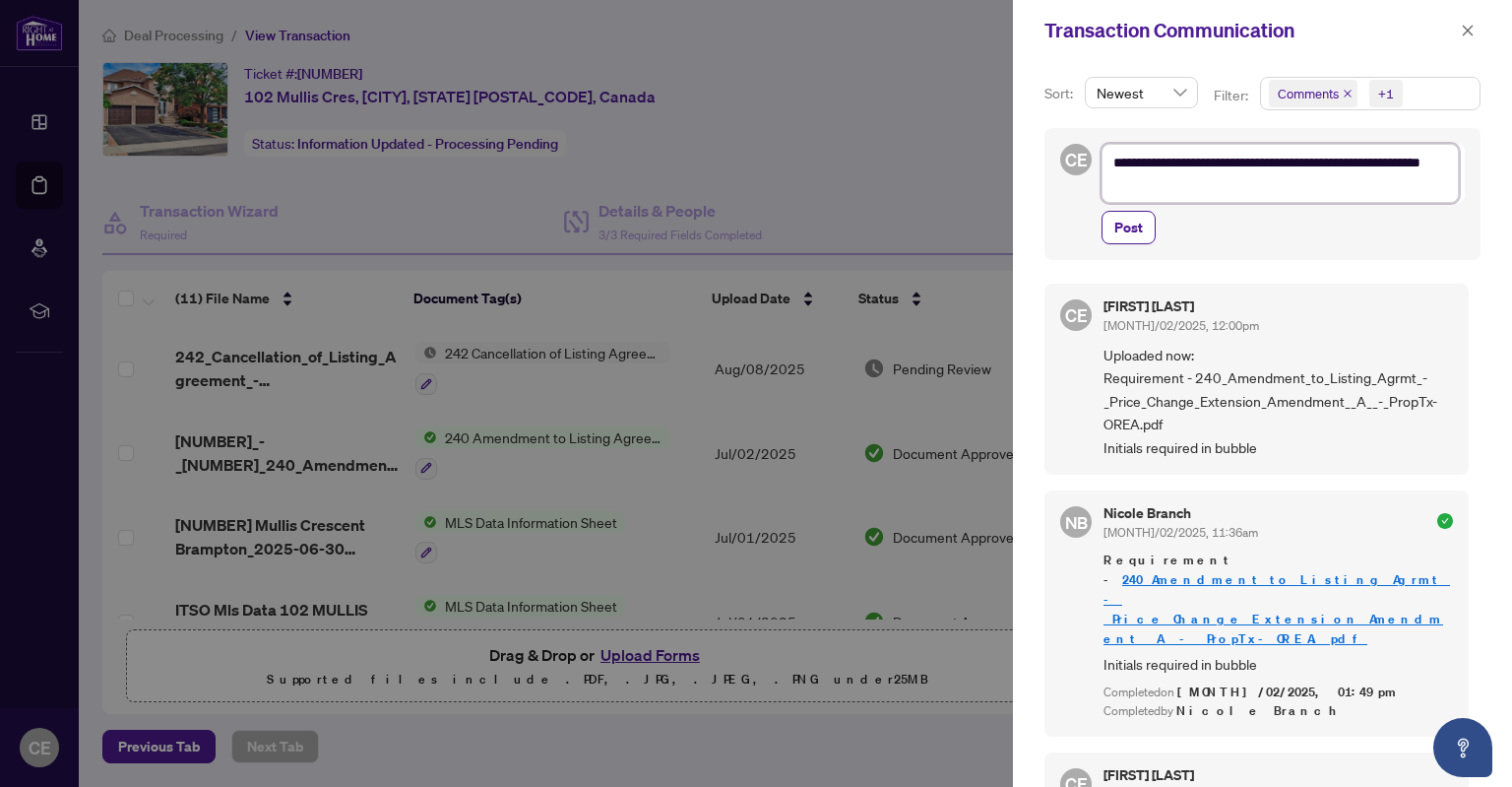 type on "**********" 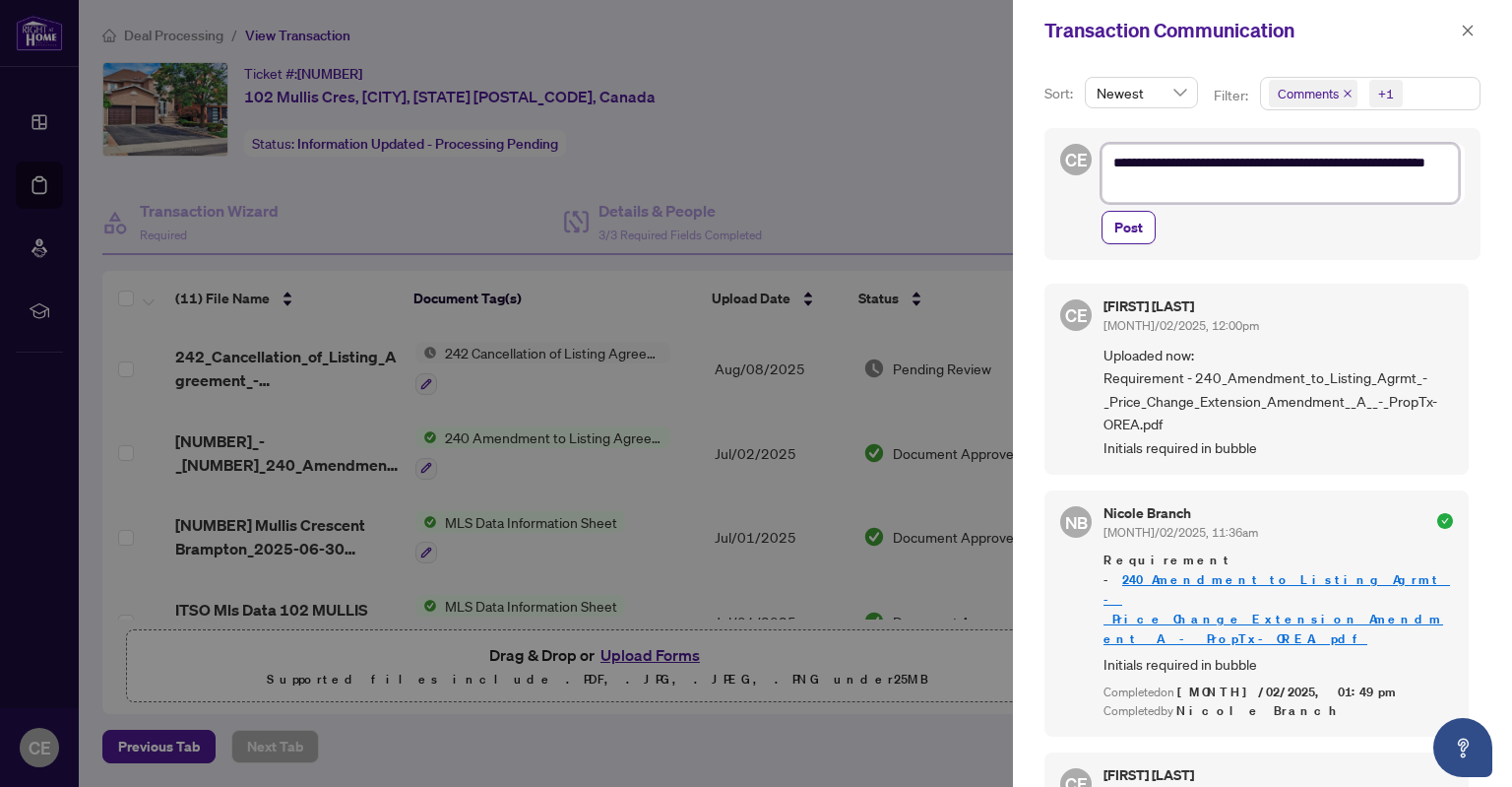 type on "**********" 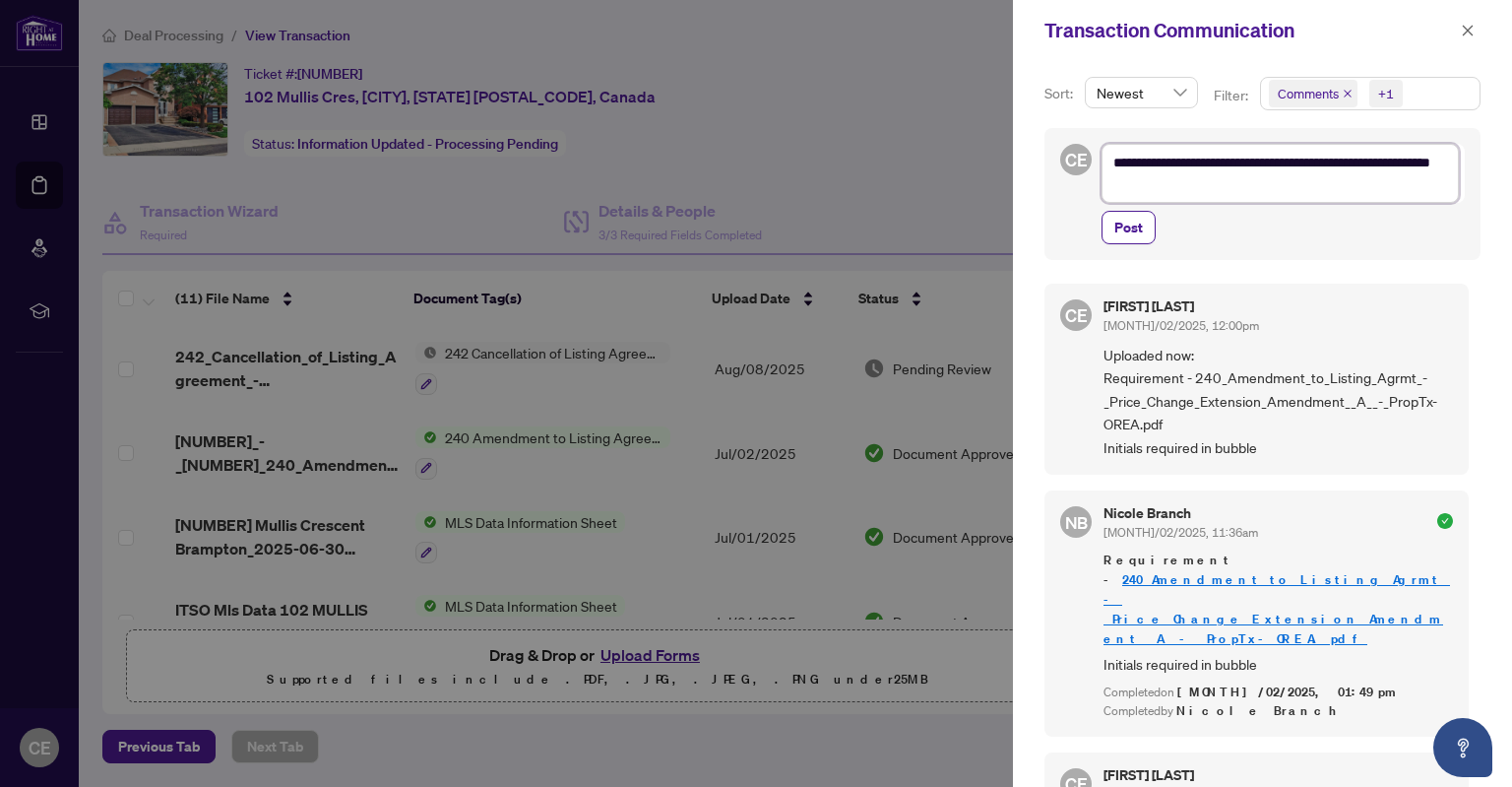 type on "**********" 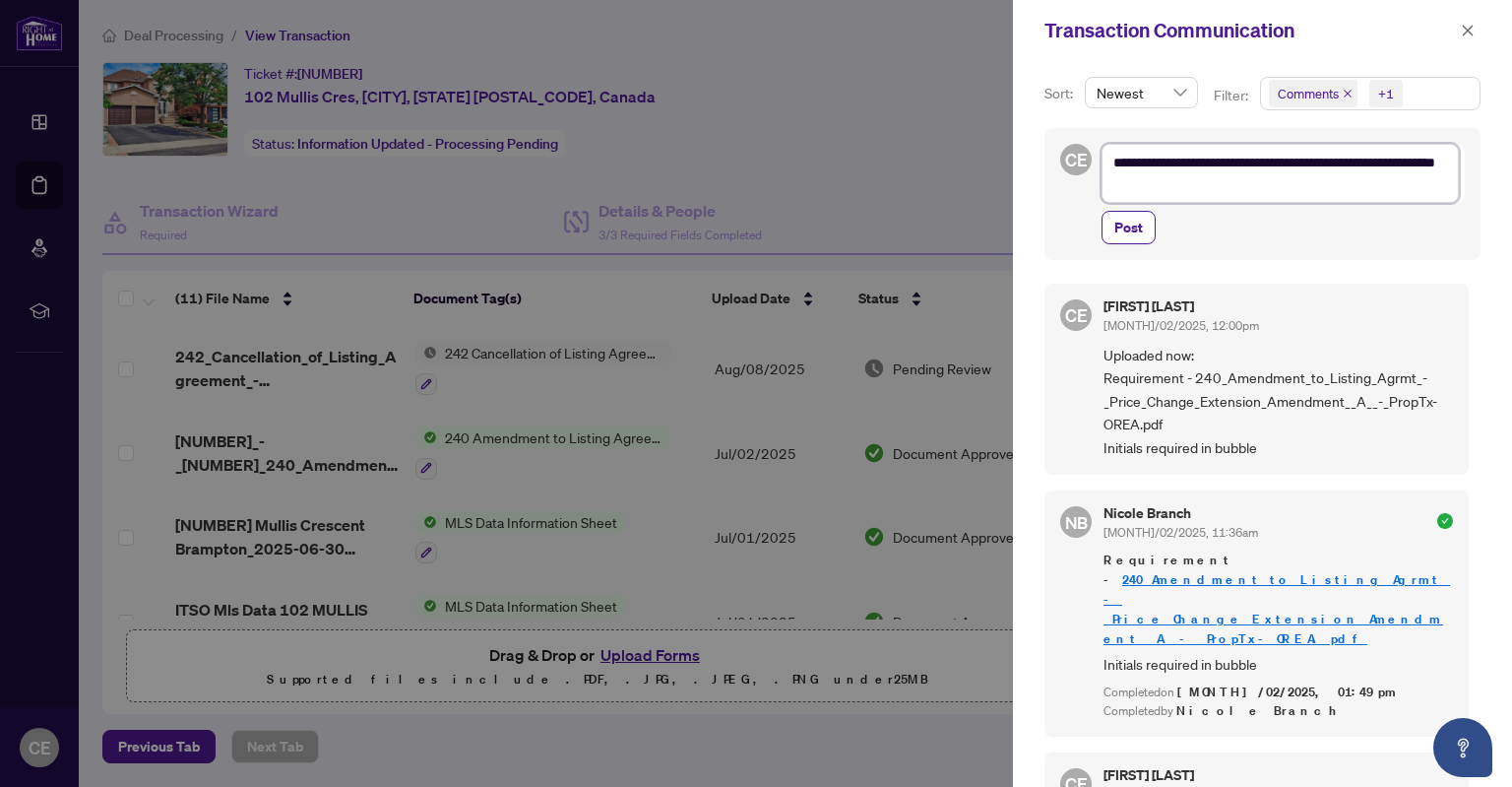 type on "**********" 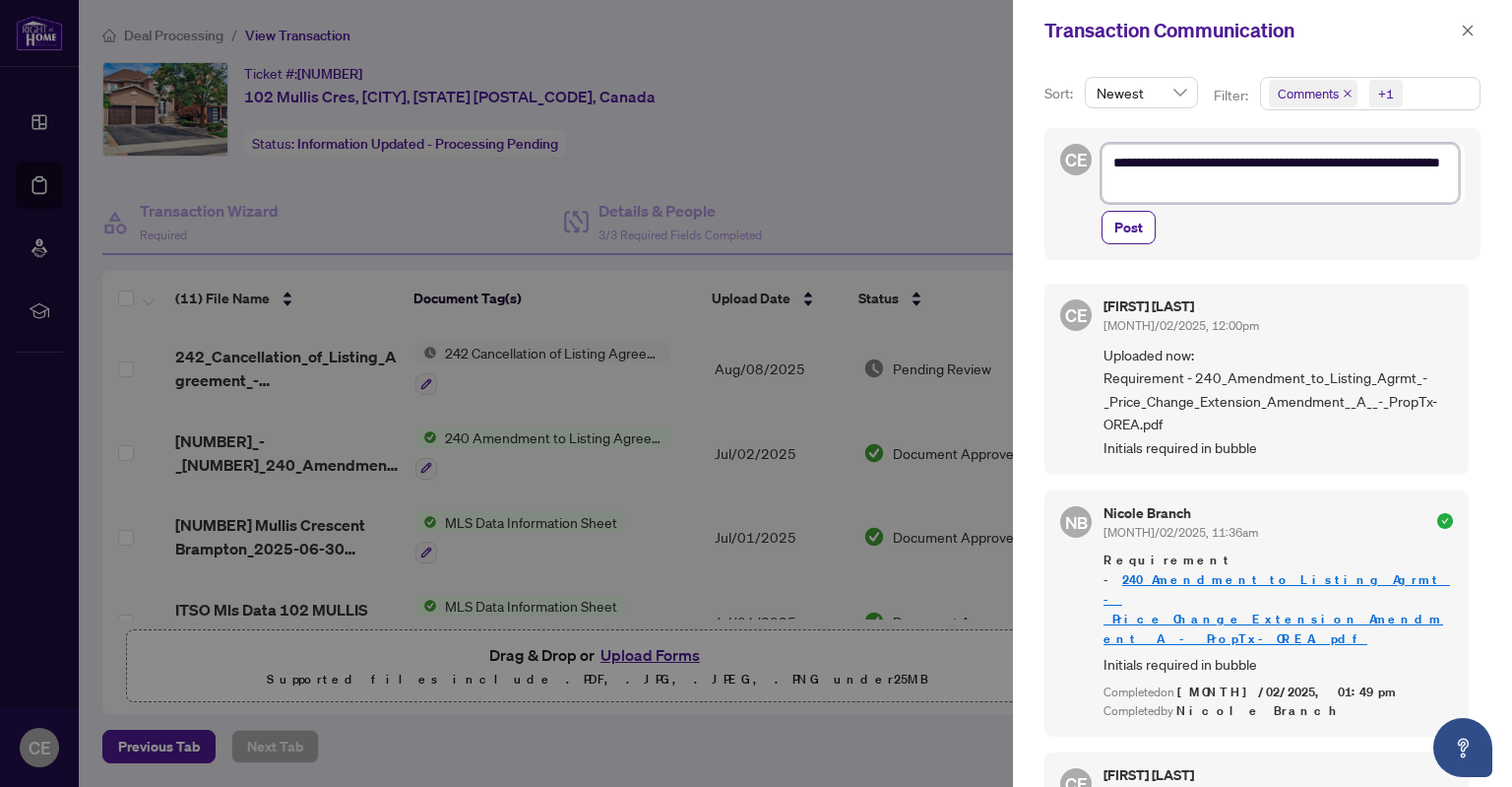 type on "**********" 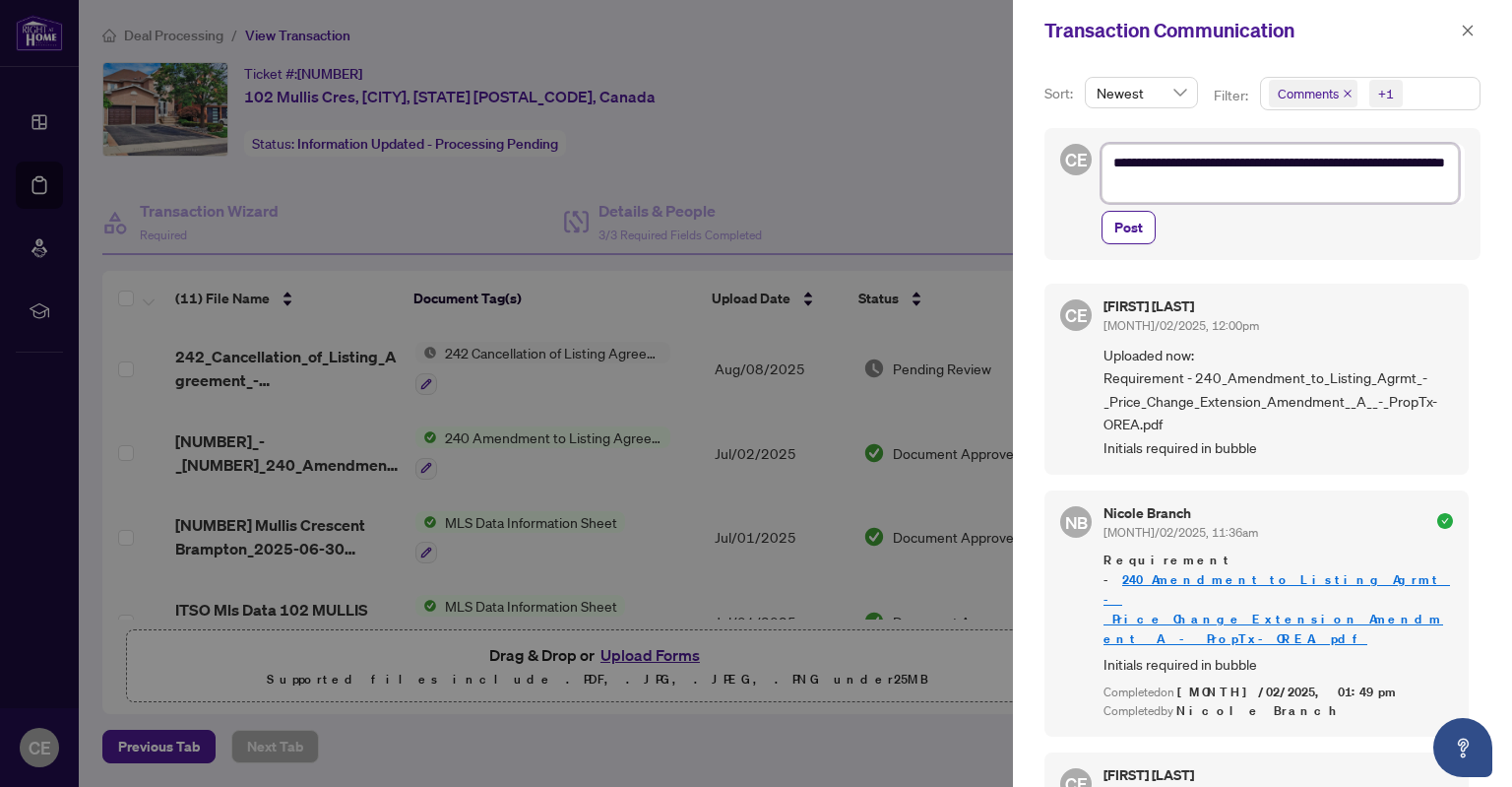 type on "**********" 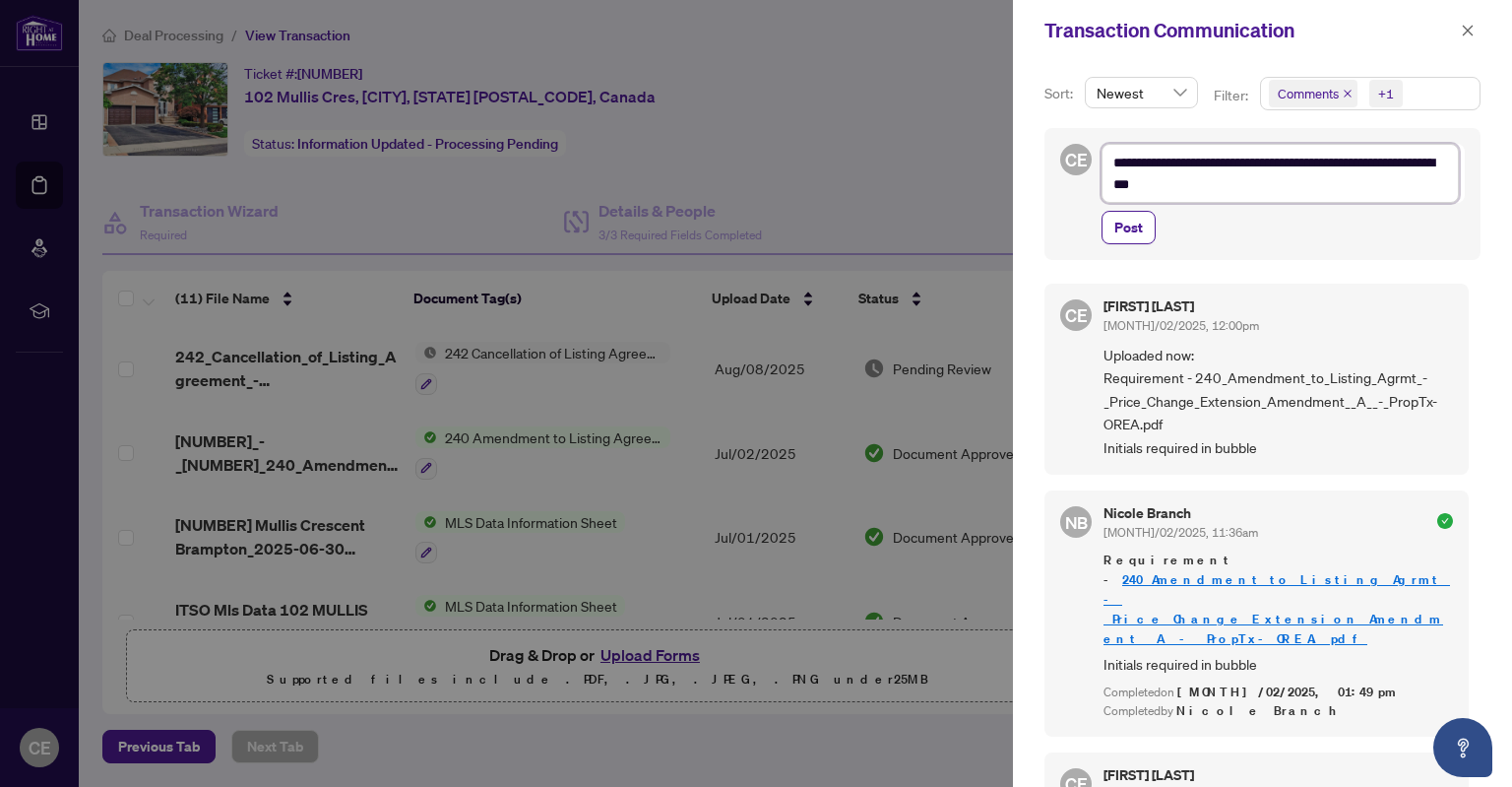 type on "**********" 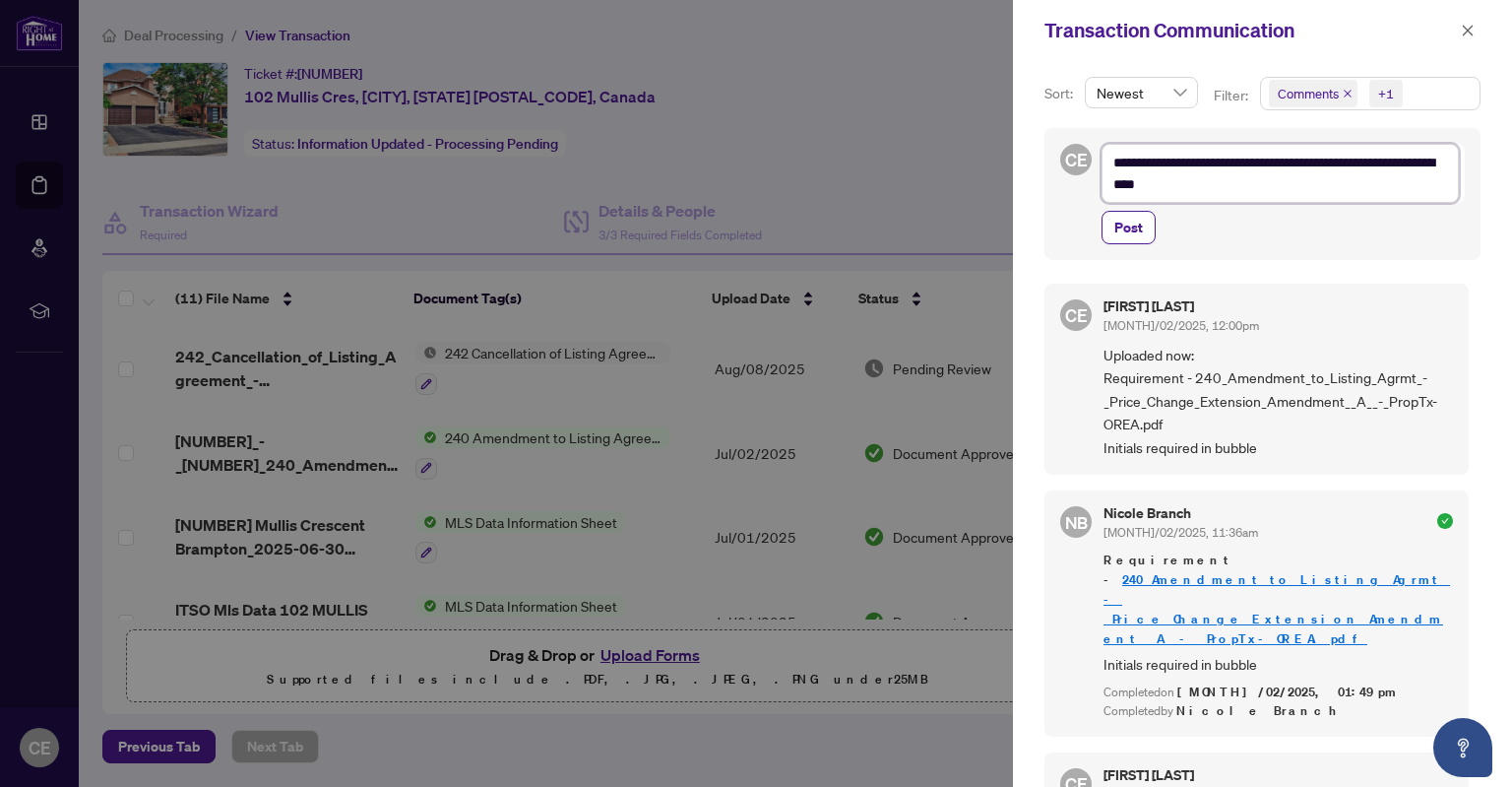 type on "**********" 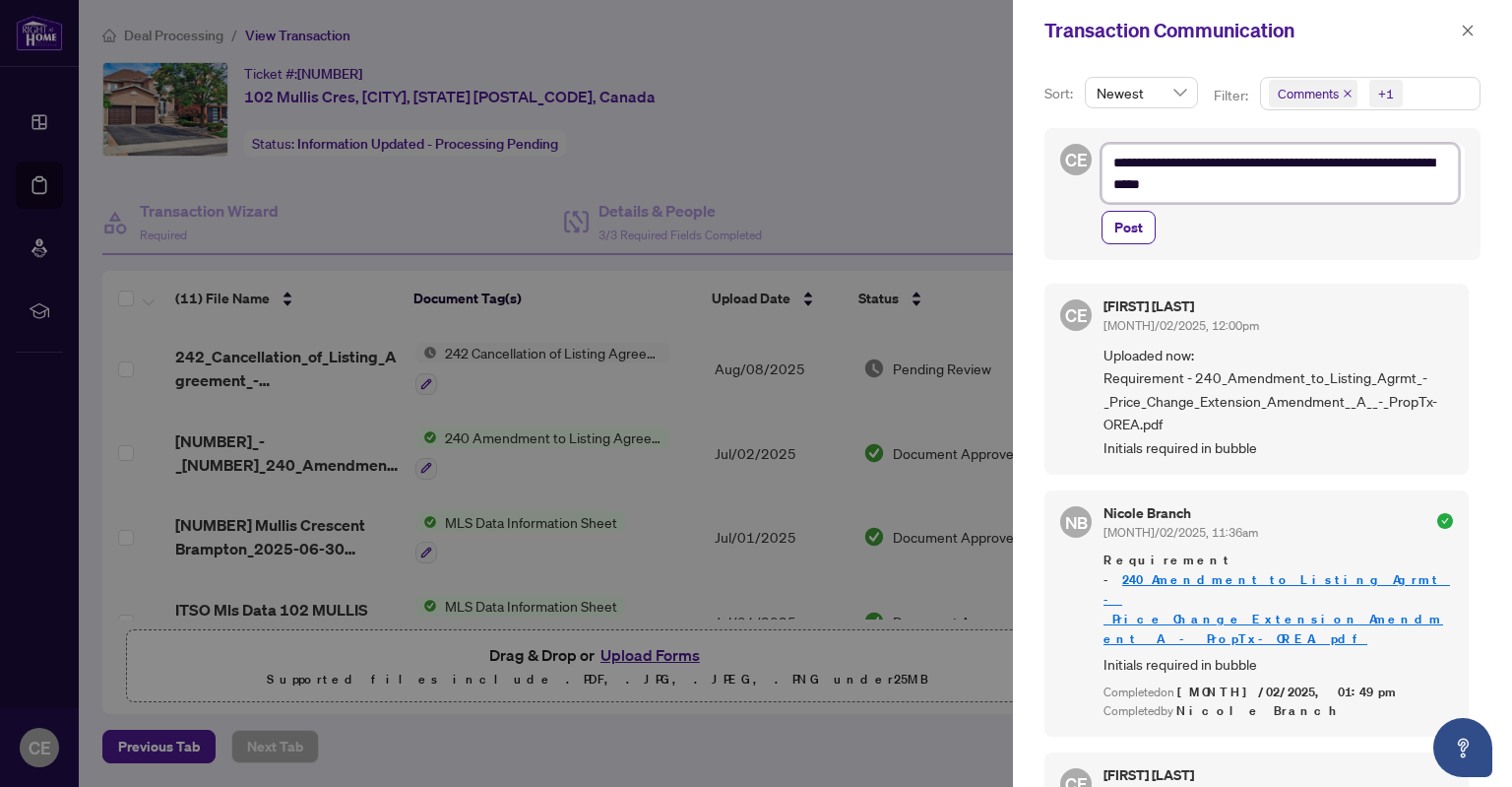 type on "**********" 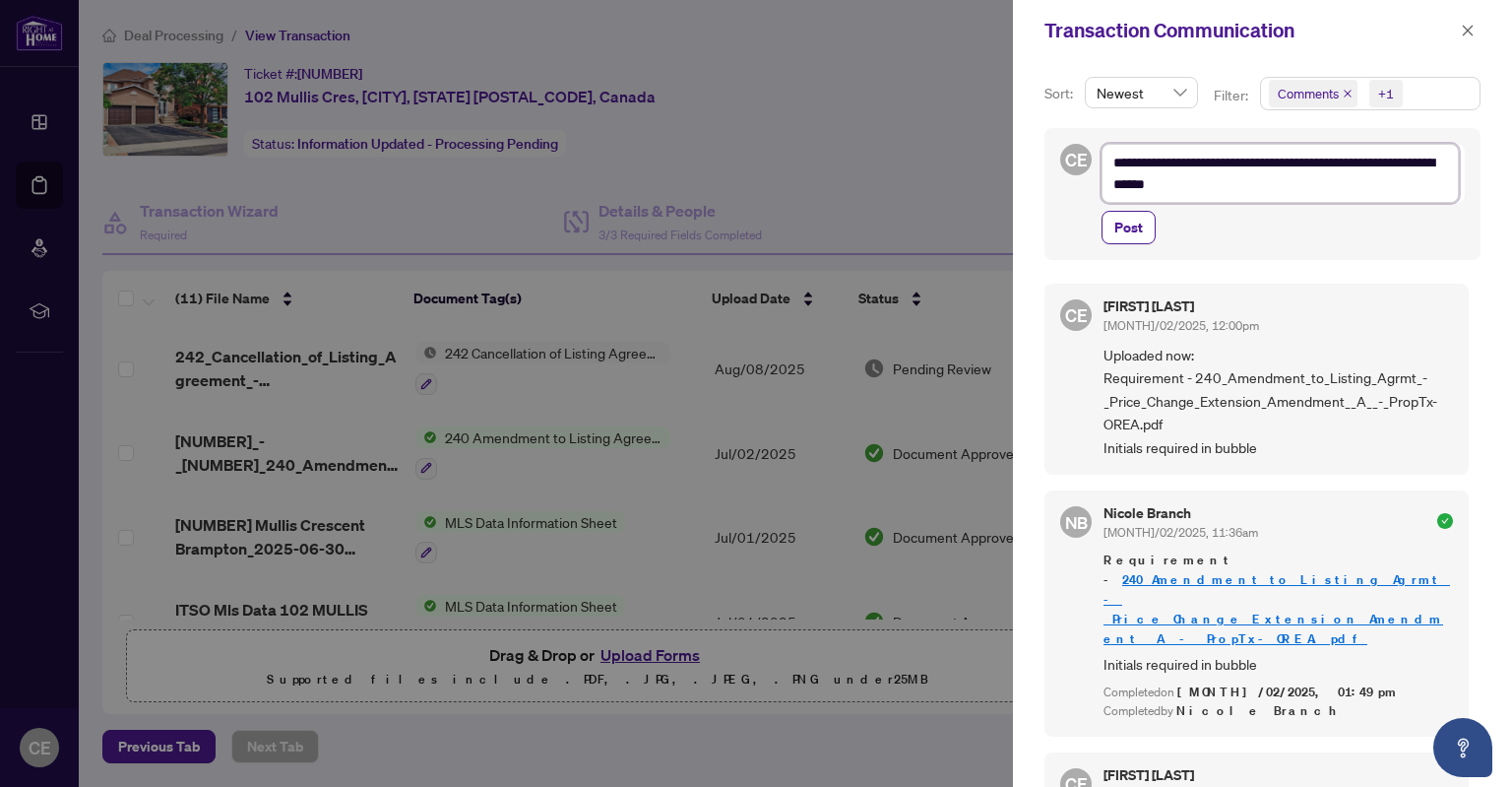 type on "**********" 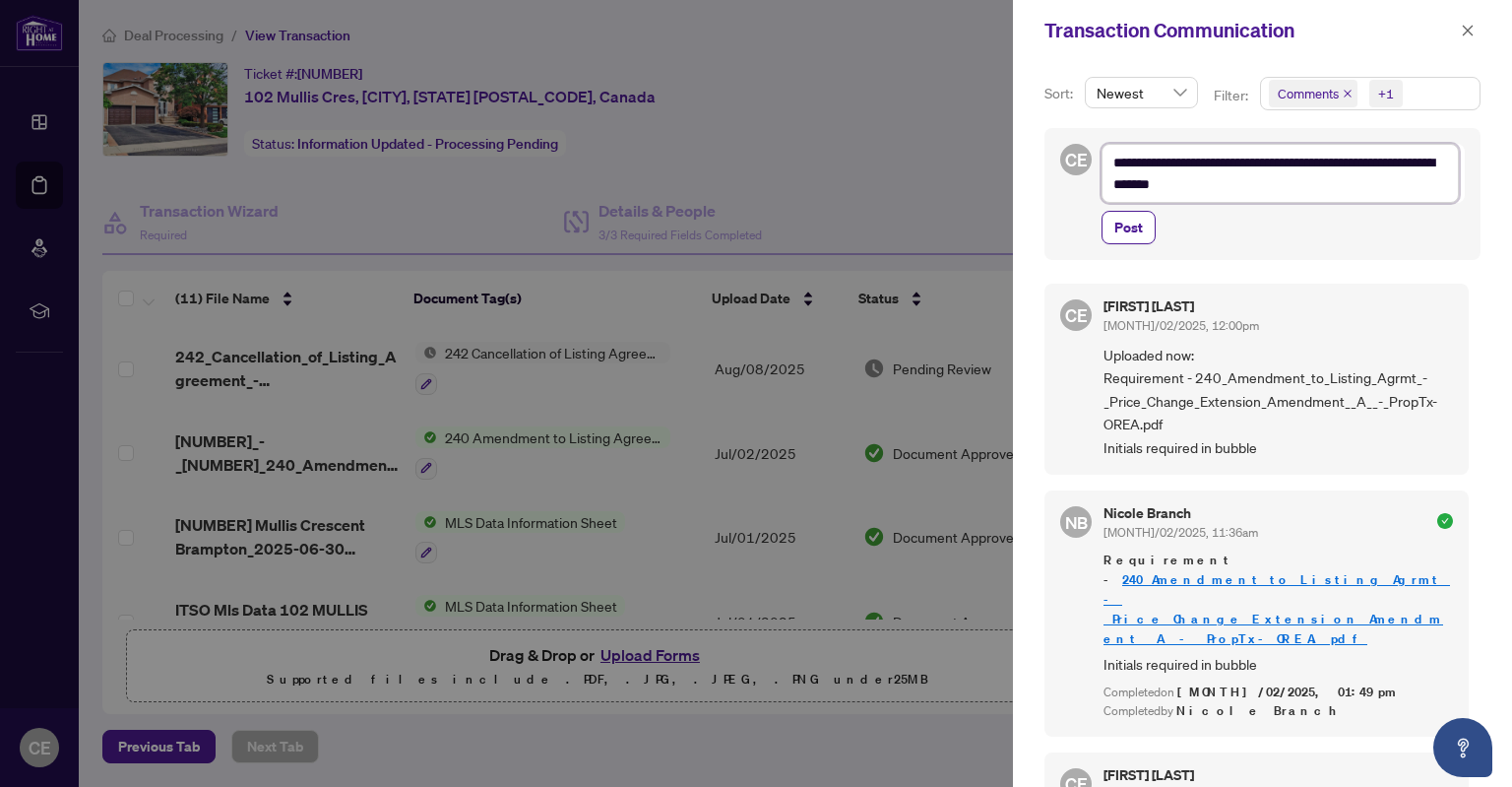 type on "**********" 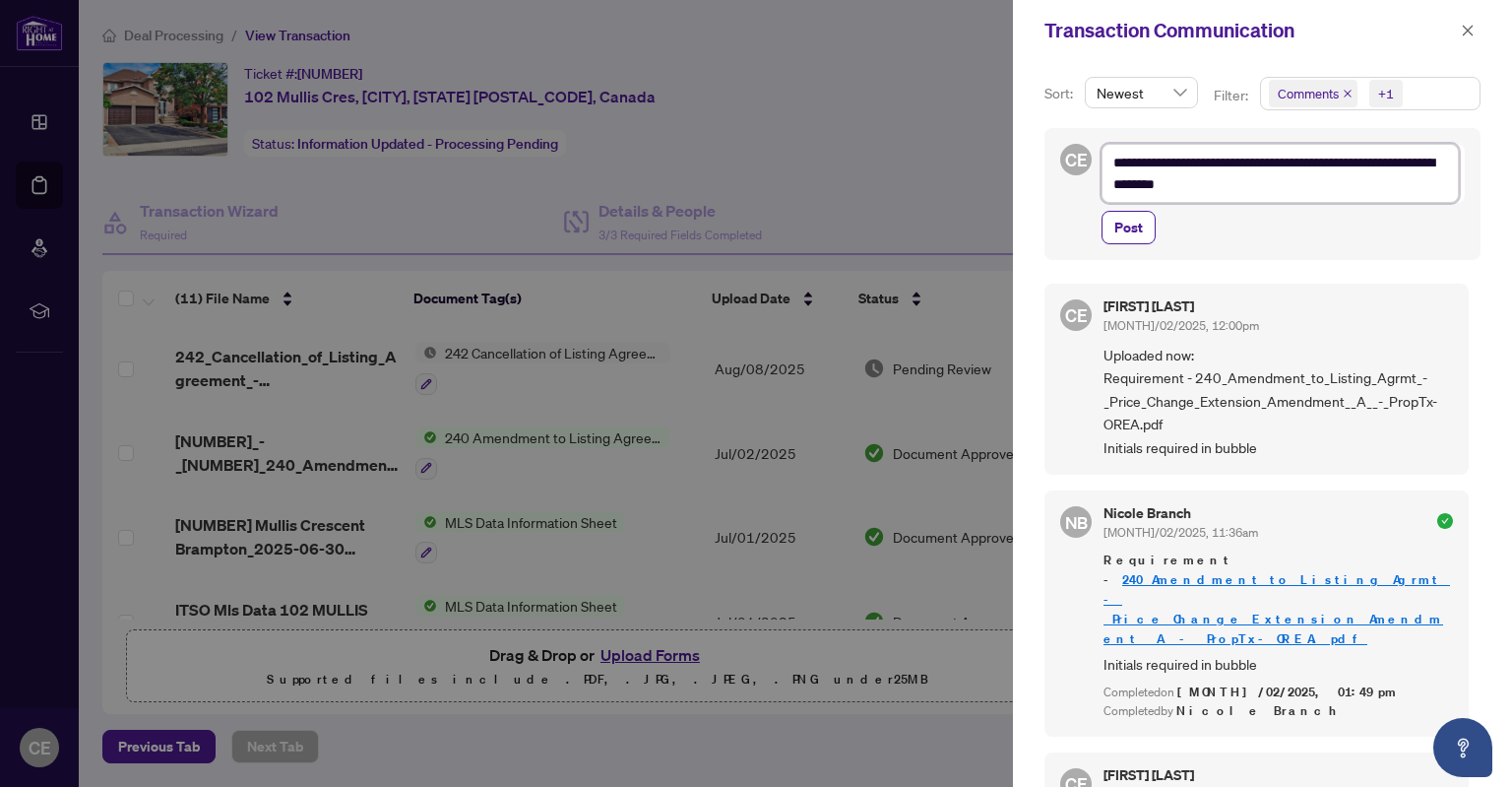 type on "**********" 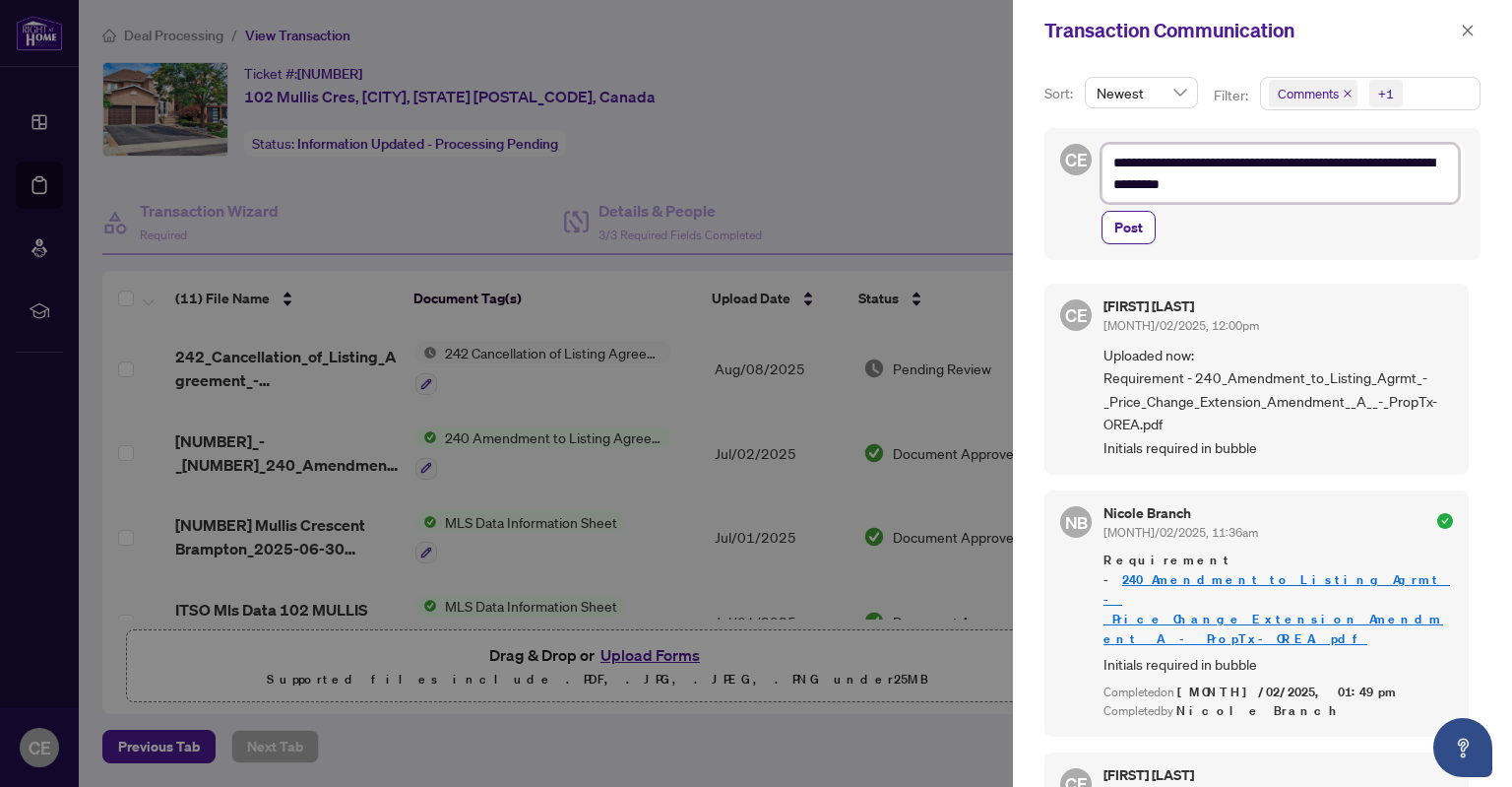 type on "**********" 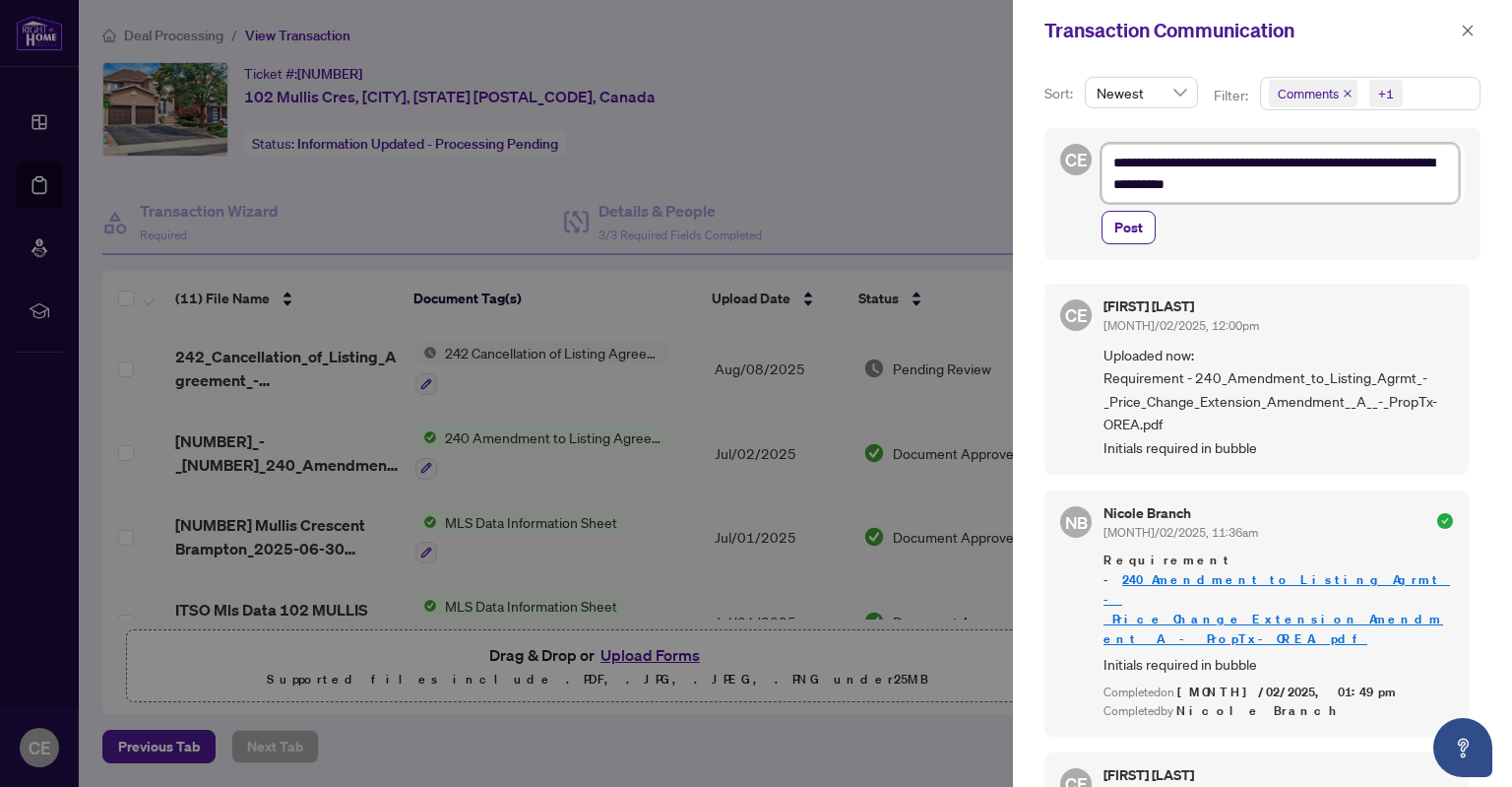 type on "**********" 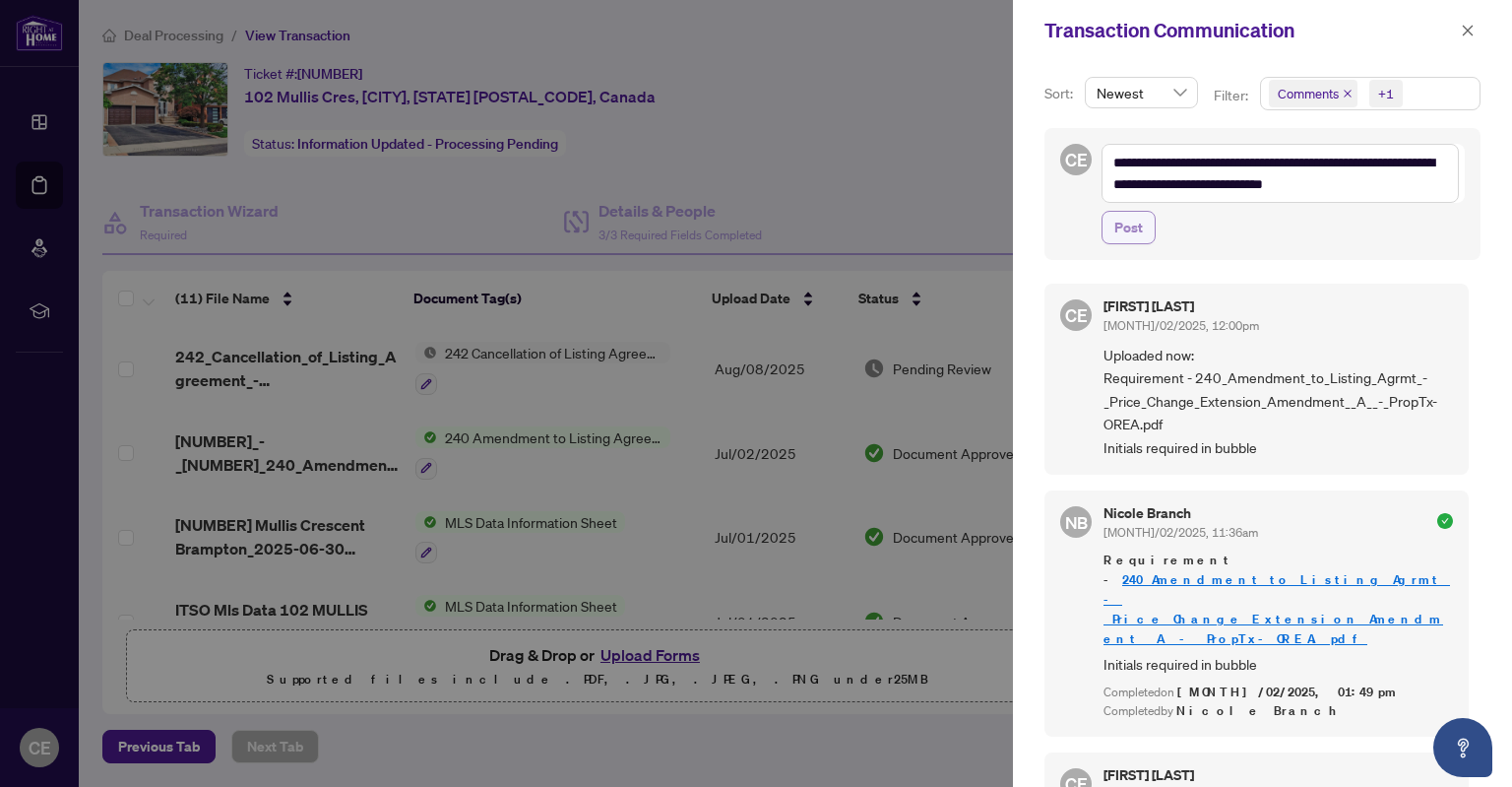 click on "Post" at bounding box center (1128, 228) 